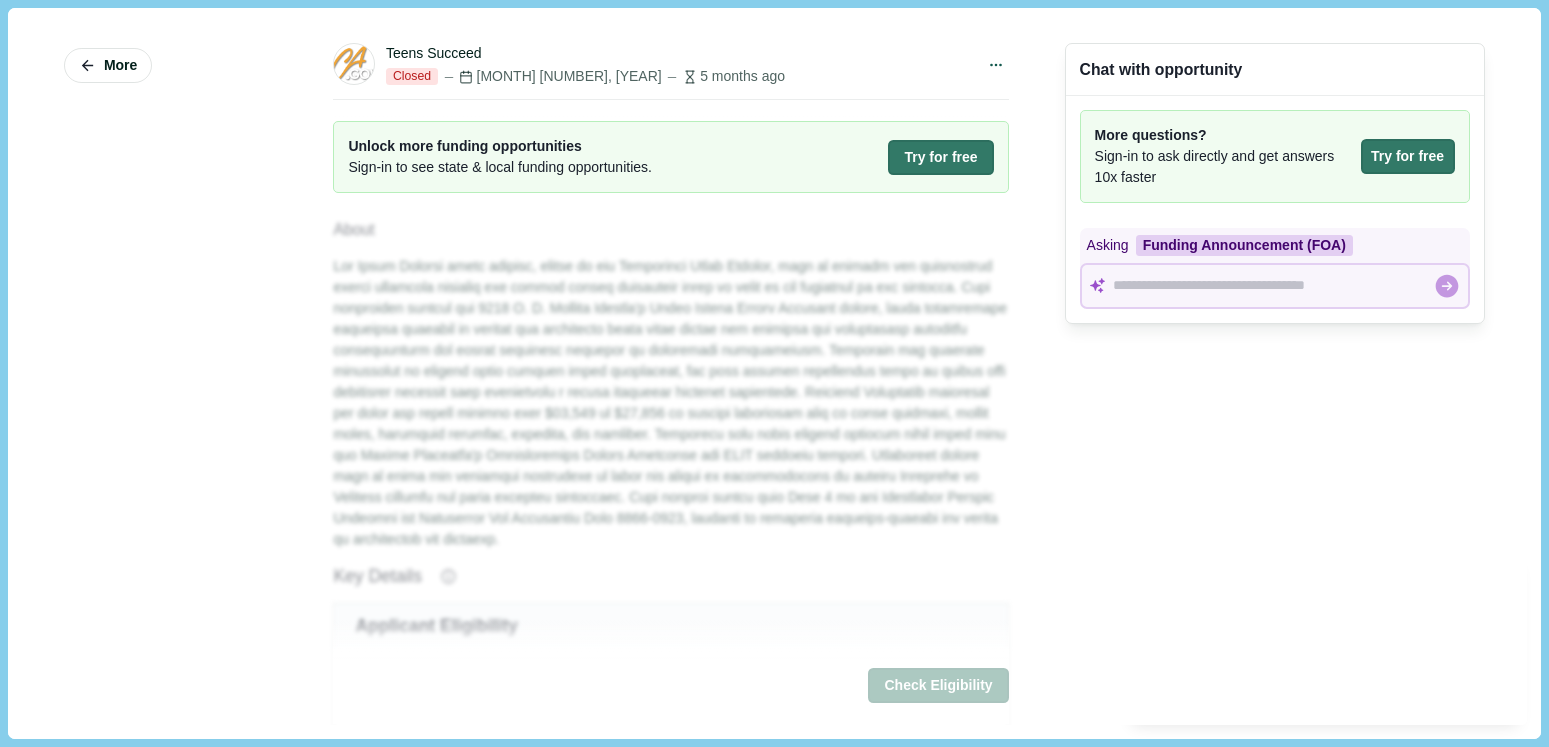 scroll, scrollTop: 0, scrollLeft: 0, axis: both 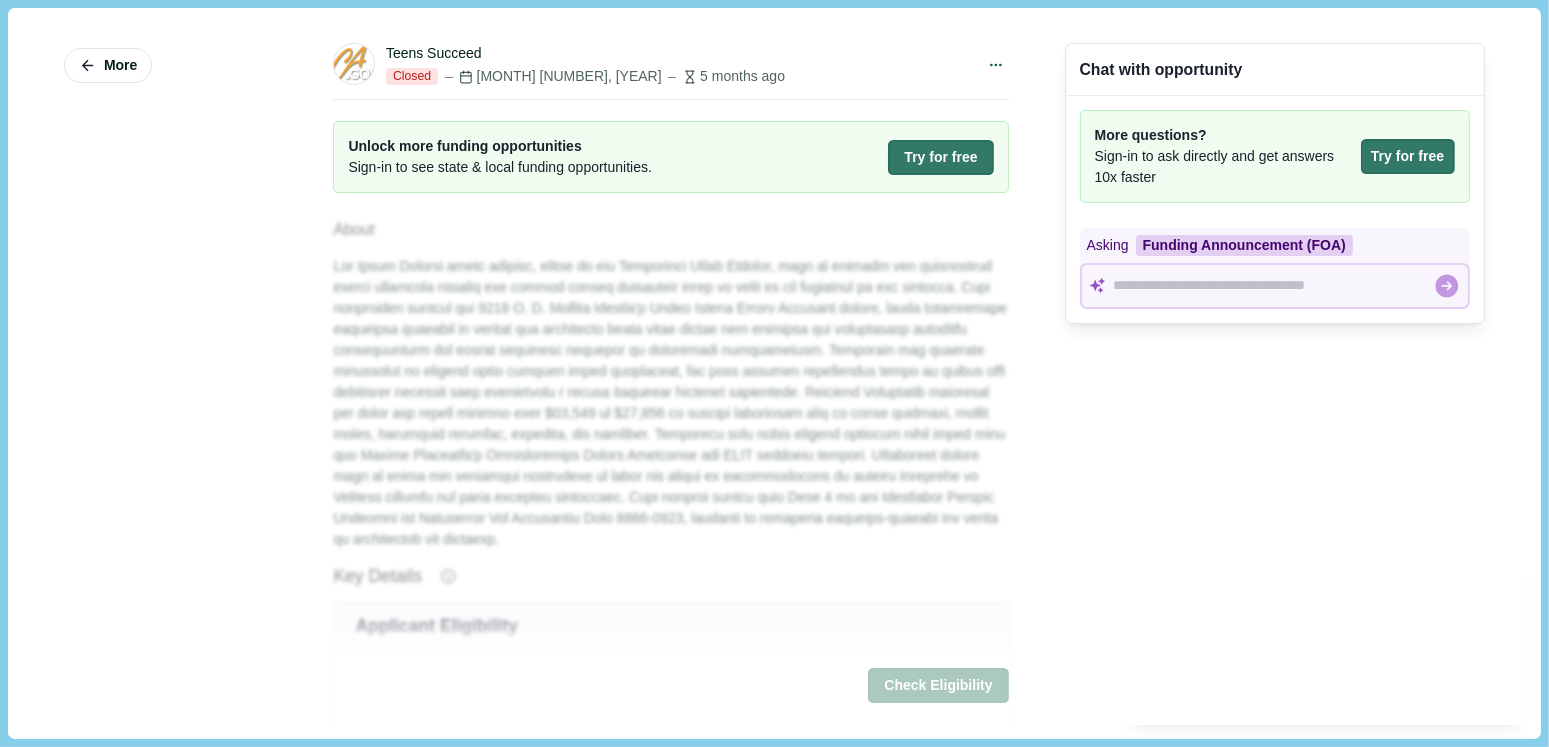 click on "Unlock more funding opportunities Sign-in to see state & local funding opportunities. Try for free" at bounding box center [670, 157] 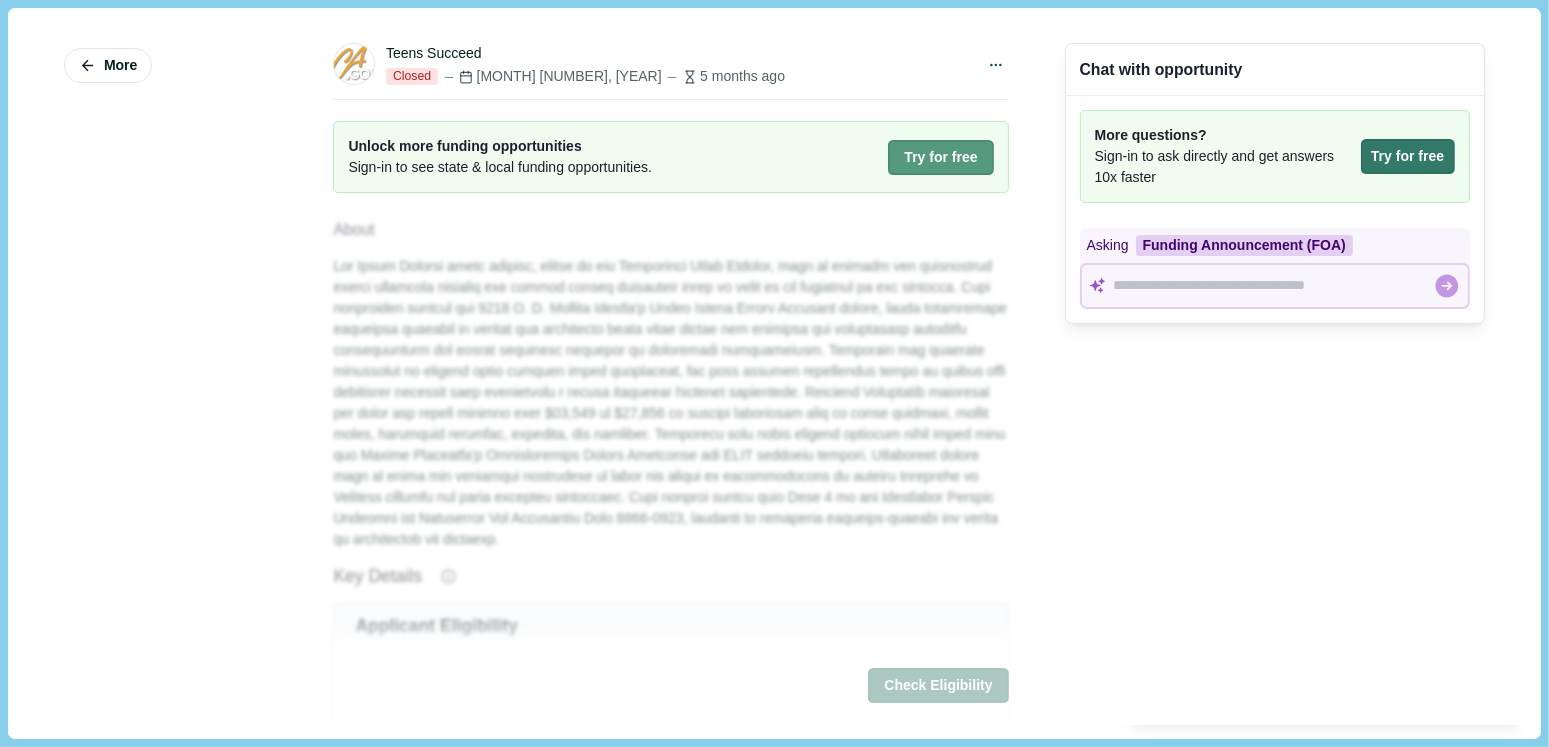 click on "Try for free" at bounding box center [940, 157] 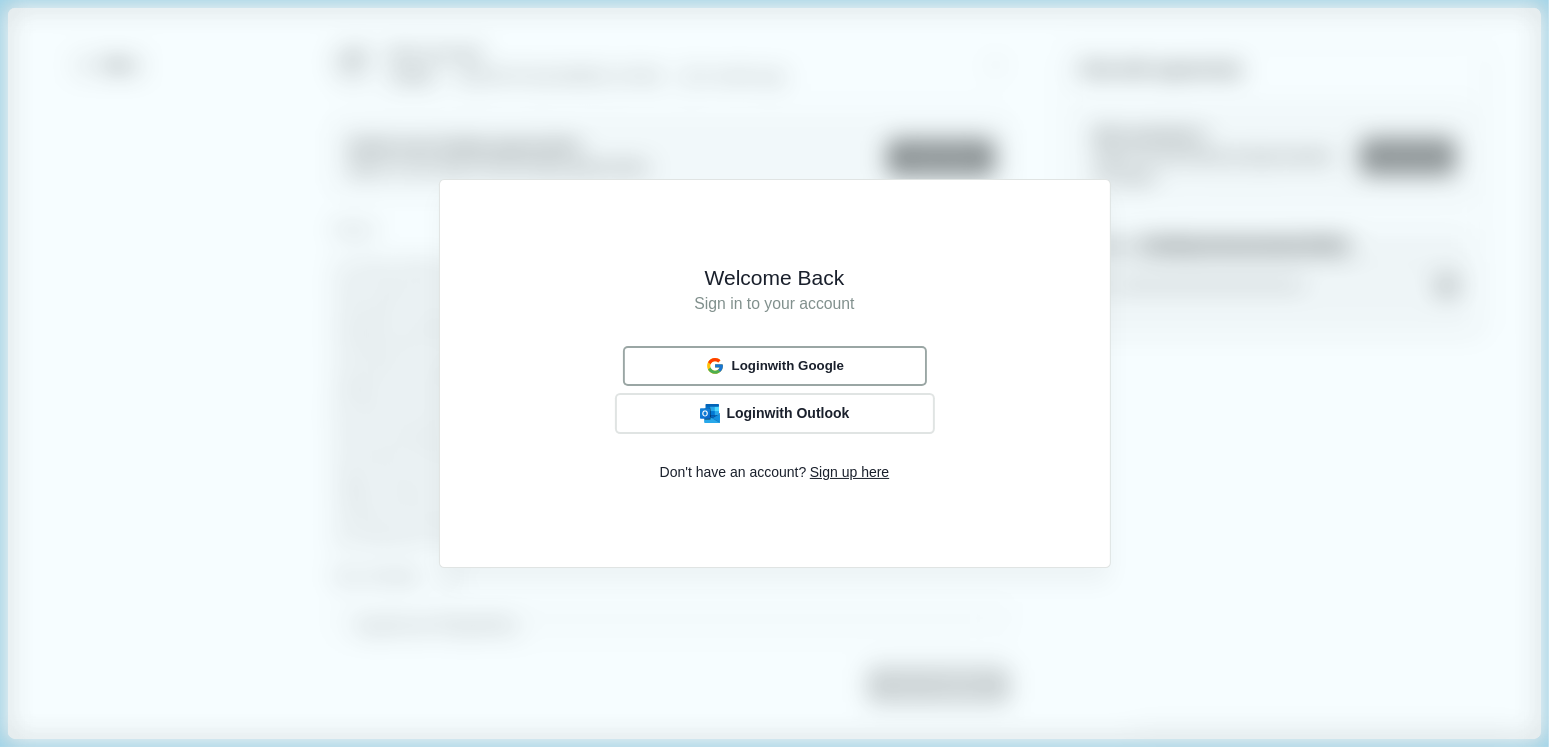 click on "Login  with Google" at bounding box center (787, 366) 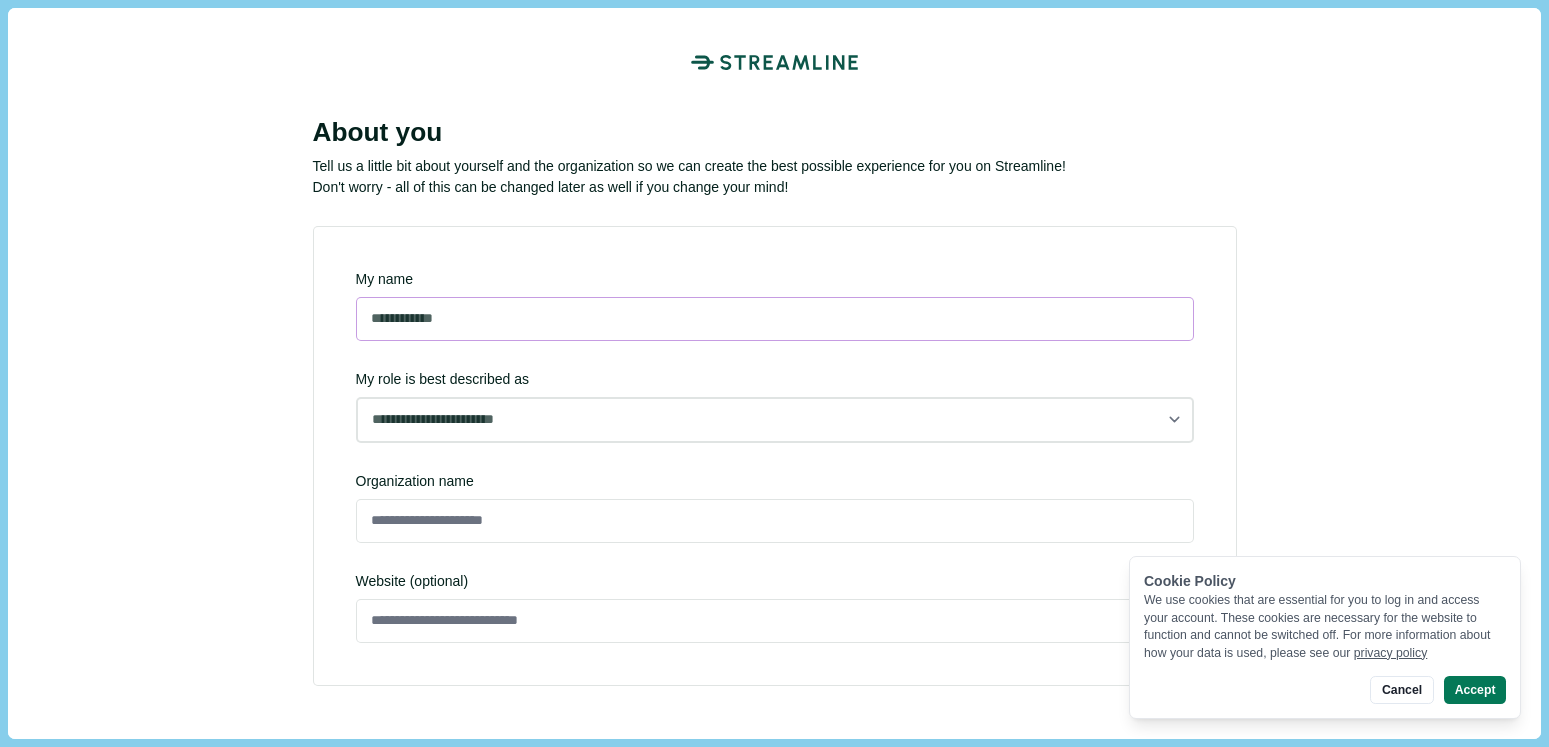 scroll, scrollTop: 0, scrollLeft: 0, axis: both 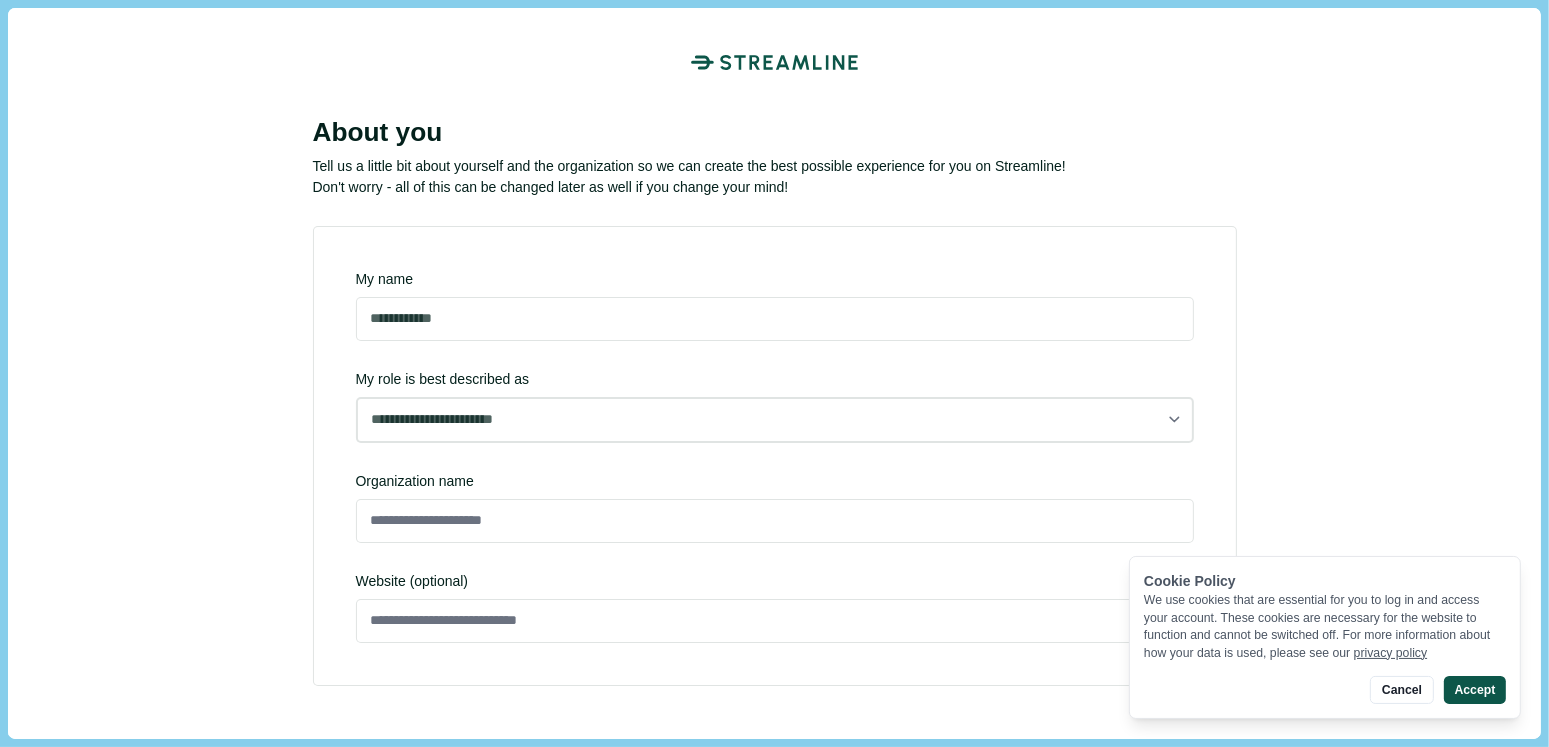 click on "Accept" at bounding box center (1475, 690) 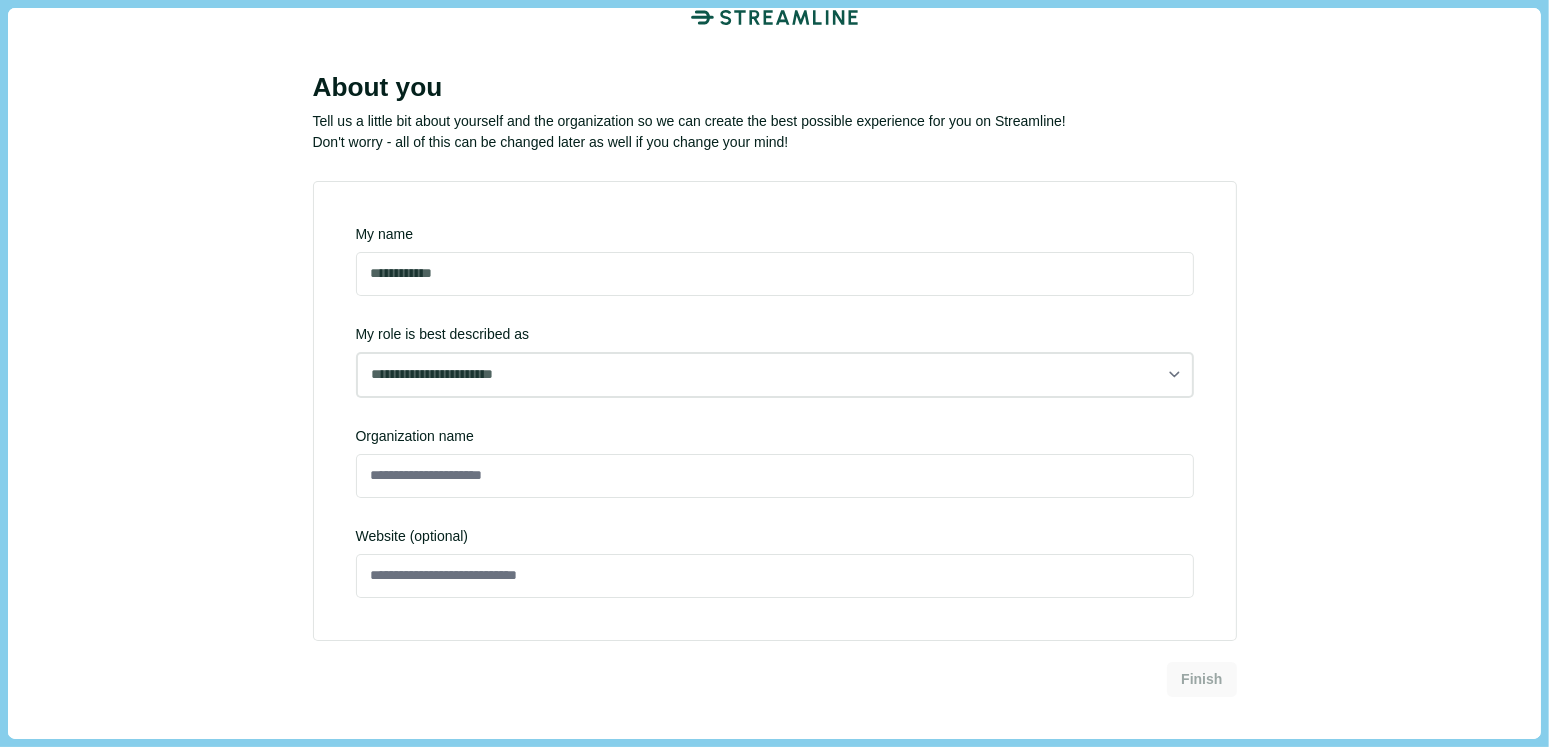 scroll, scrollTop: 70, scrollLeft: 0, axis: vertical 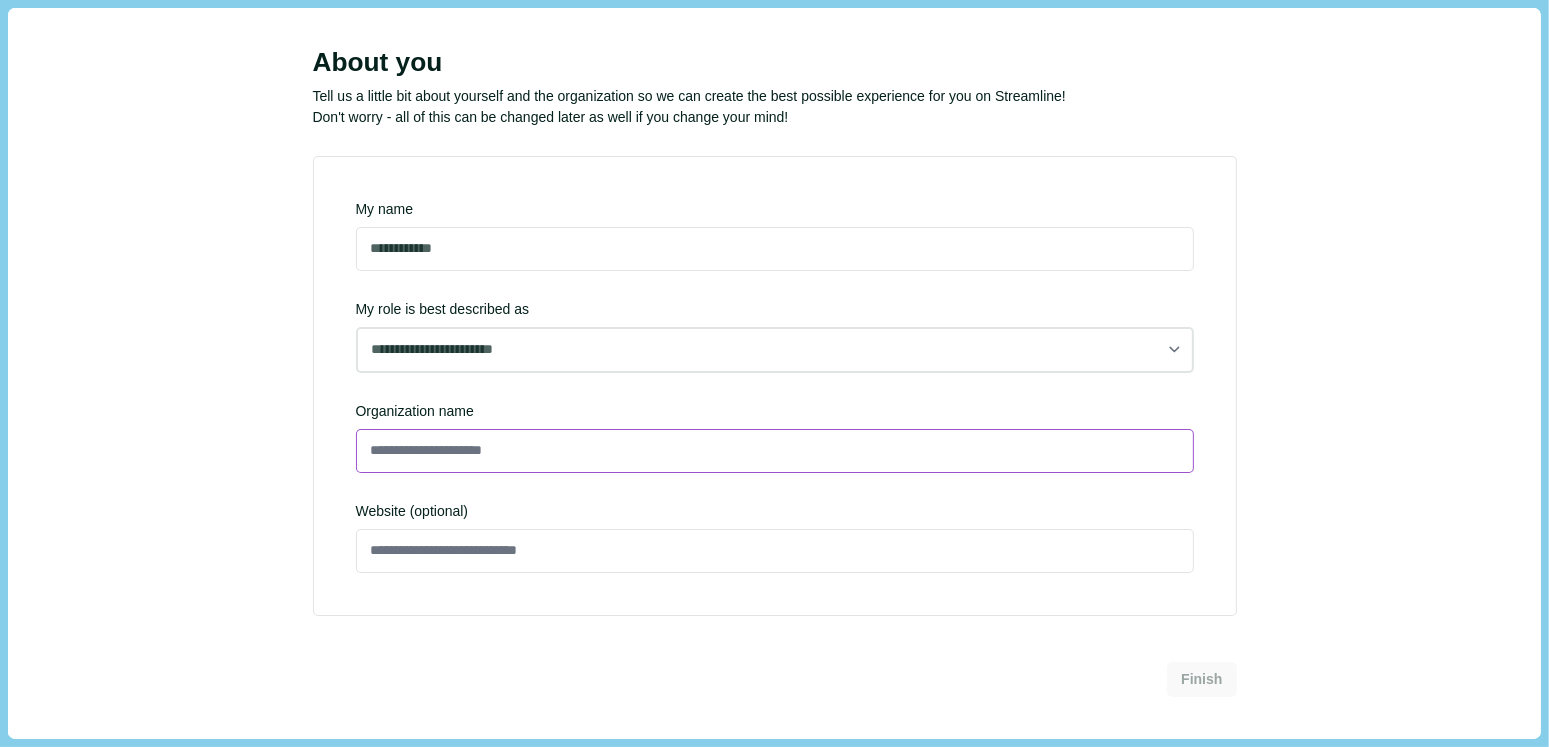 click at bounding box center [775, 451] 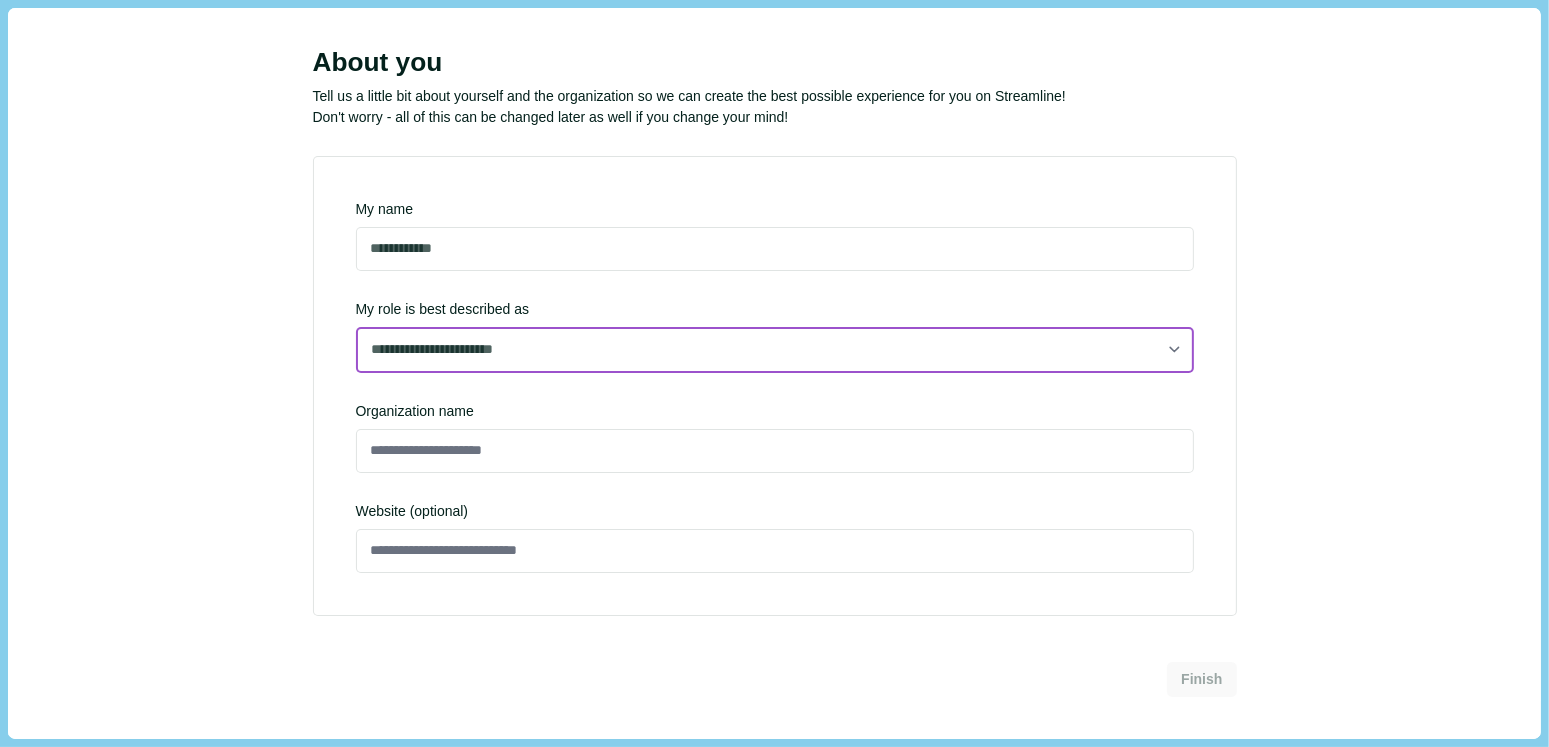 click on "**********" at bounding box center [775, 350] 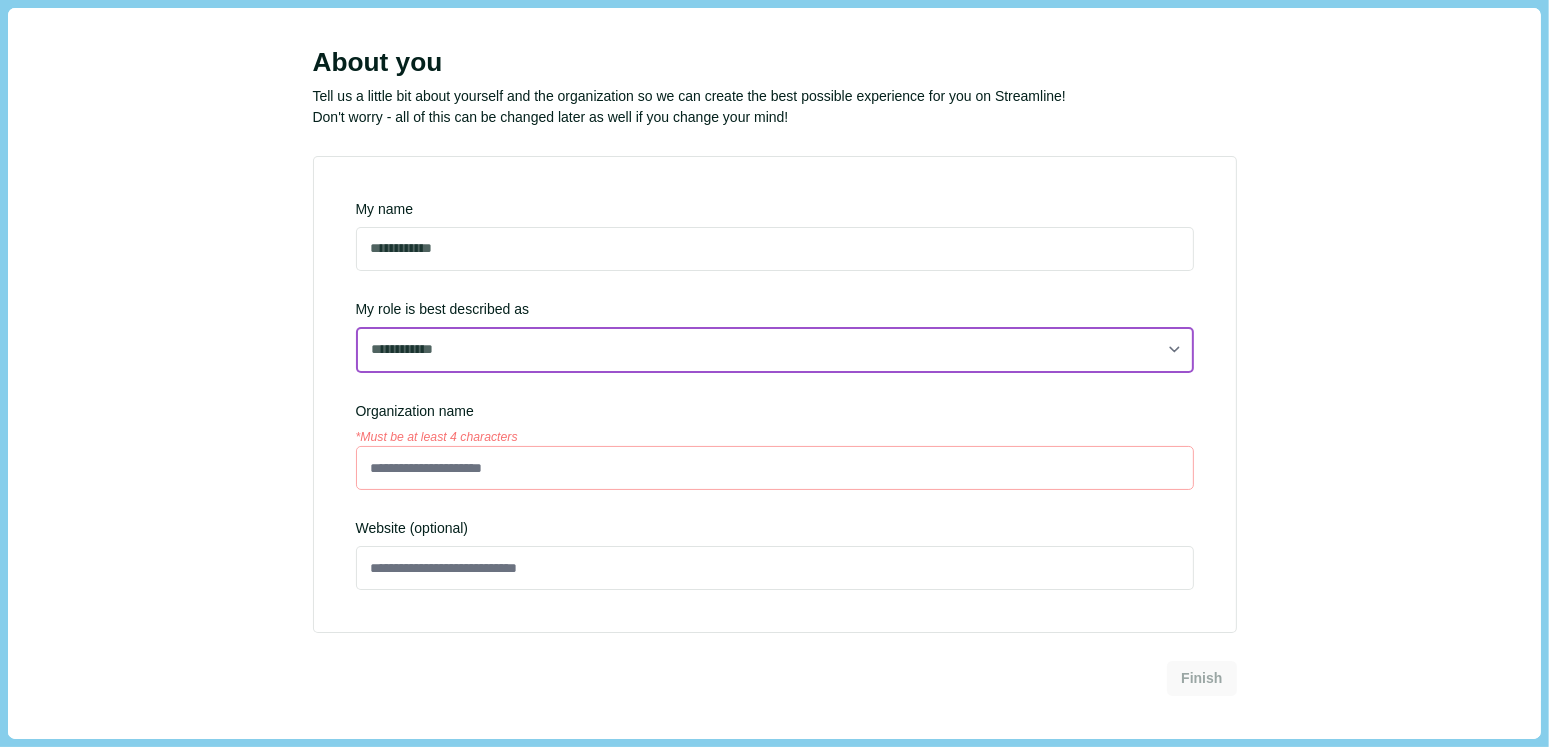 click on "**********" at bounding box center [775, 350] 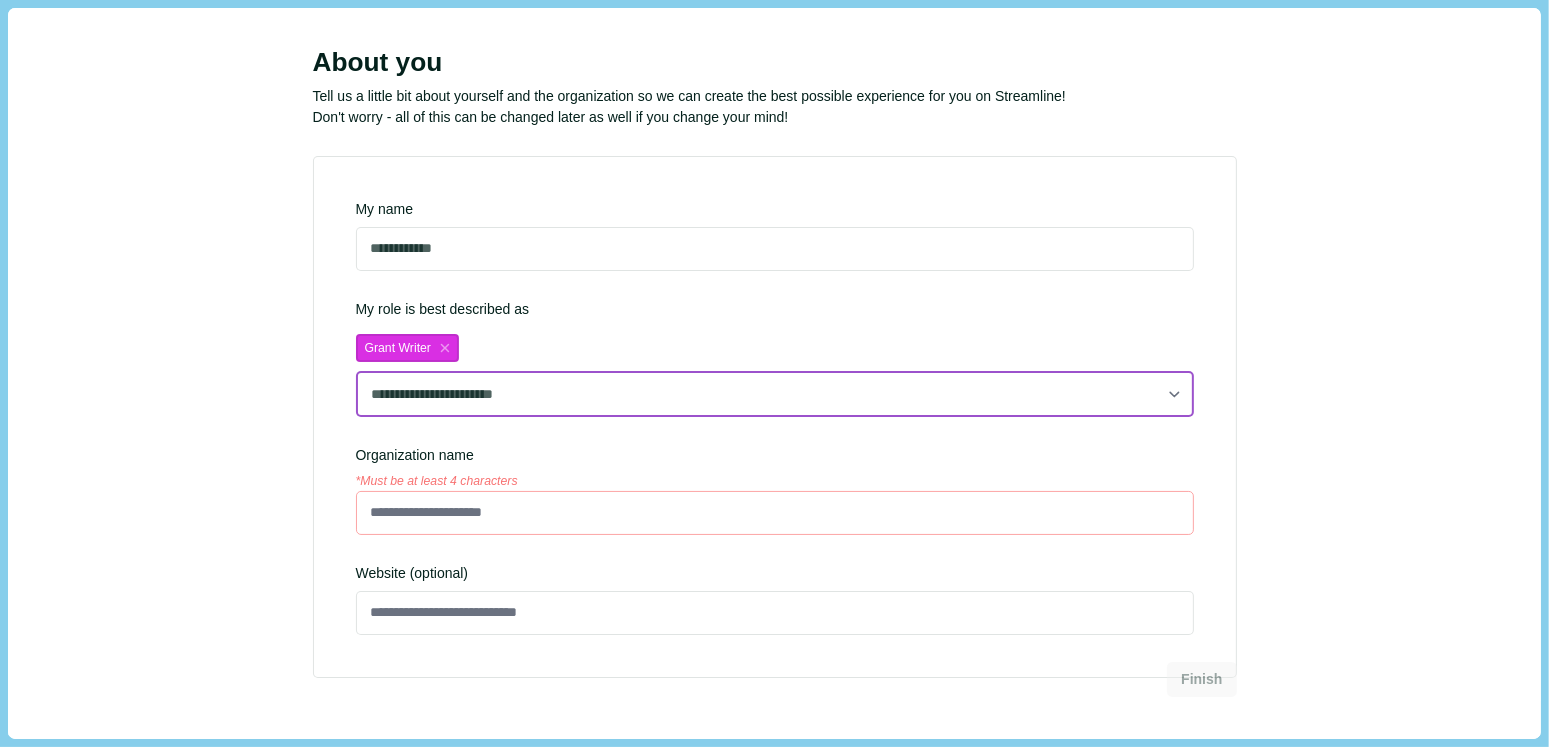 click on "**********" at bounding box center (775, 394) 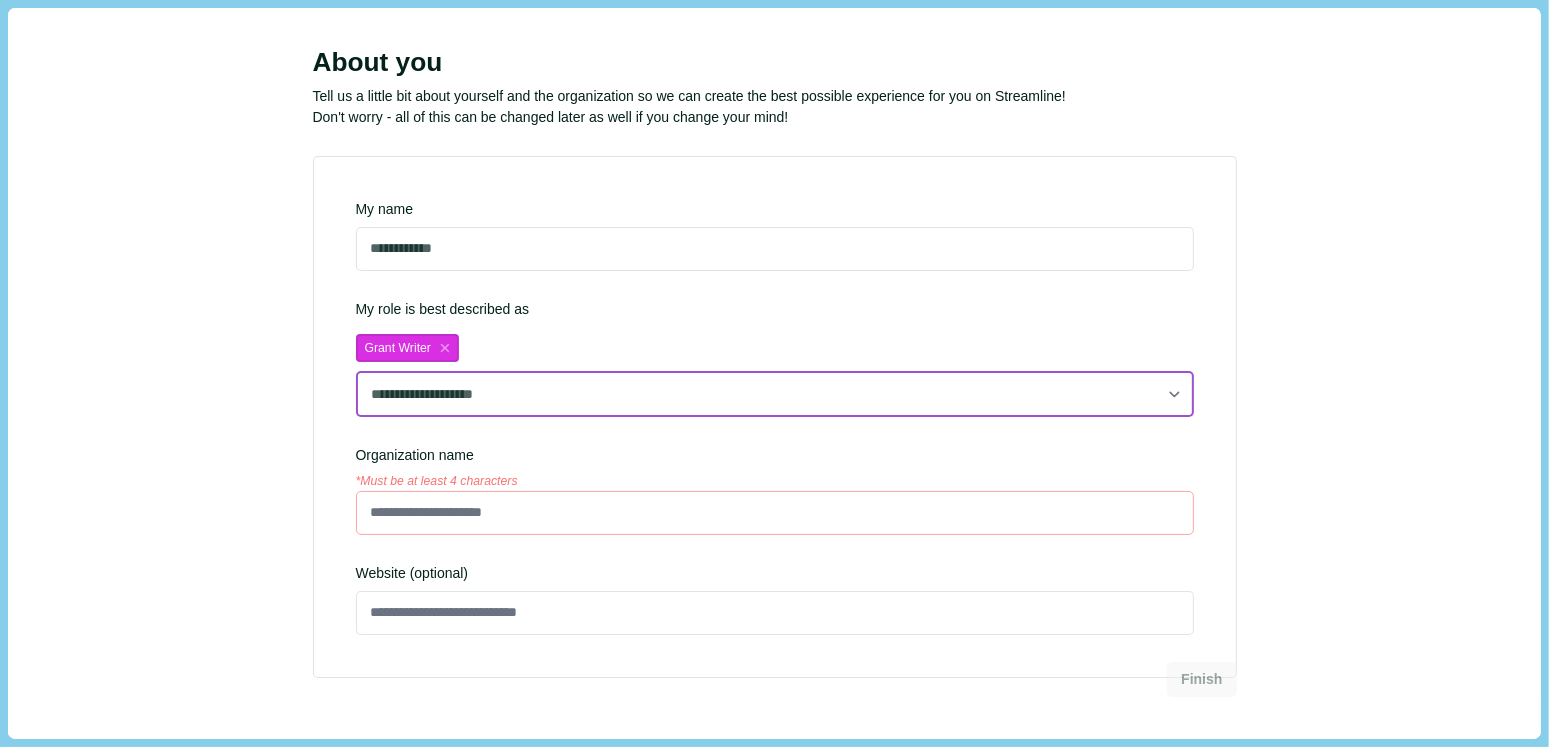 click on "**********" at bounding box center (775, 394) 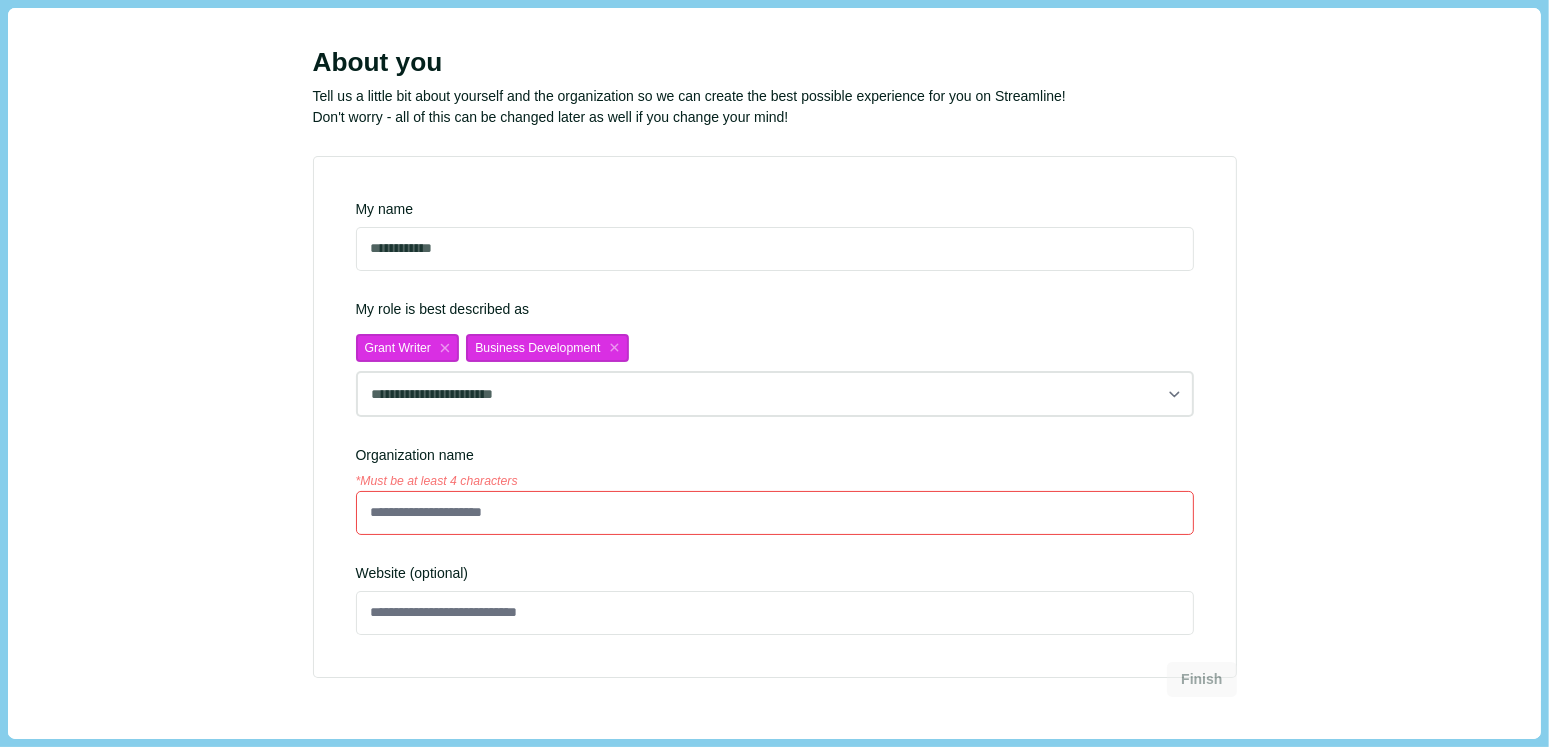 click at bounding box center (775, 513) 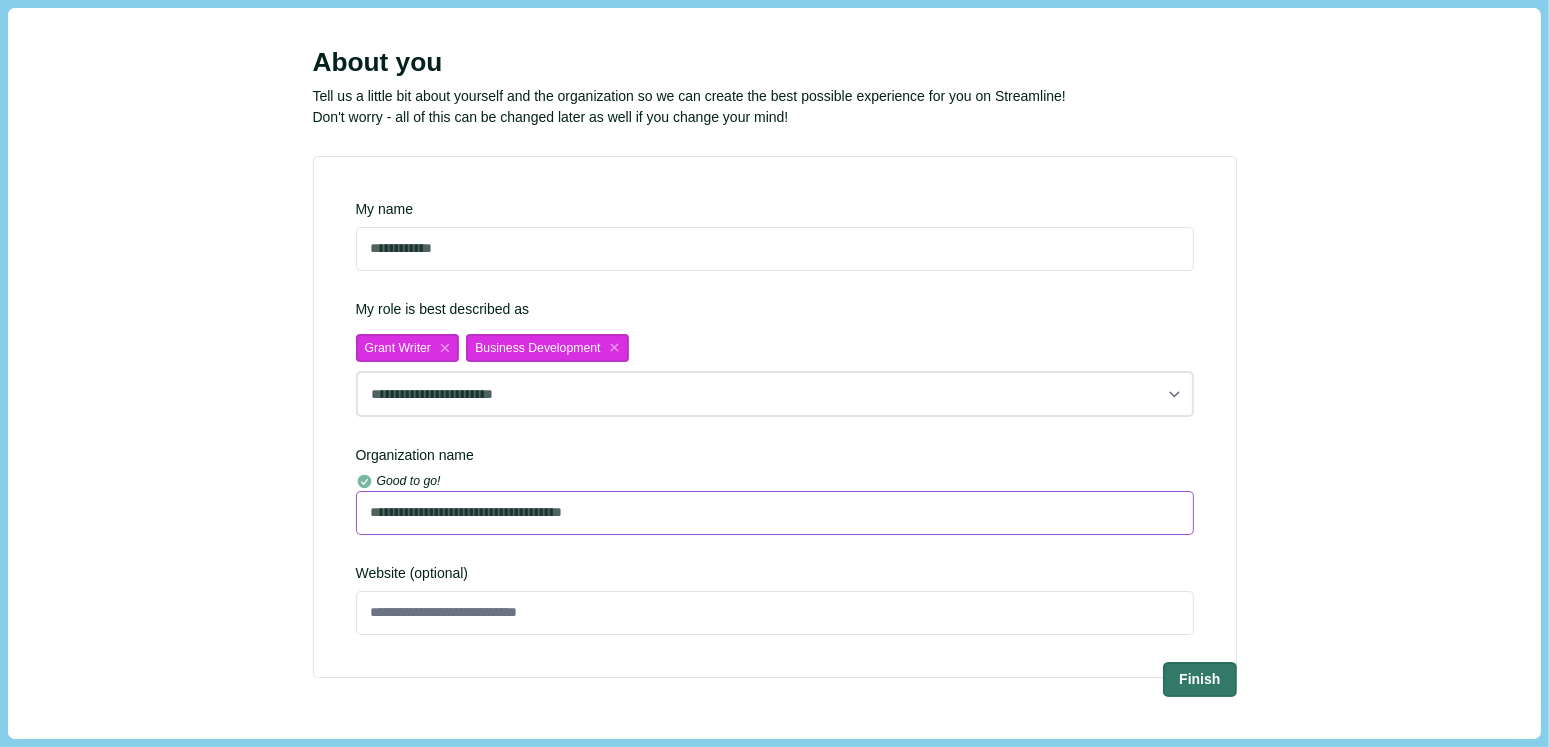 scroll, scrollTop: 131, scrollLeft: 0, axis: vertical 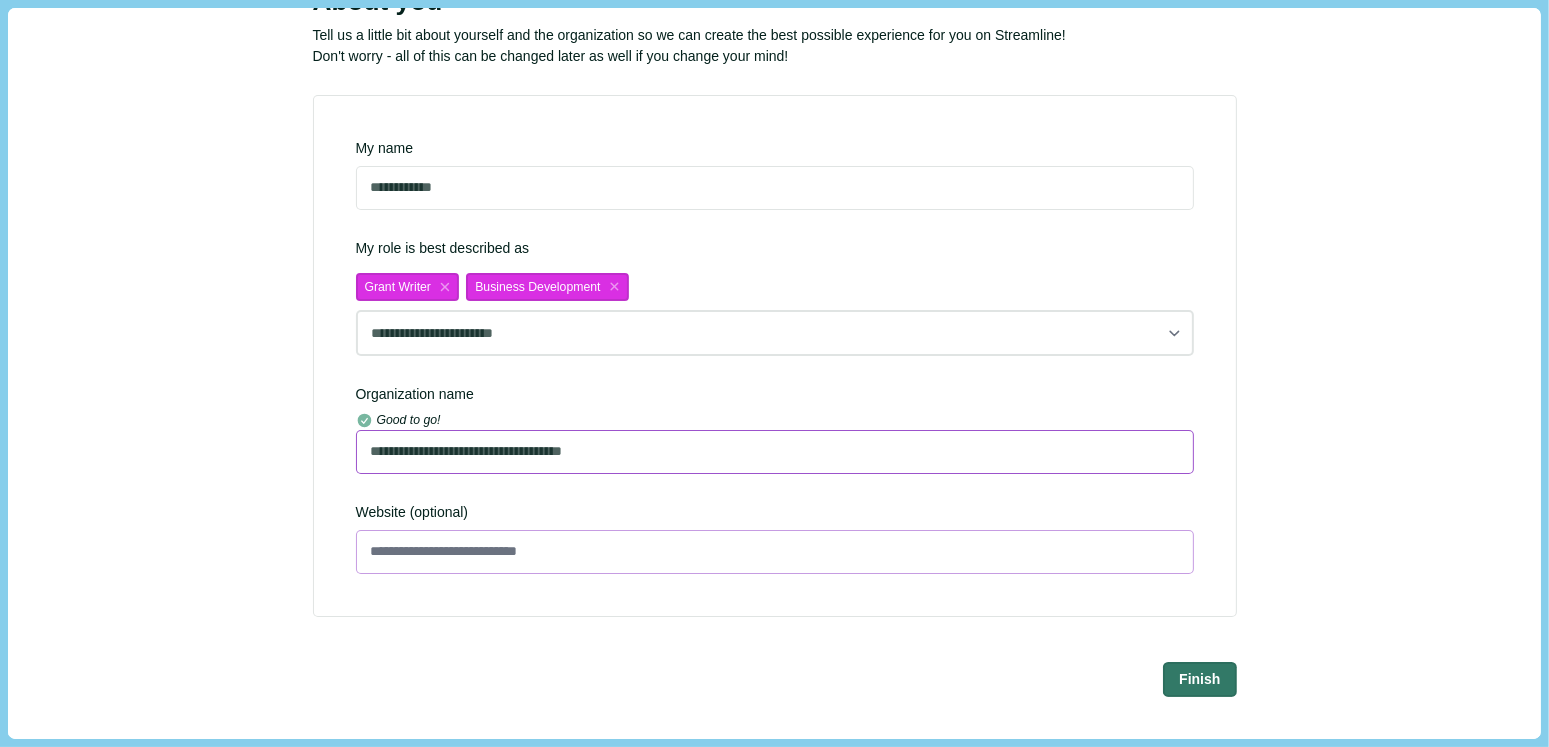 type on "**********" 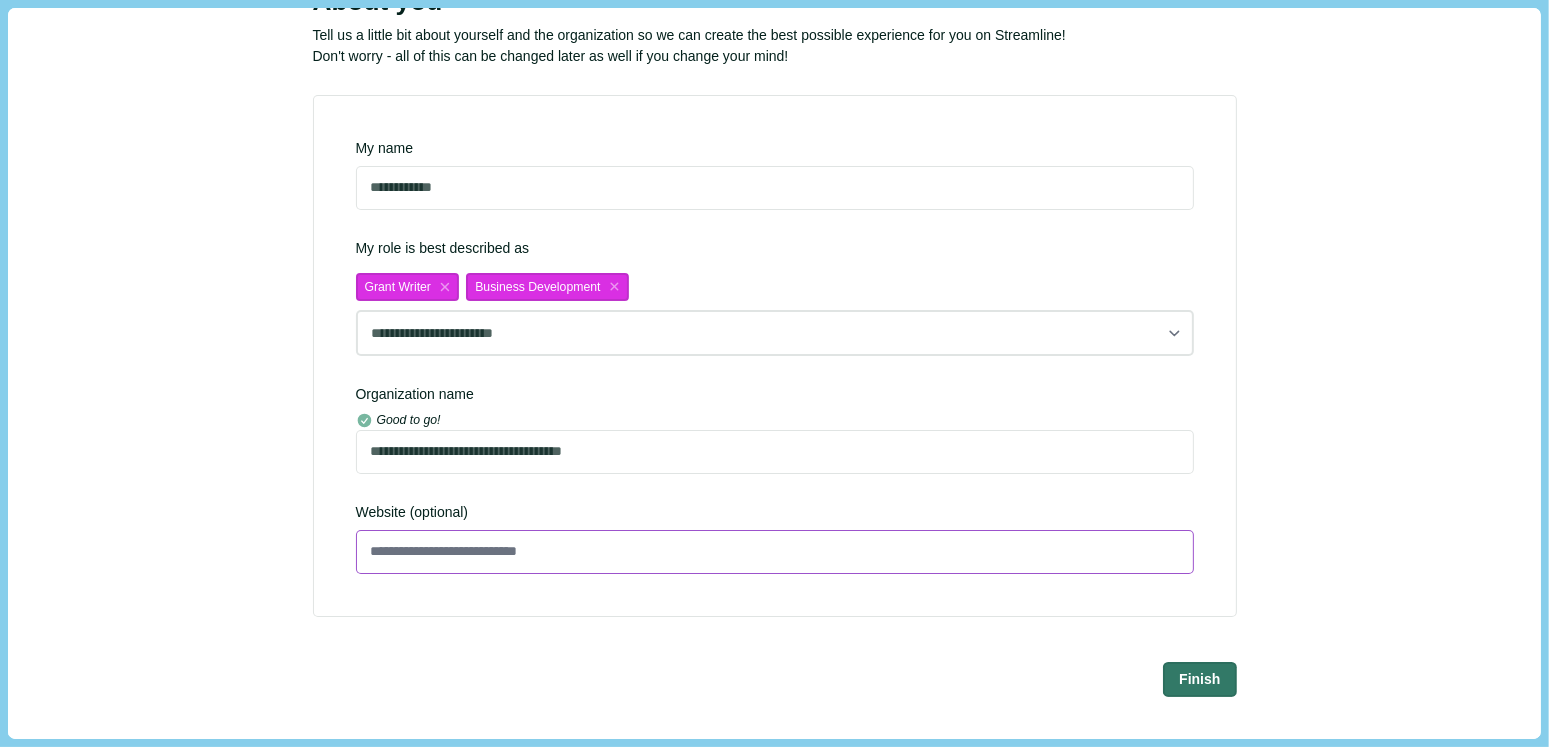 click at bounding box center (775, 552) 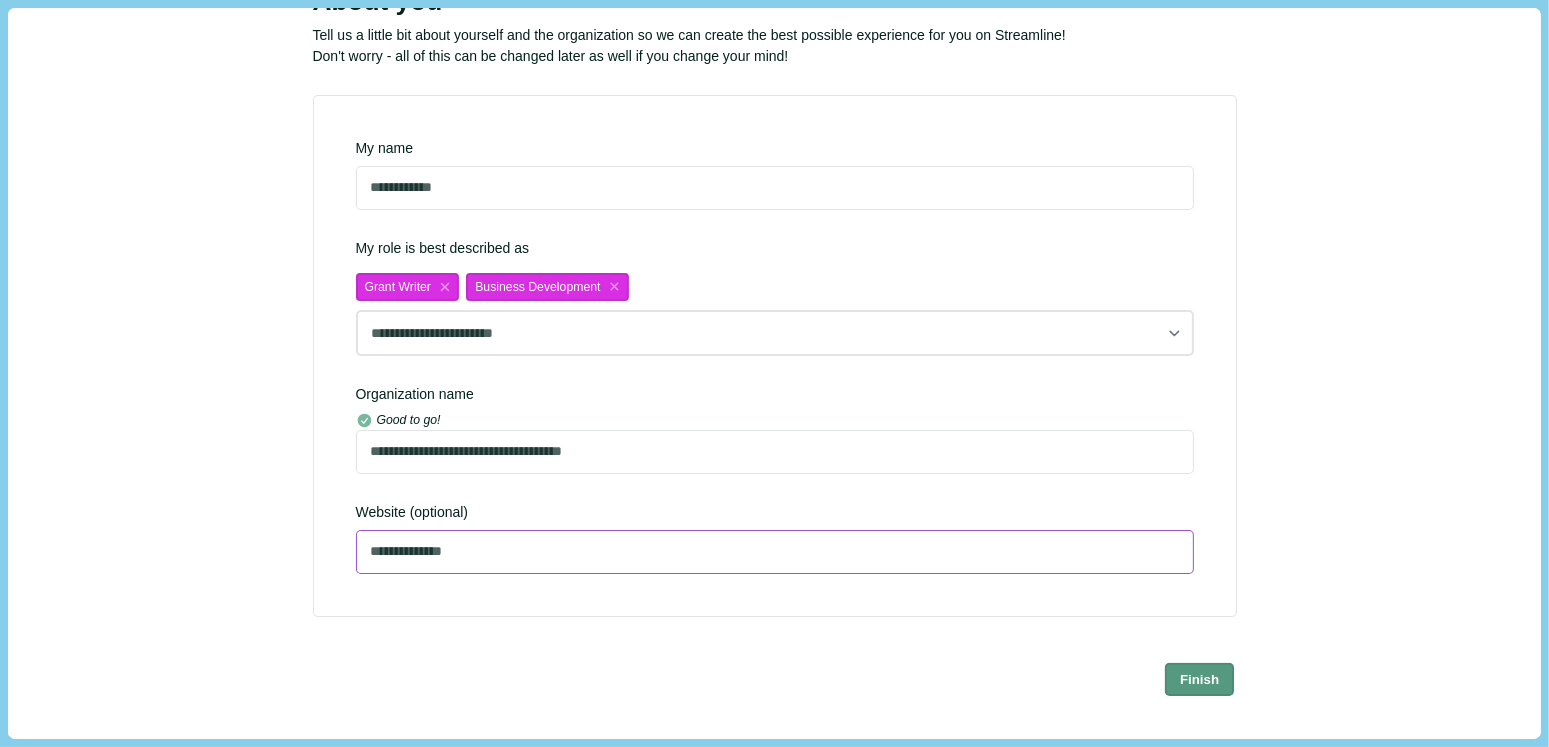 type on "**********" 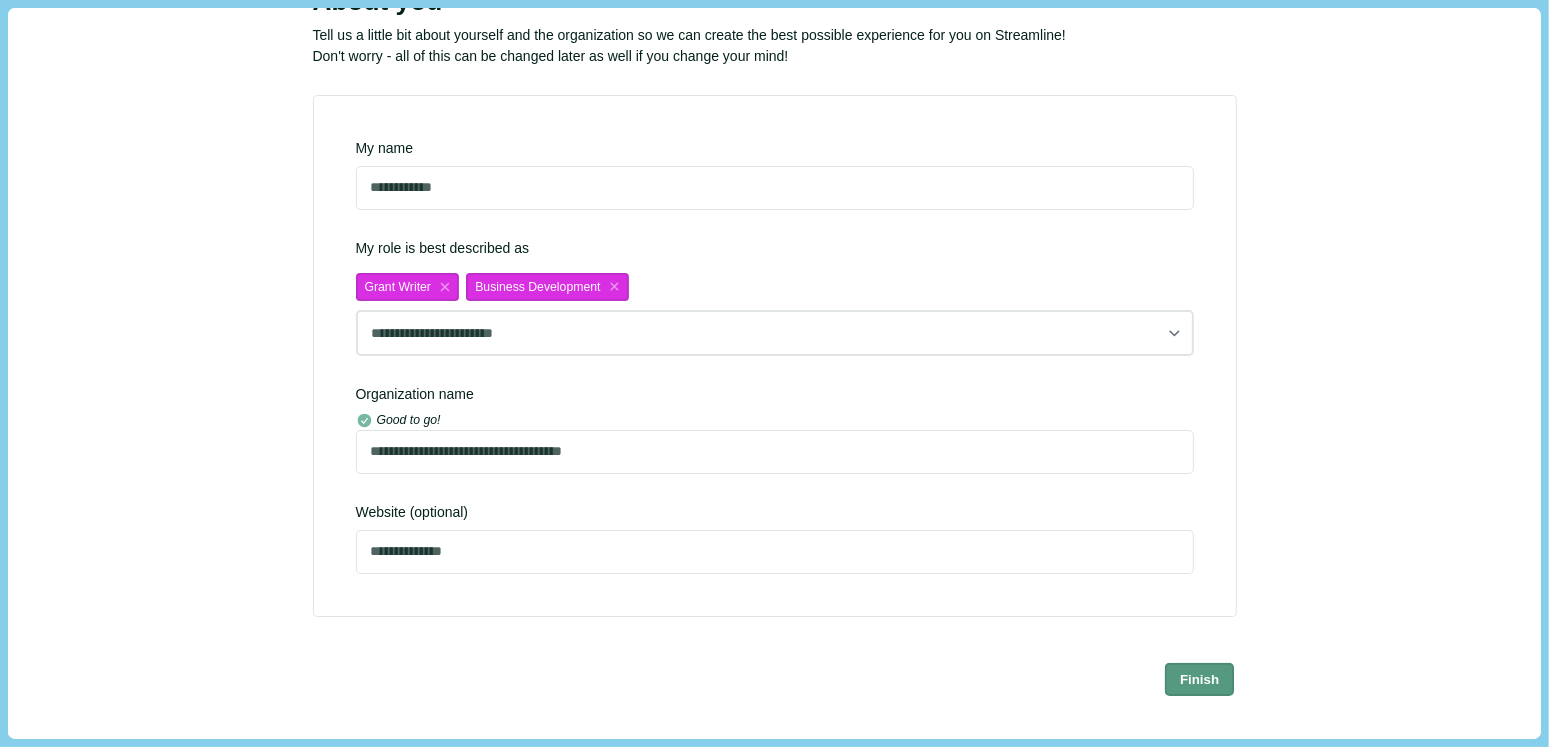 click on "Finish" at bounding box center [1200, 678] 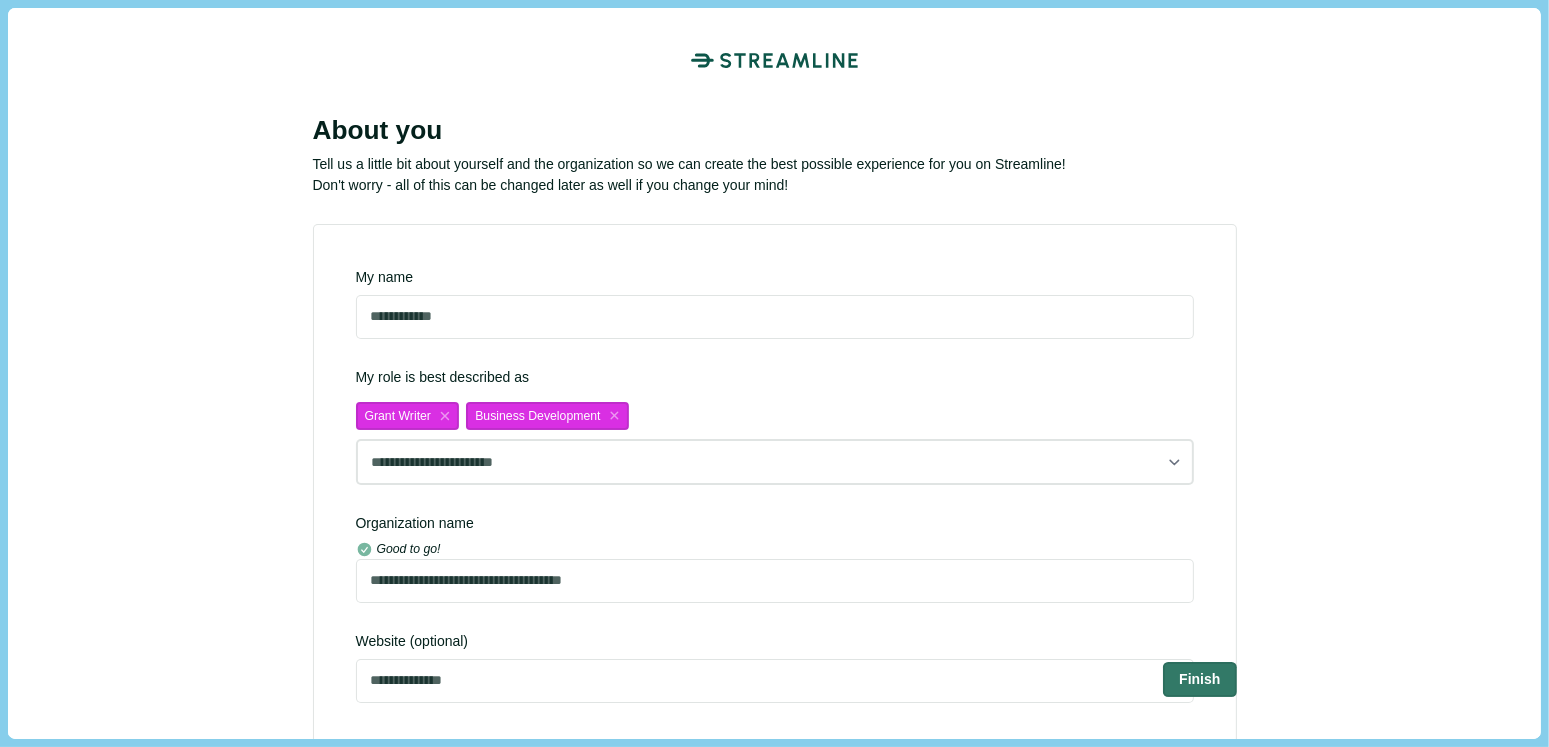 scroll, scrollTop: 0, scrollLeft: 0, axis: both 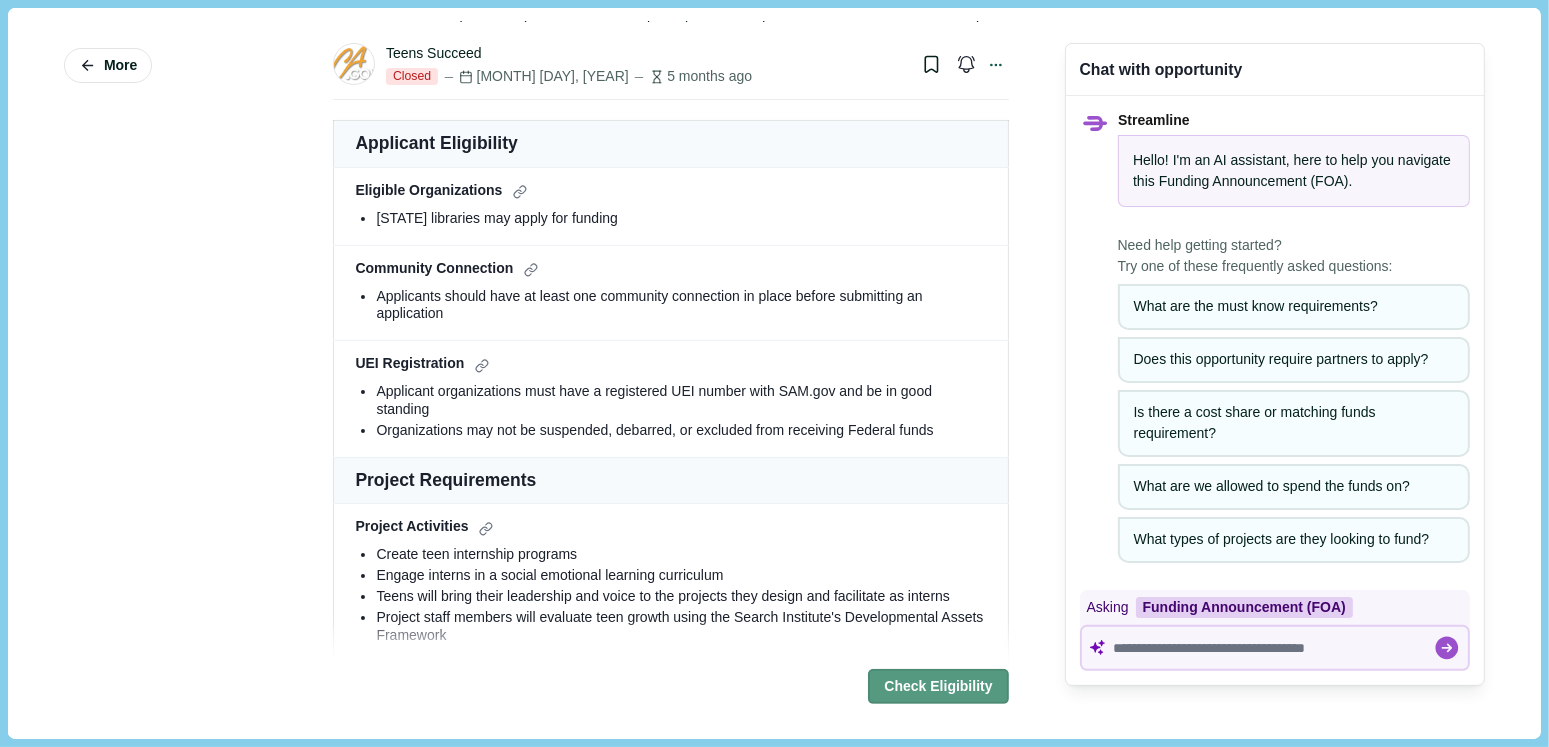 click on "Check Eligibility" at bounding box center [938, 686] 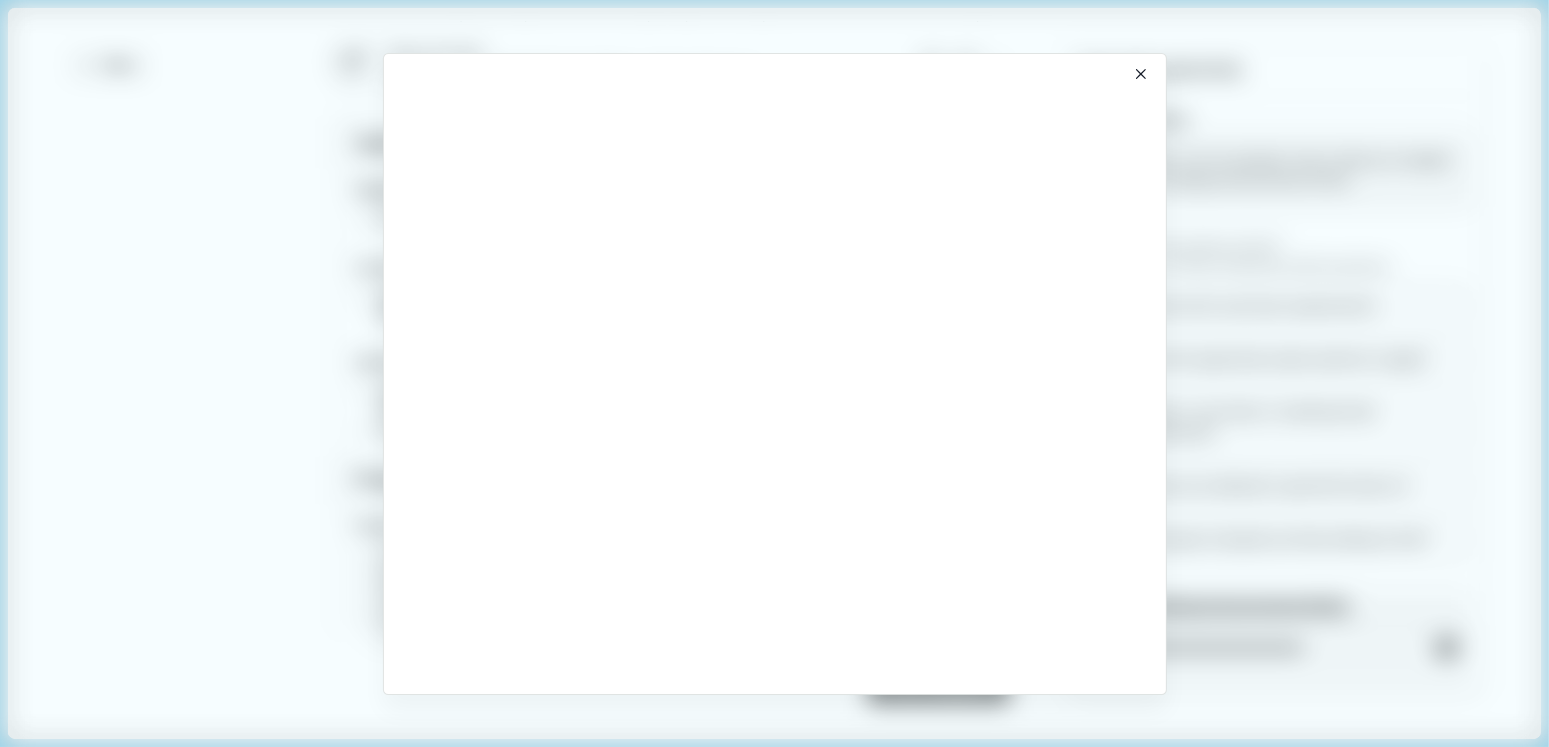 scroll, scrollTop: 191, scrollLeft: 0, axis: vertical 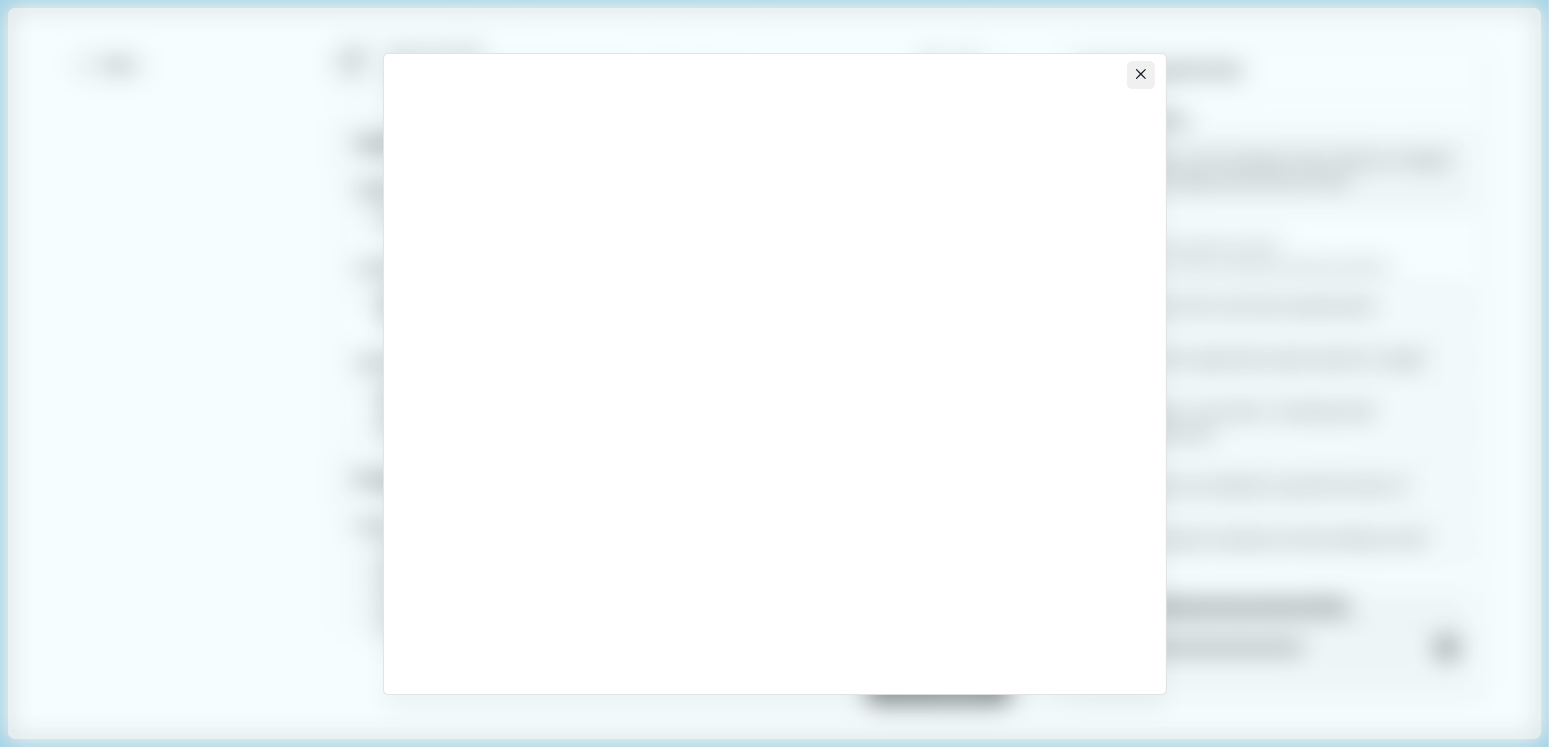 click 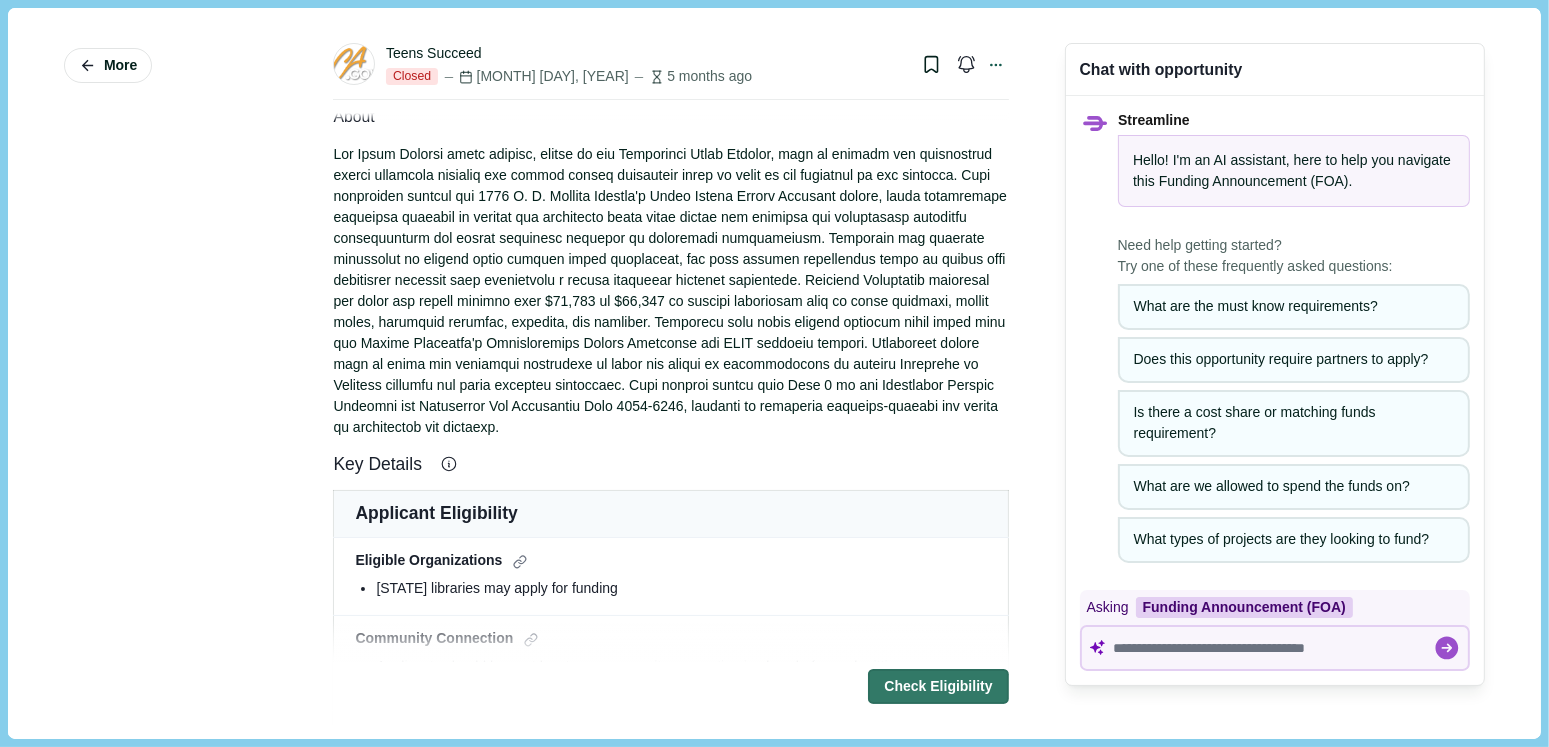 scroll, scrollTop: 0, scrollLeft: 0, axis: both 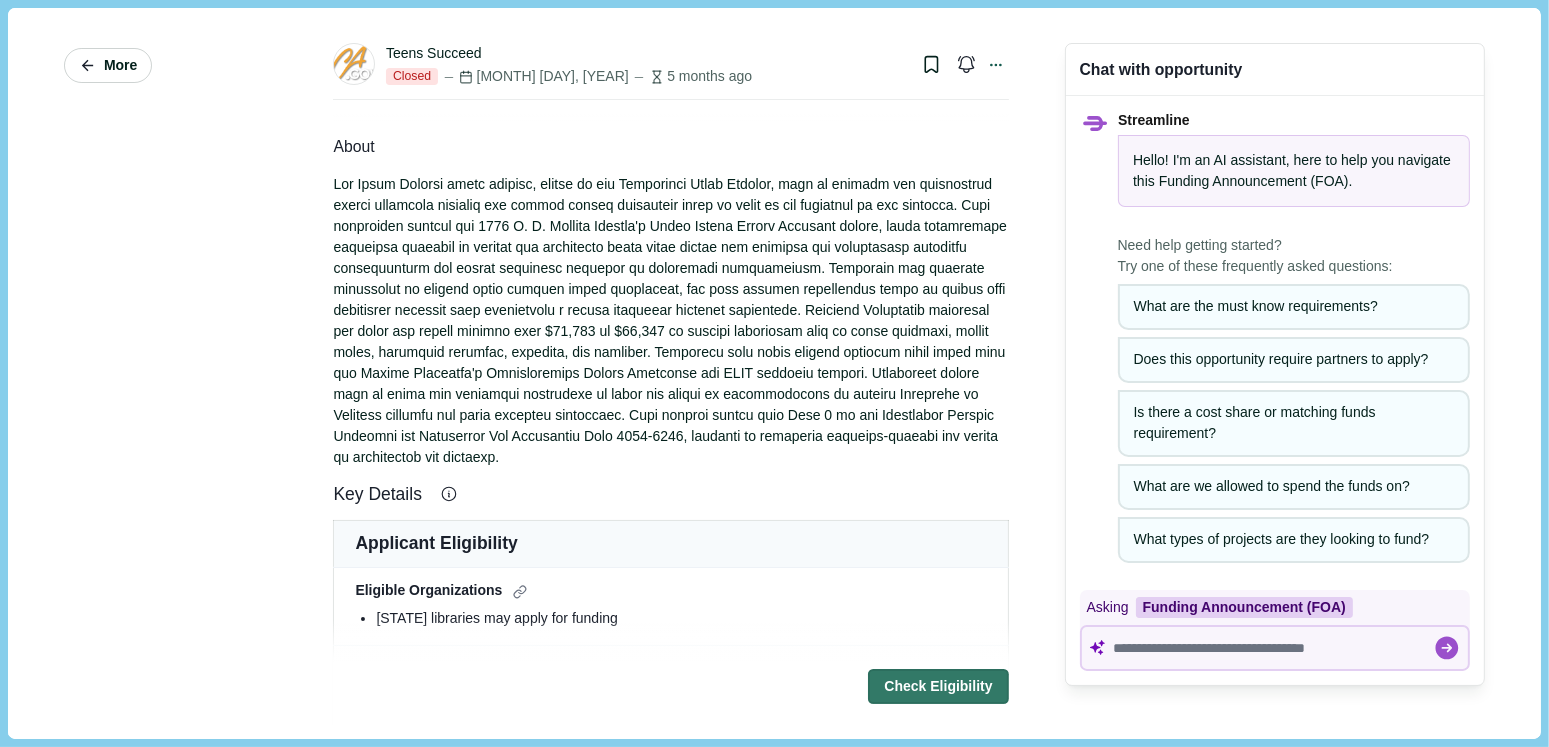 click on "More" at bounding box center (120, 65) 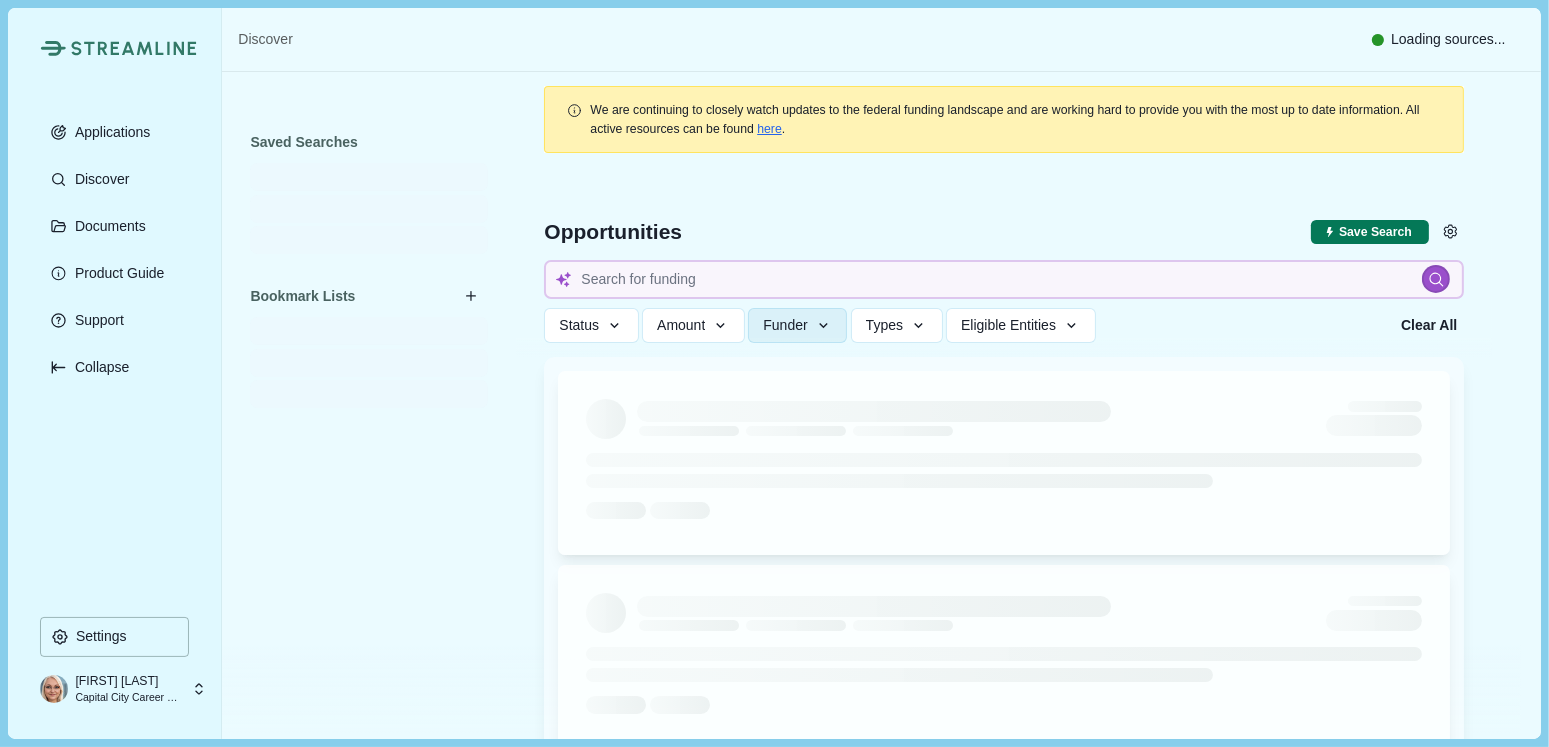 type 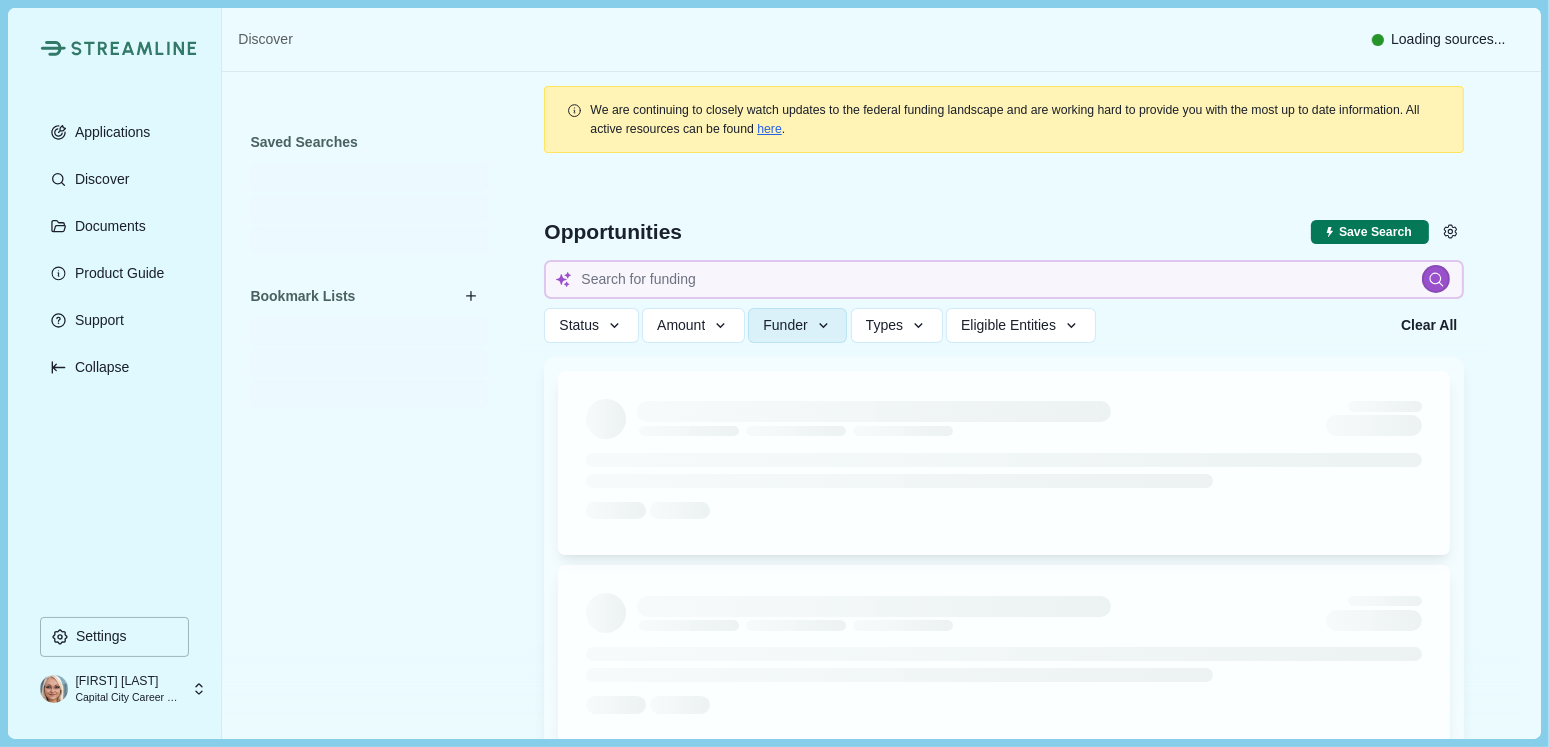 type 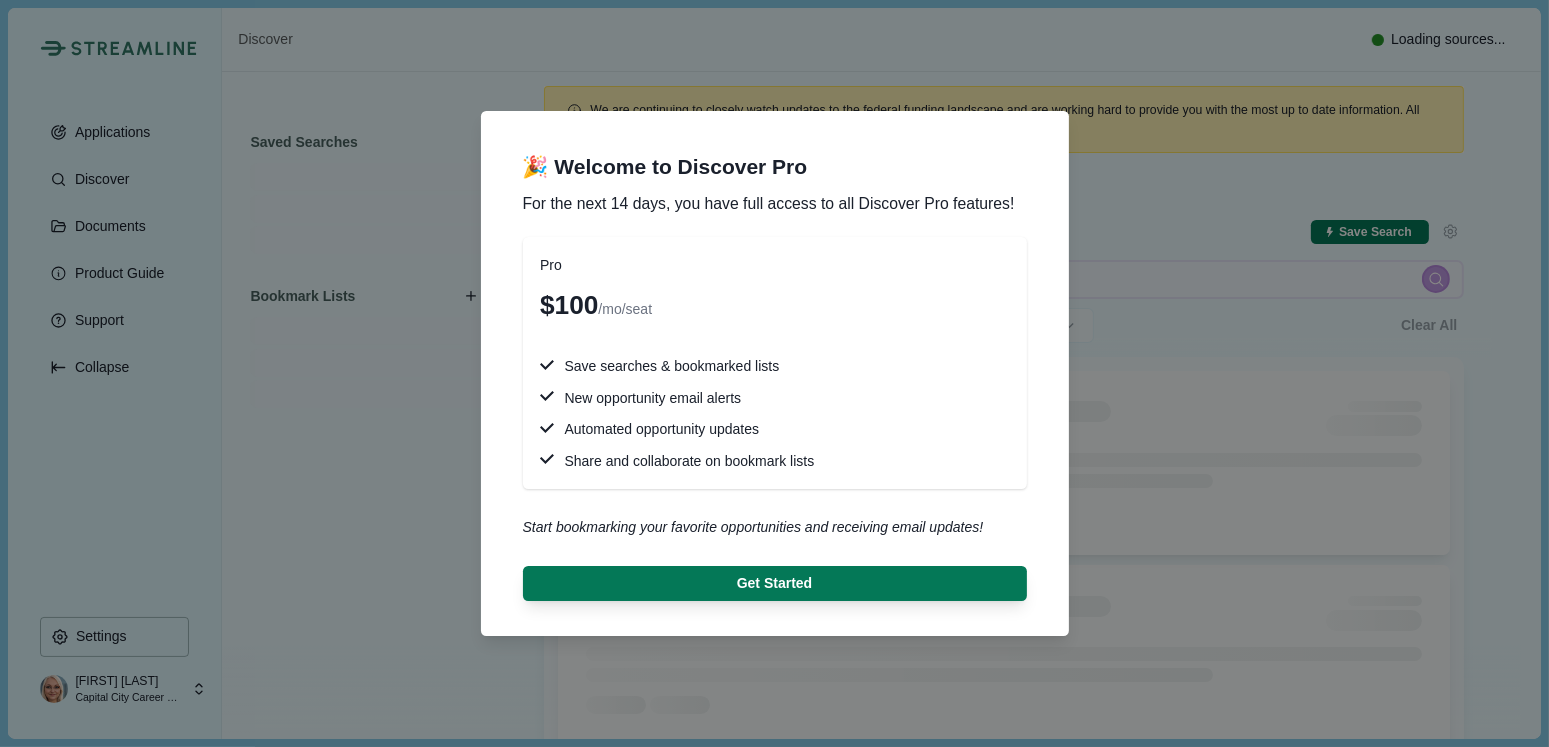 type 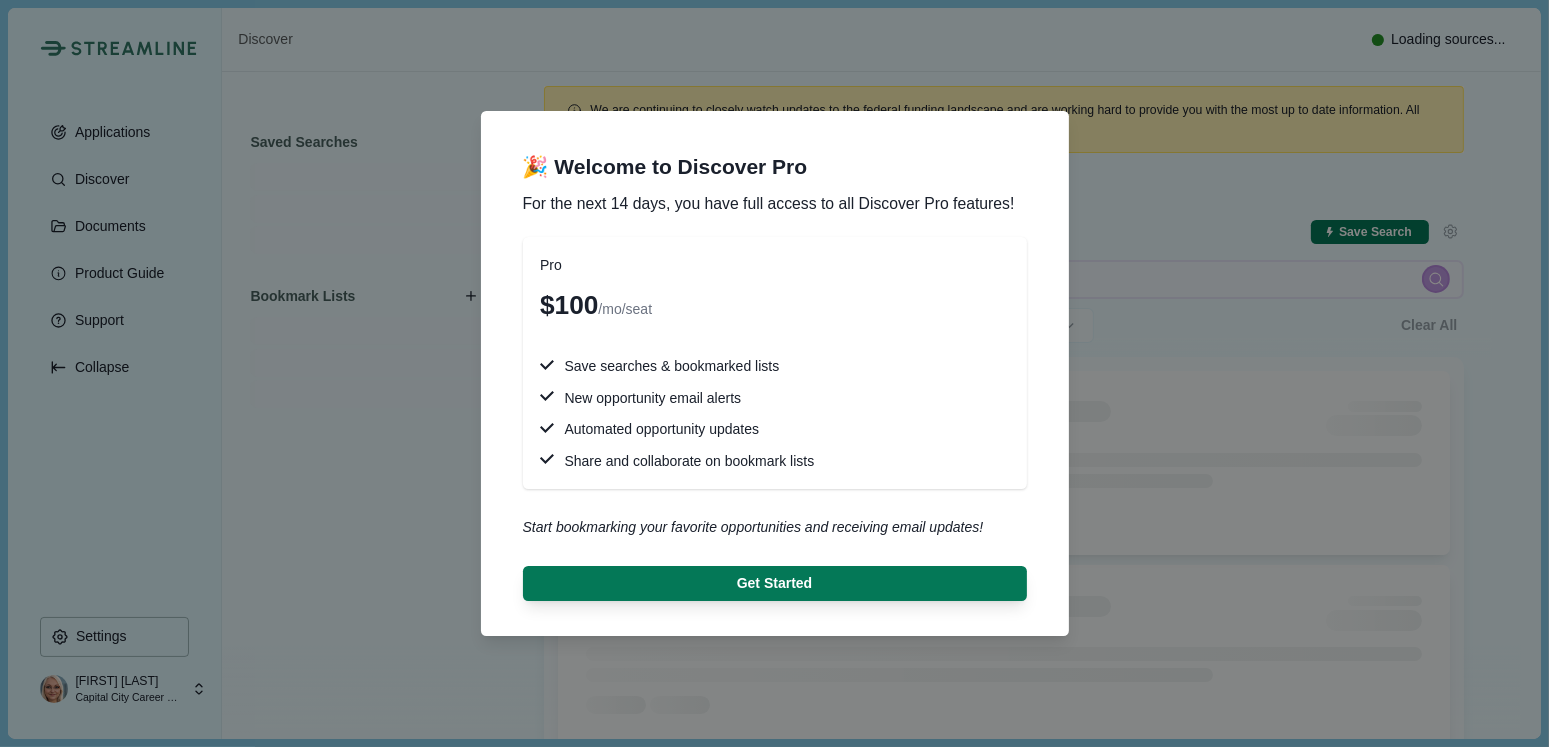 type 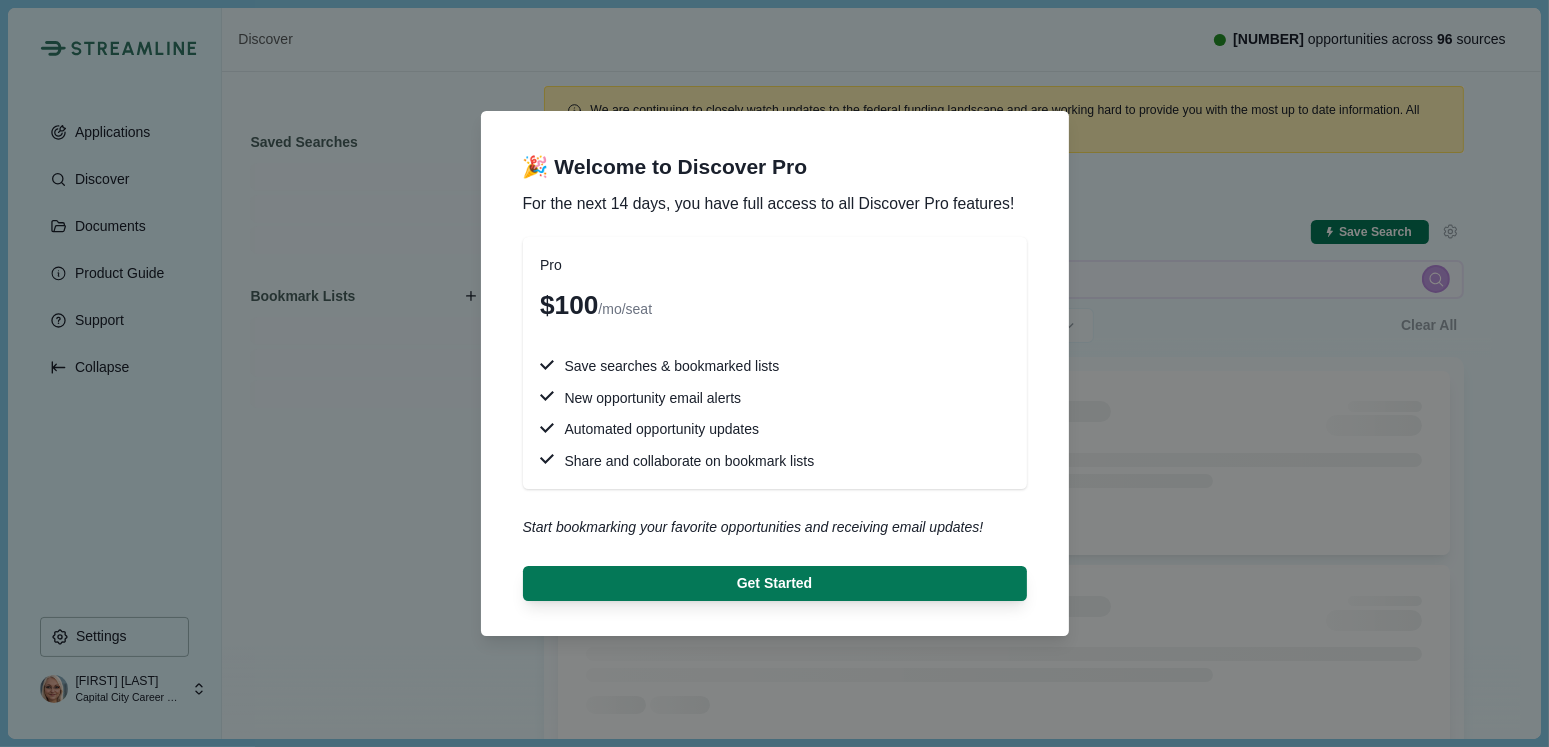 type 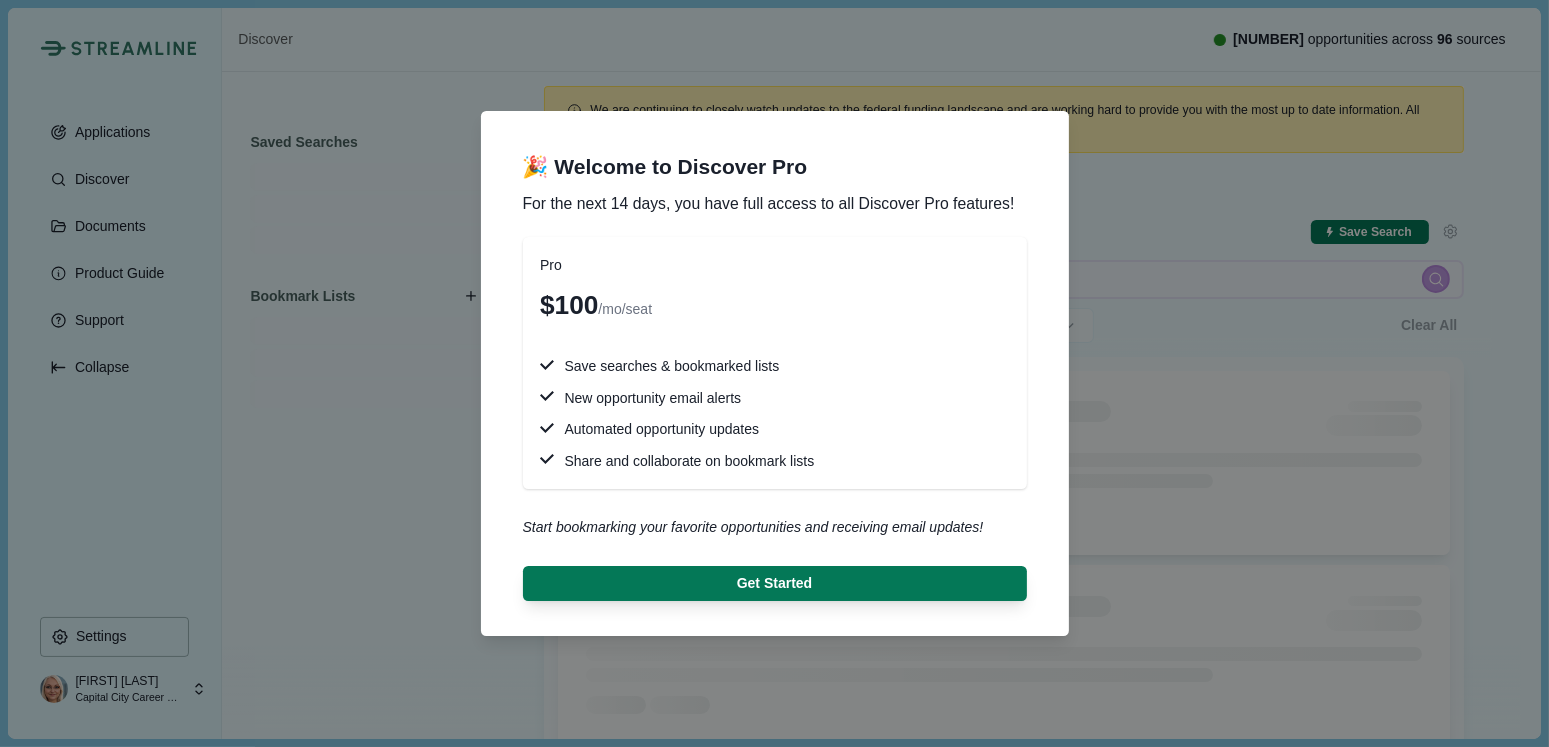 type 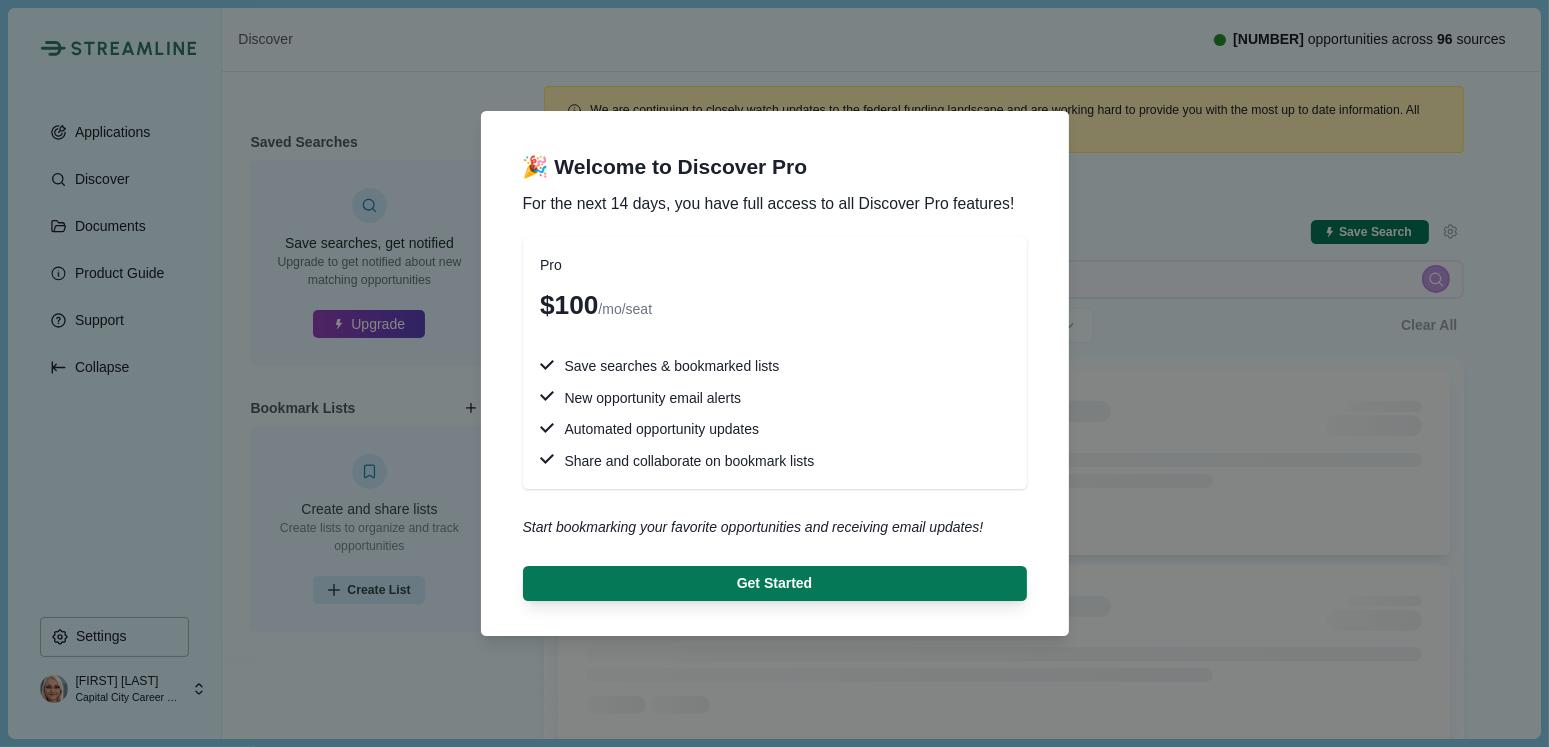 type 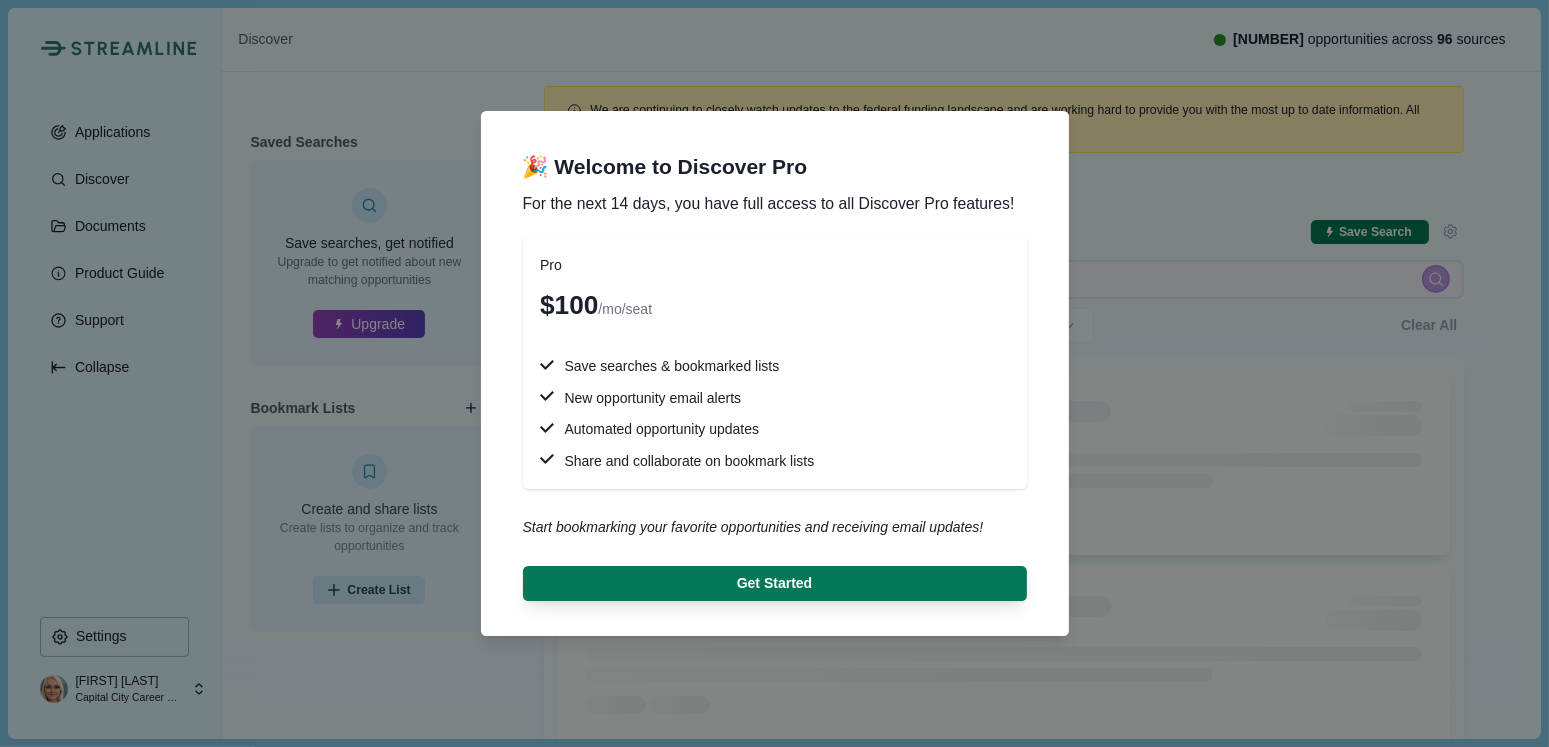 type 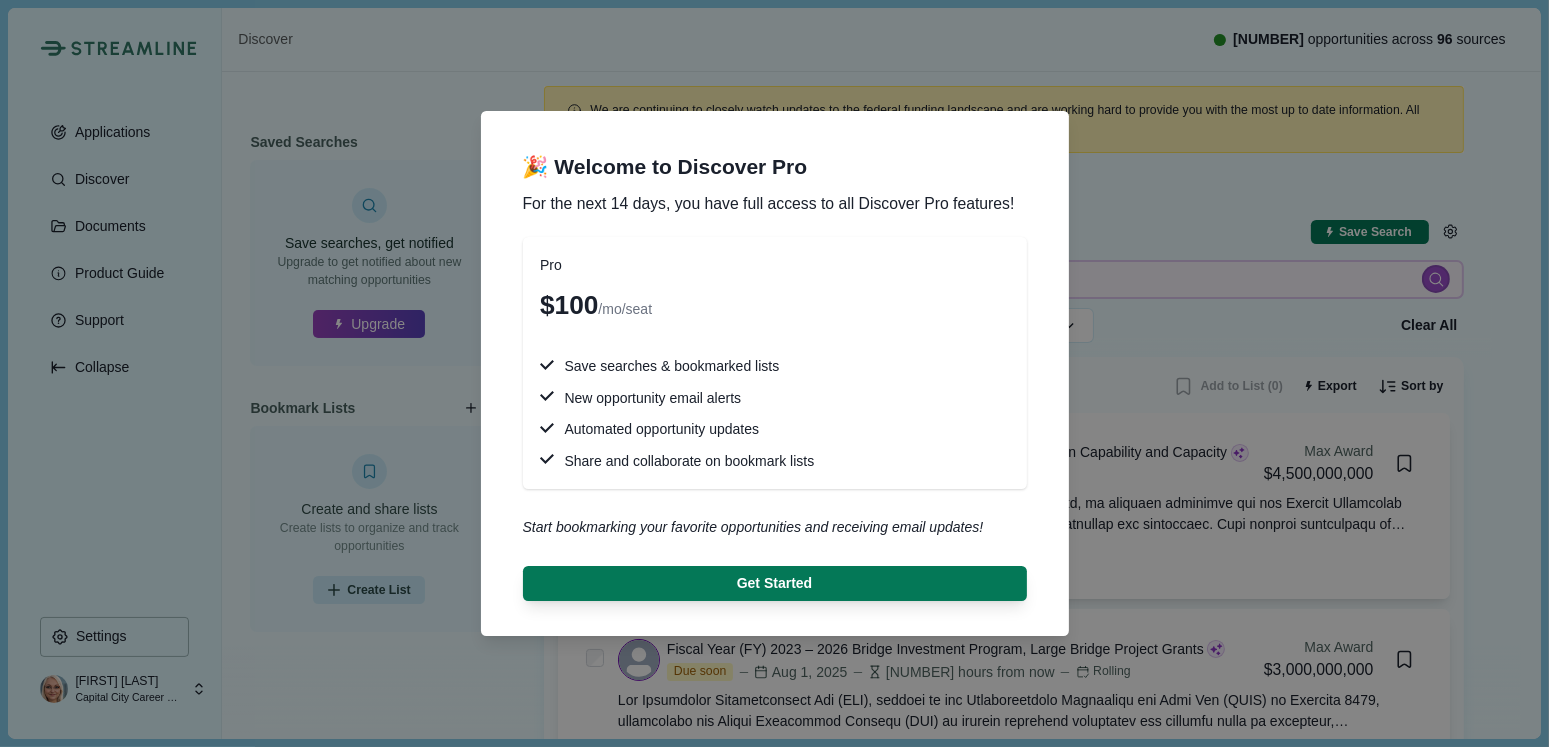 type 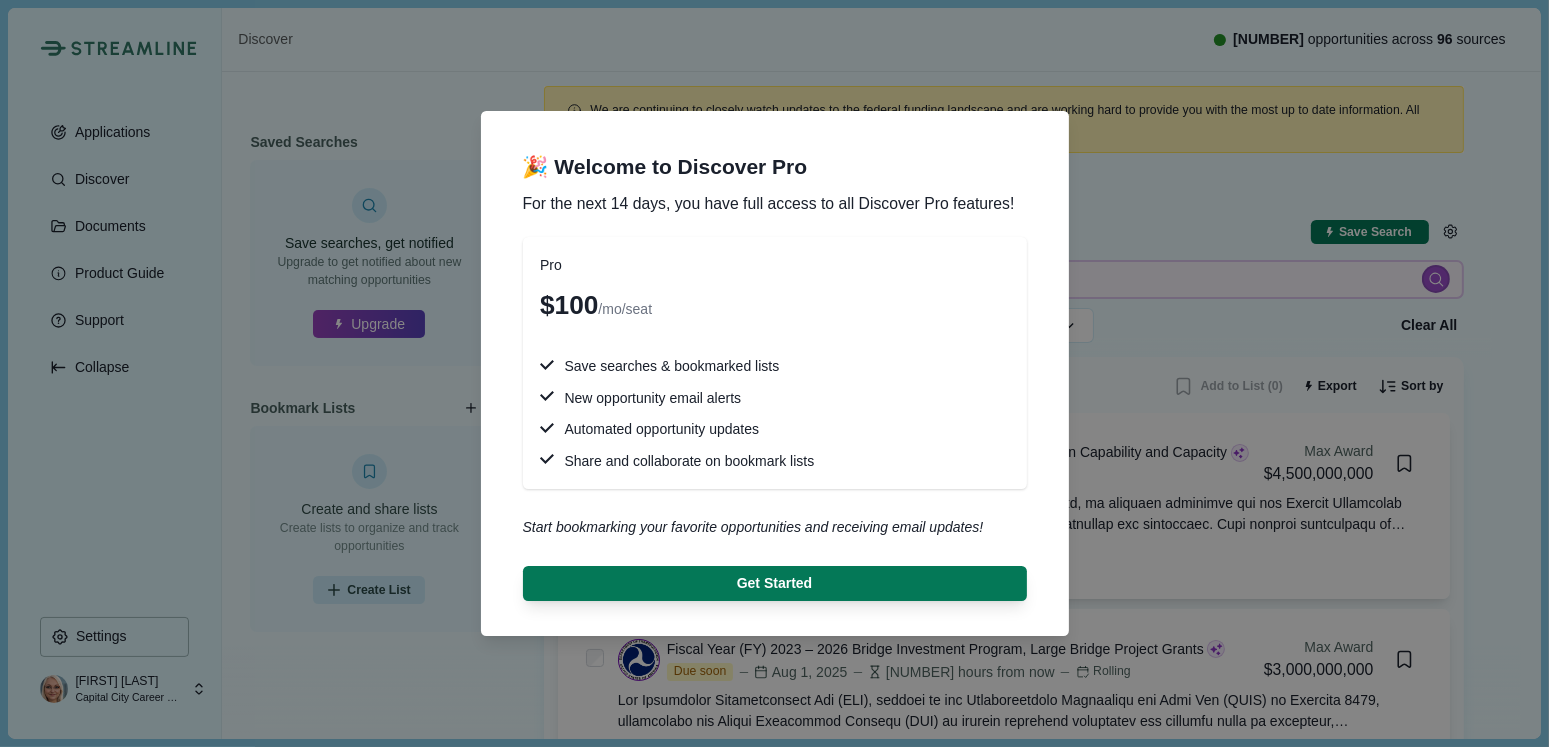 click on "🎉 Welcome to Discover Pro For the next 14 days, you have full access to all Discover Pro features! Pro $100 /mo/seat Save searches & bookmarked lists New opportunity email alerts Automated opportunity updates Share and collaborate on bookmark lists Start bookmarking your favorite opportunities and receiving email updates! Get Started" at bounding box center (774, 373) 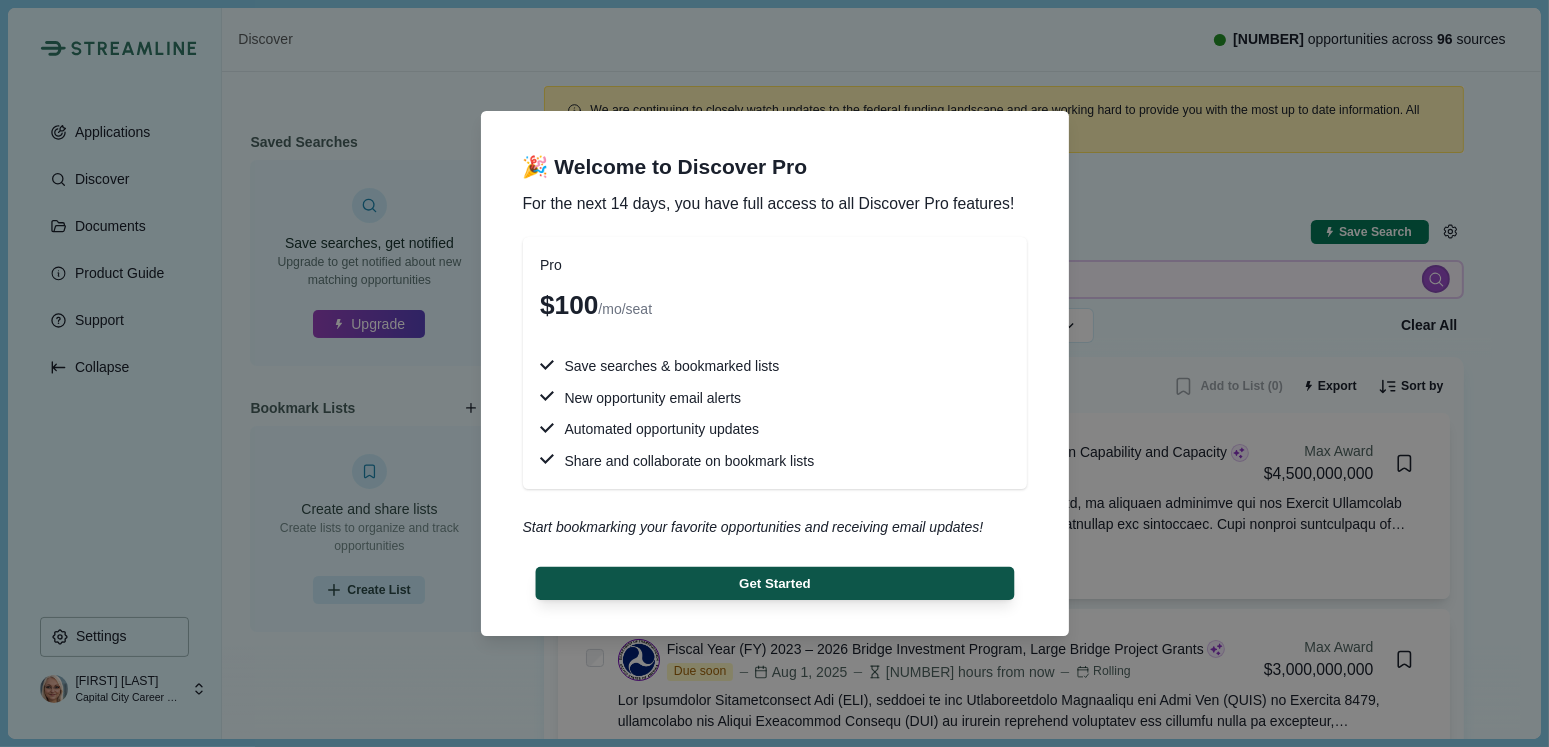 click on "Get Started" at bounding box center (774, 583) 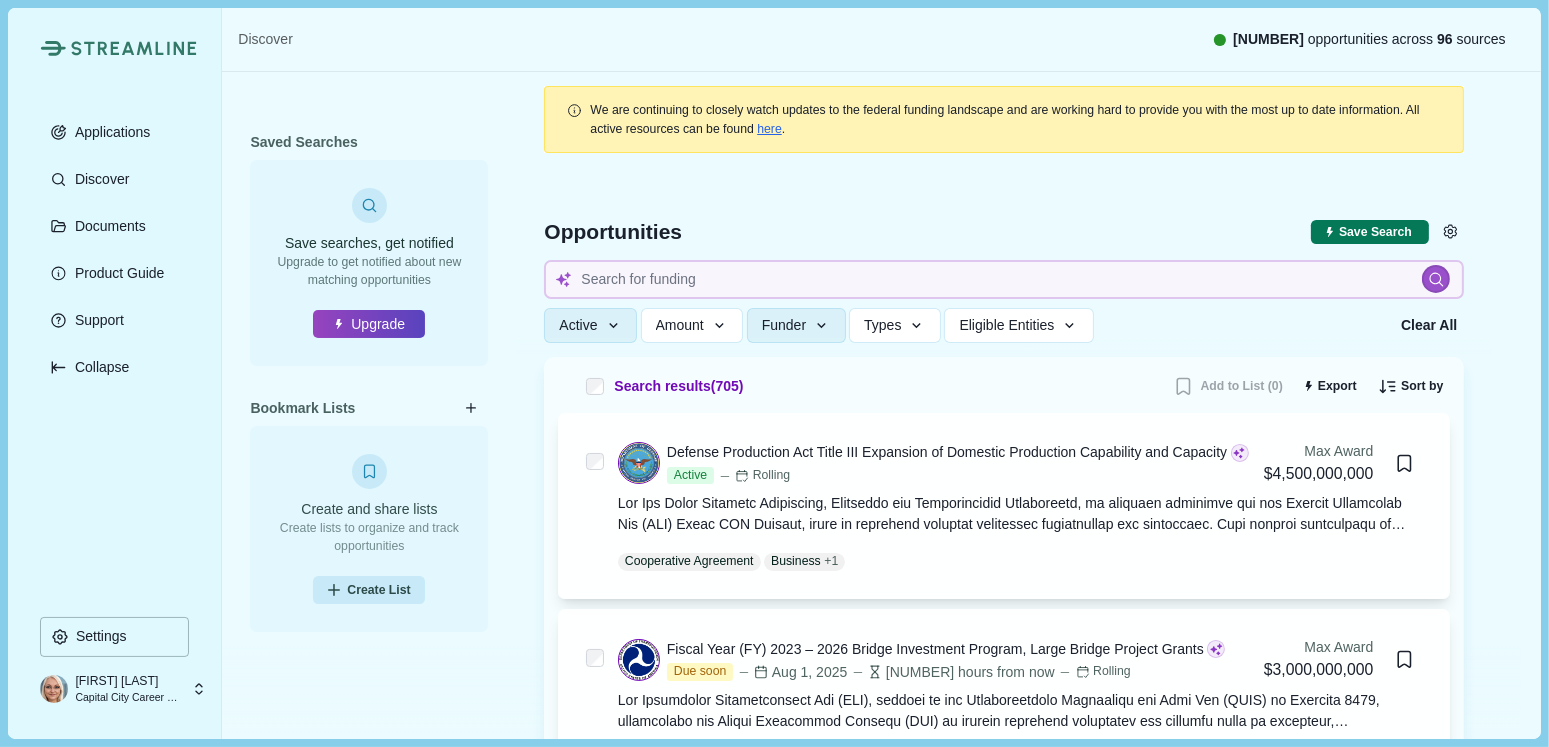 click on "Get Started" at bounding box center (775, 583) 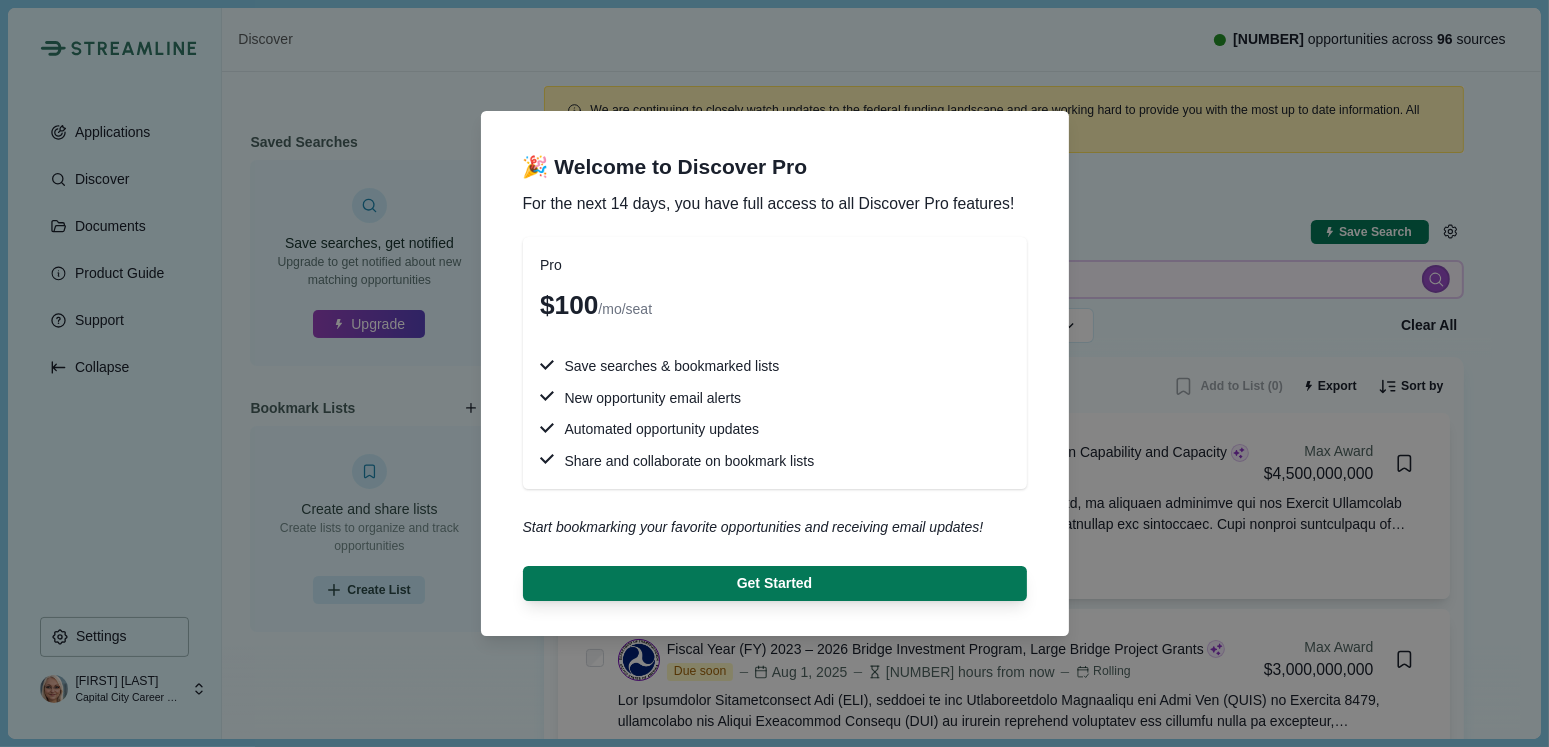 type 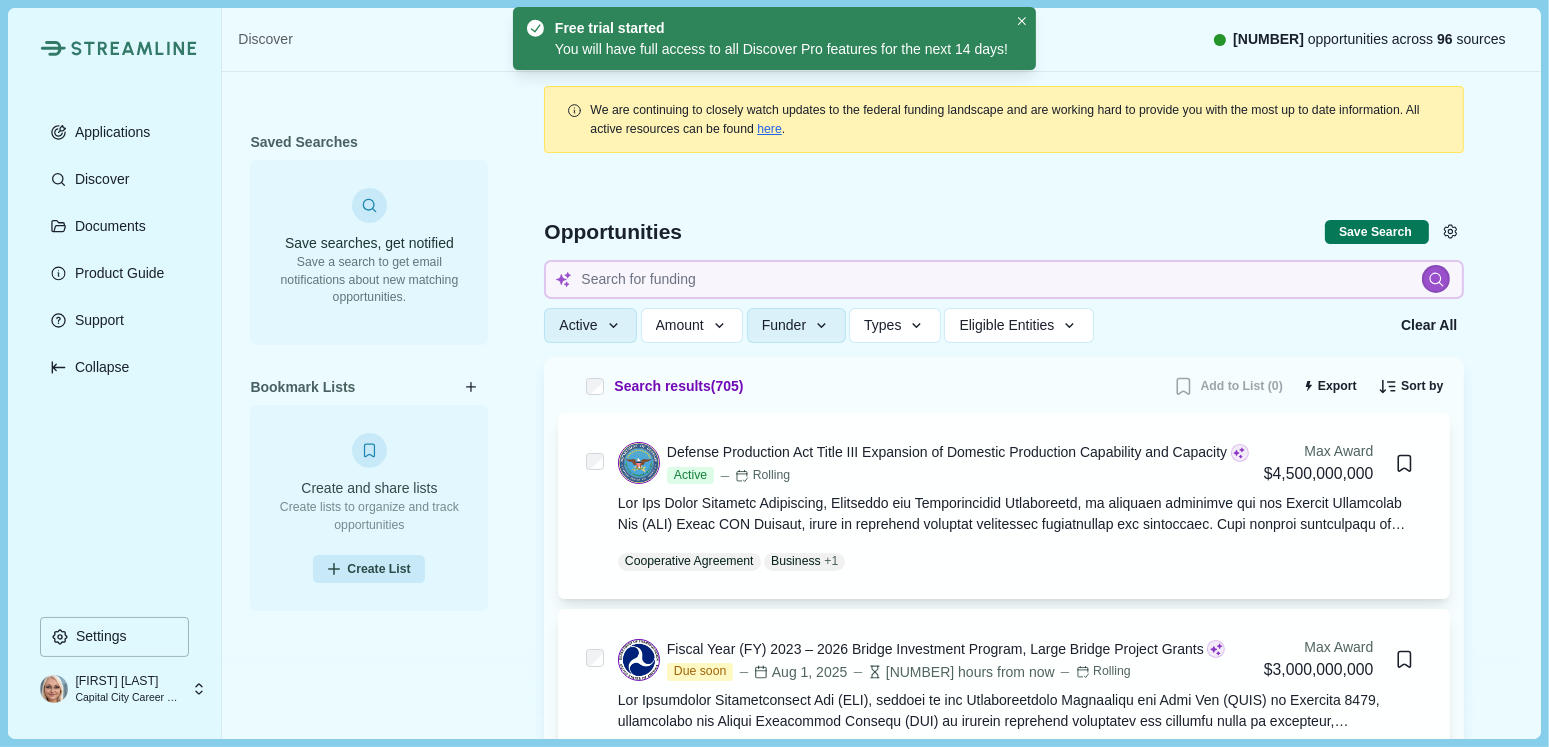 type 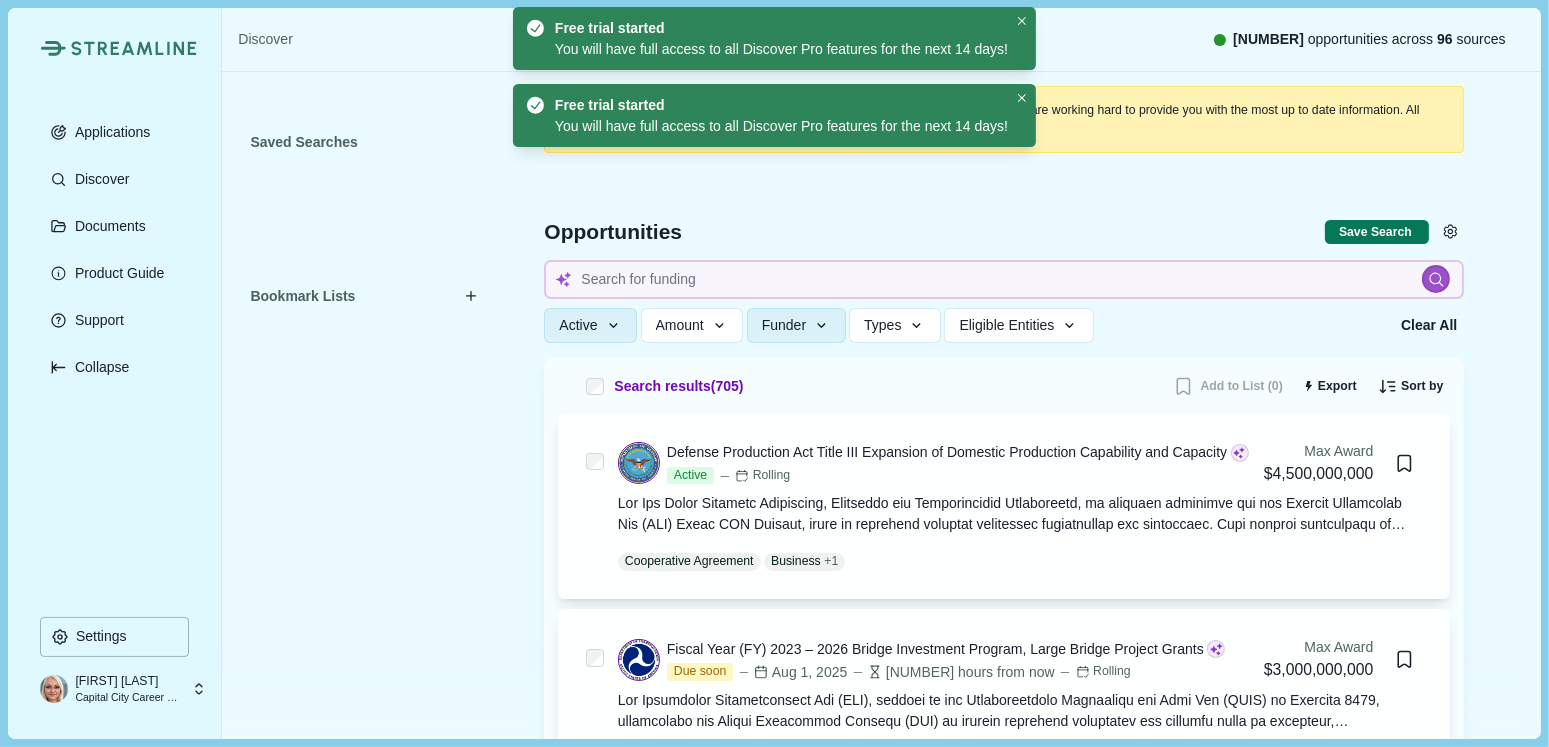 scroll, scrollTop: 100, scrollLeft: 0, axis: vertical 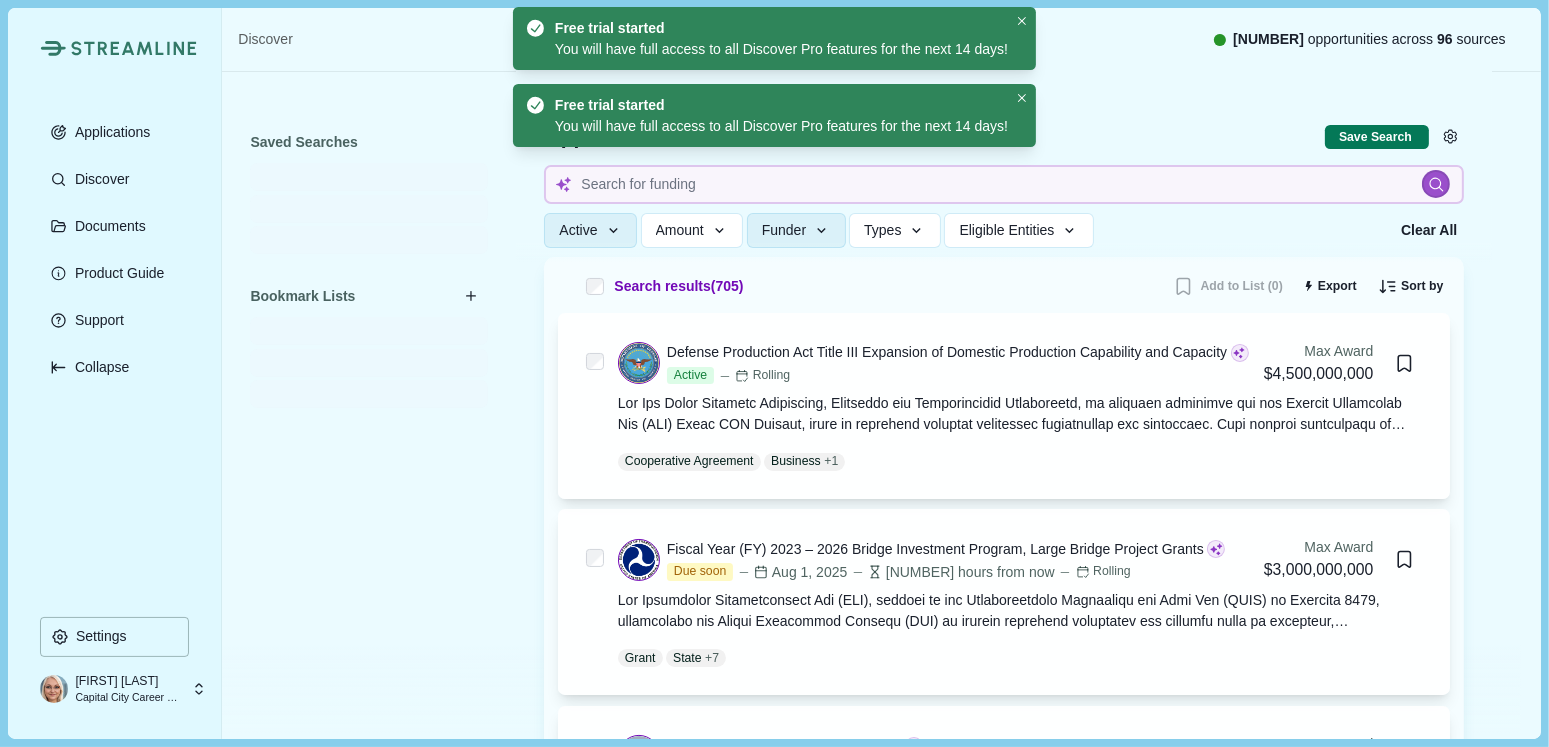 type 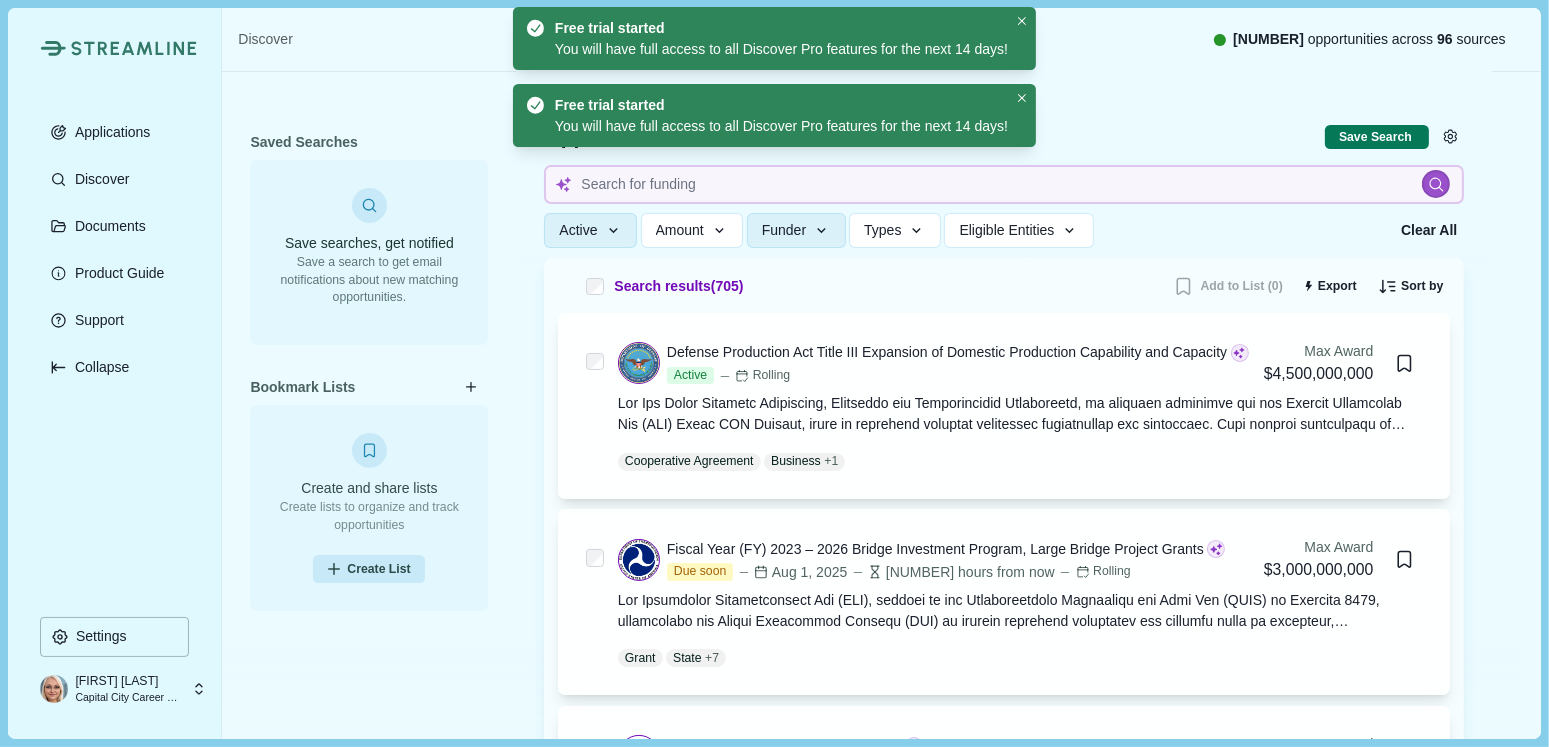 type 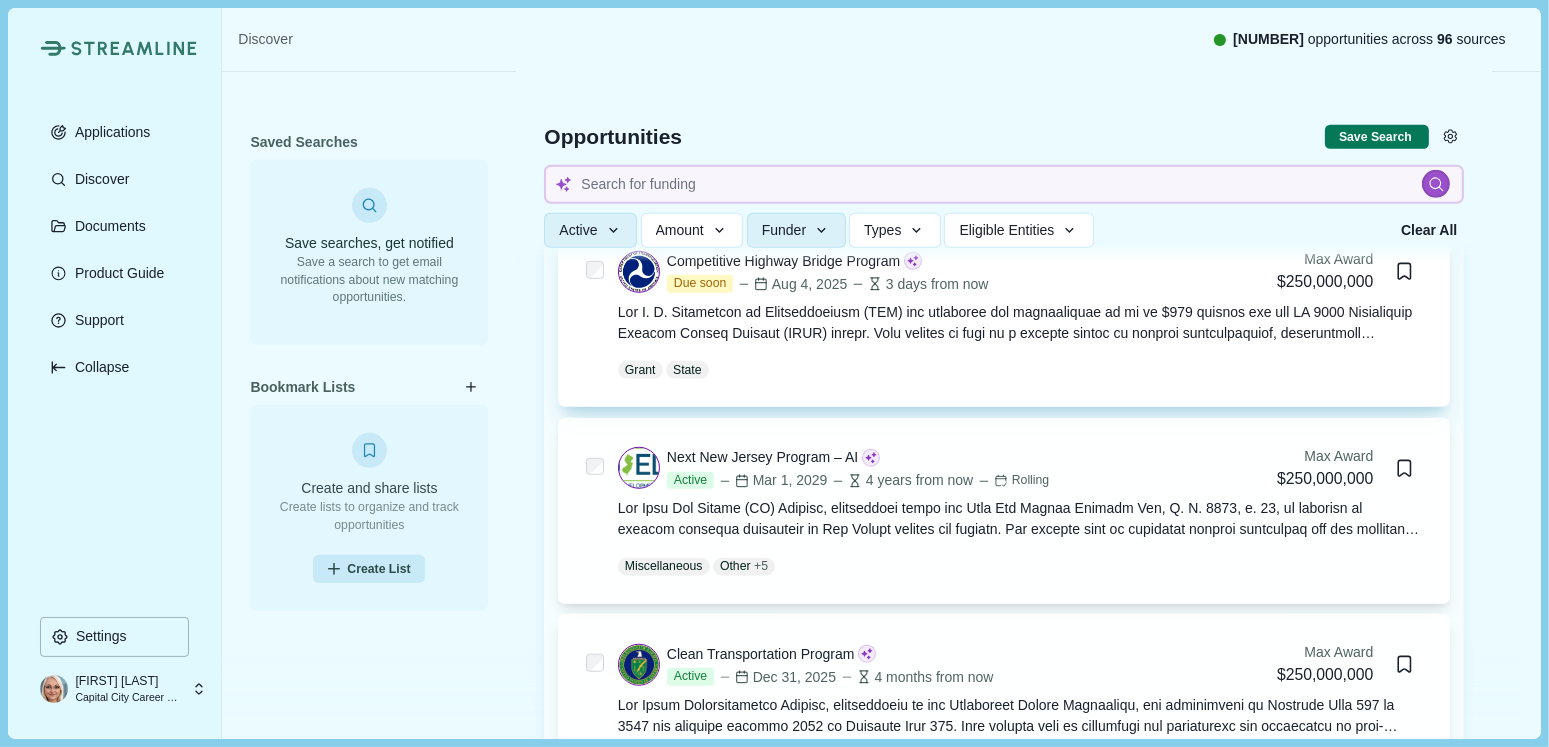scroll, scrollTop: 1800, scrollLeft: 0, axis: vertical 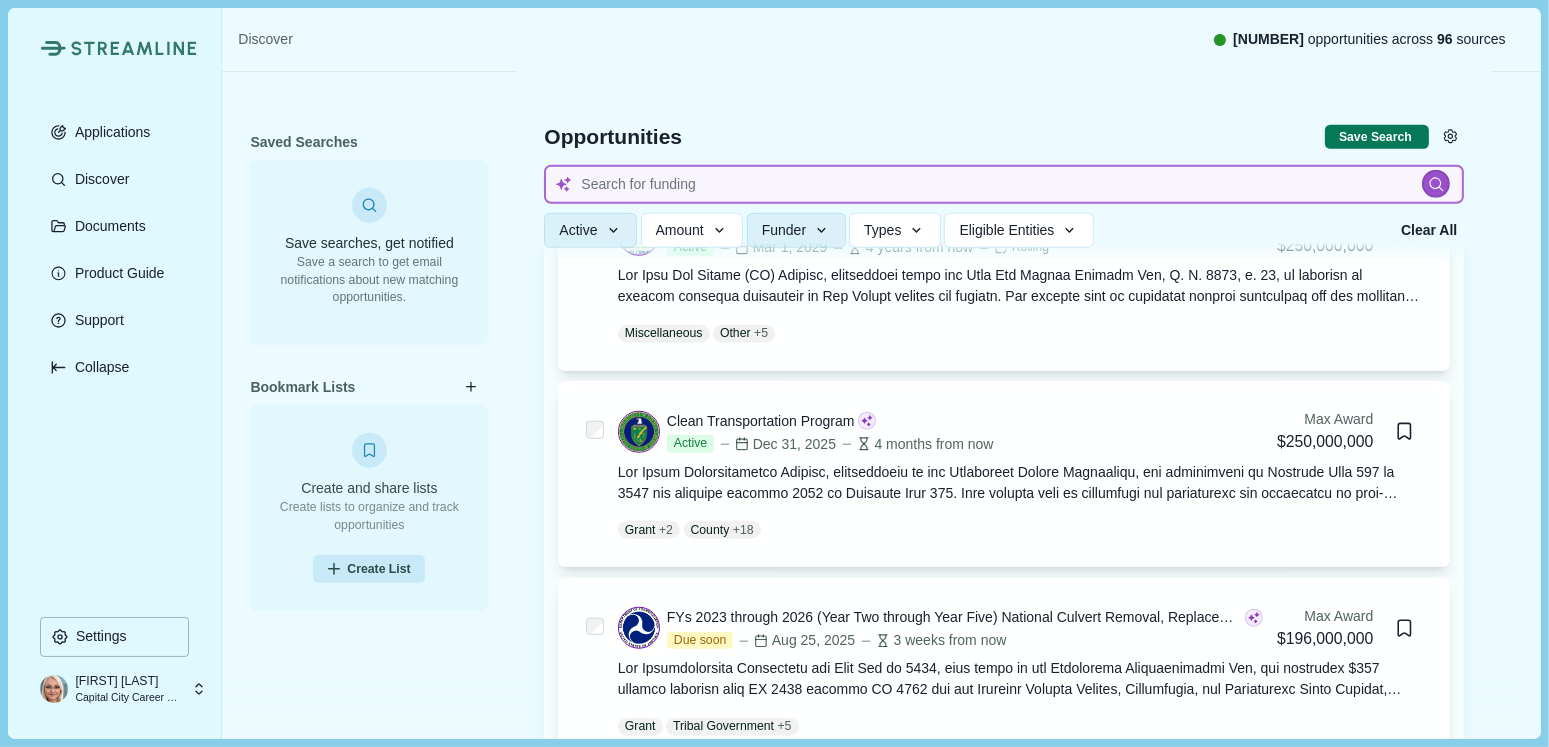 click at bounding box center [1004, 184] 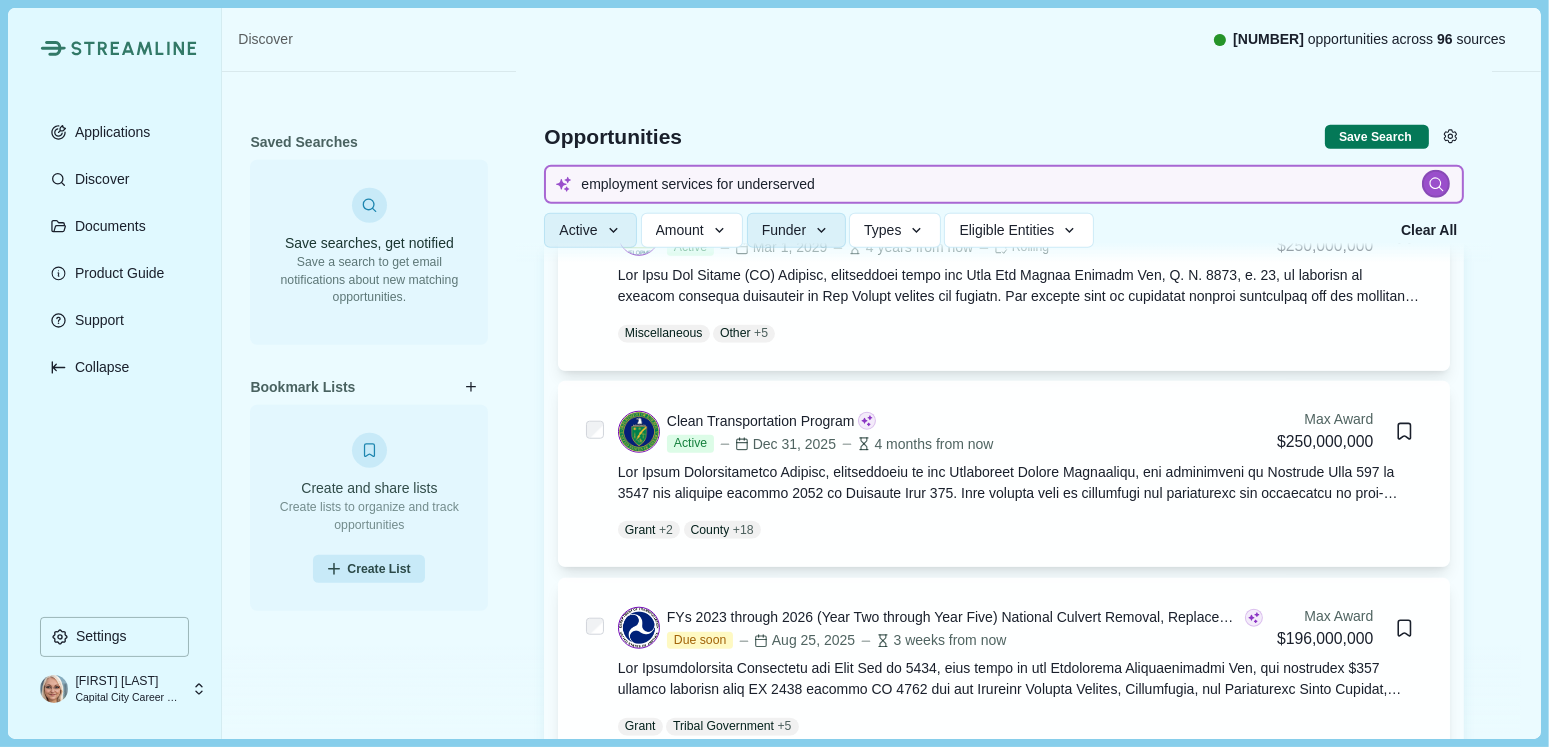 type on "employment services for underserved" 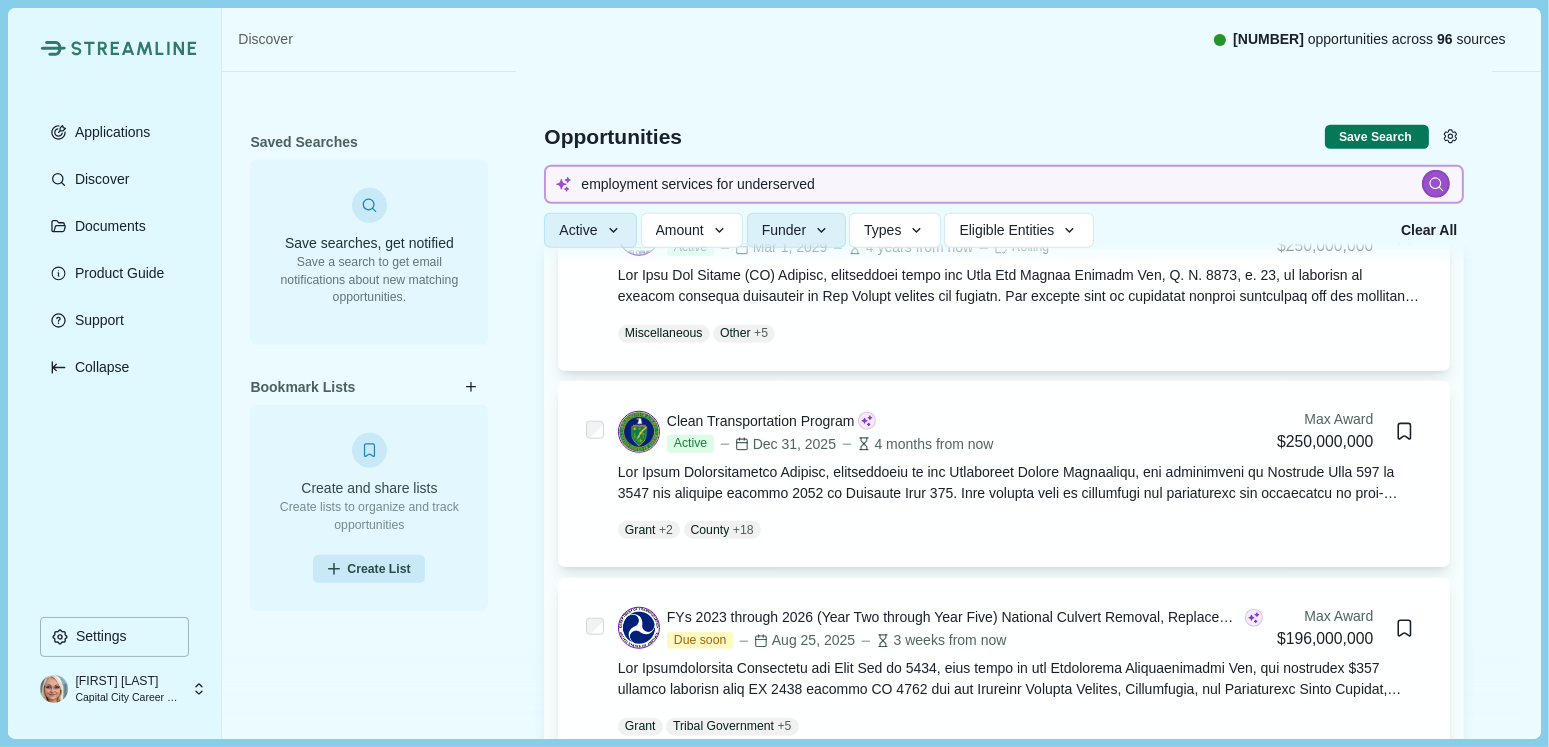 type 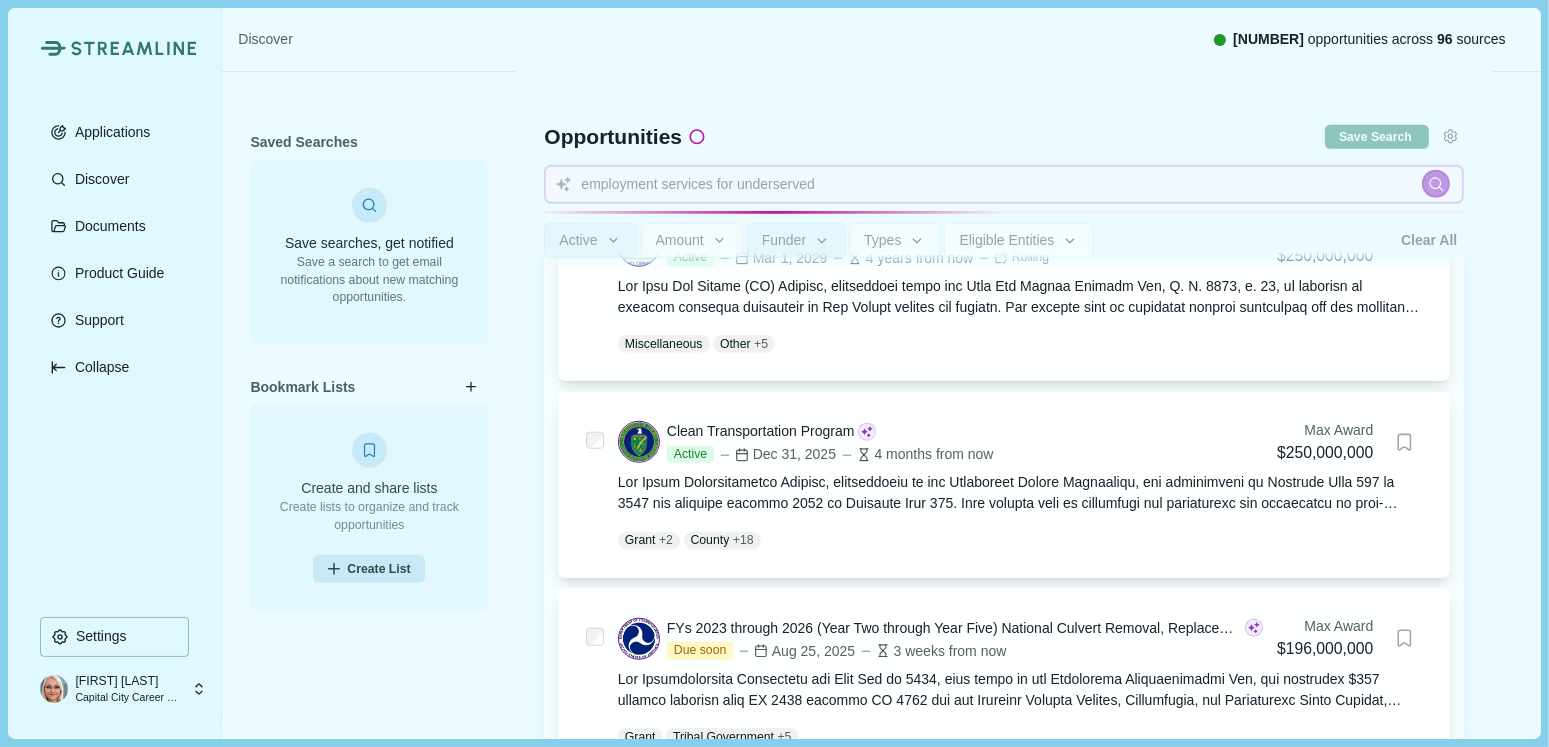 scroll, scrollTop: 1880, scrollLeft: 0, axis: vertical 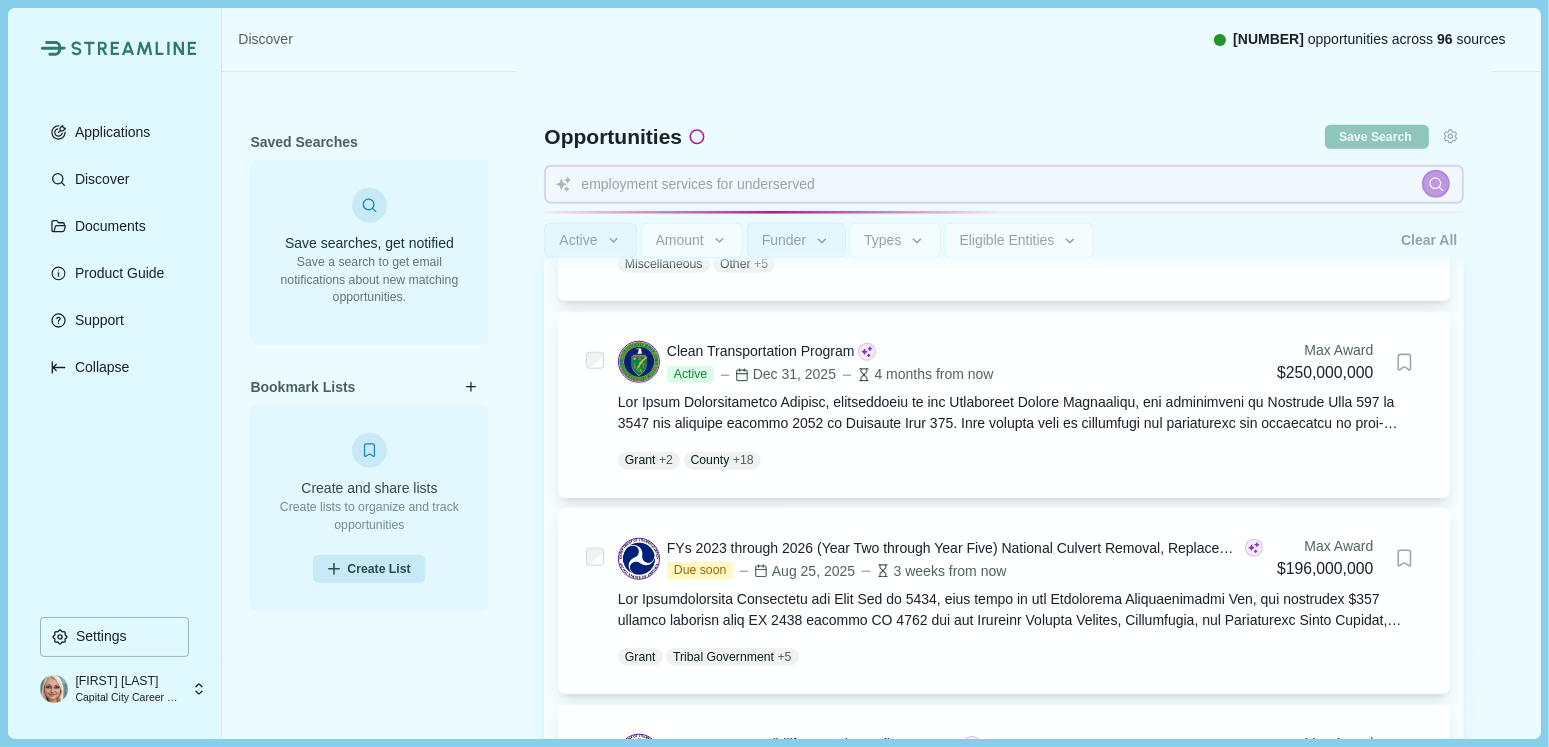 type 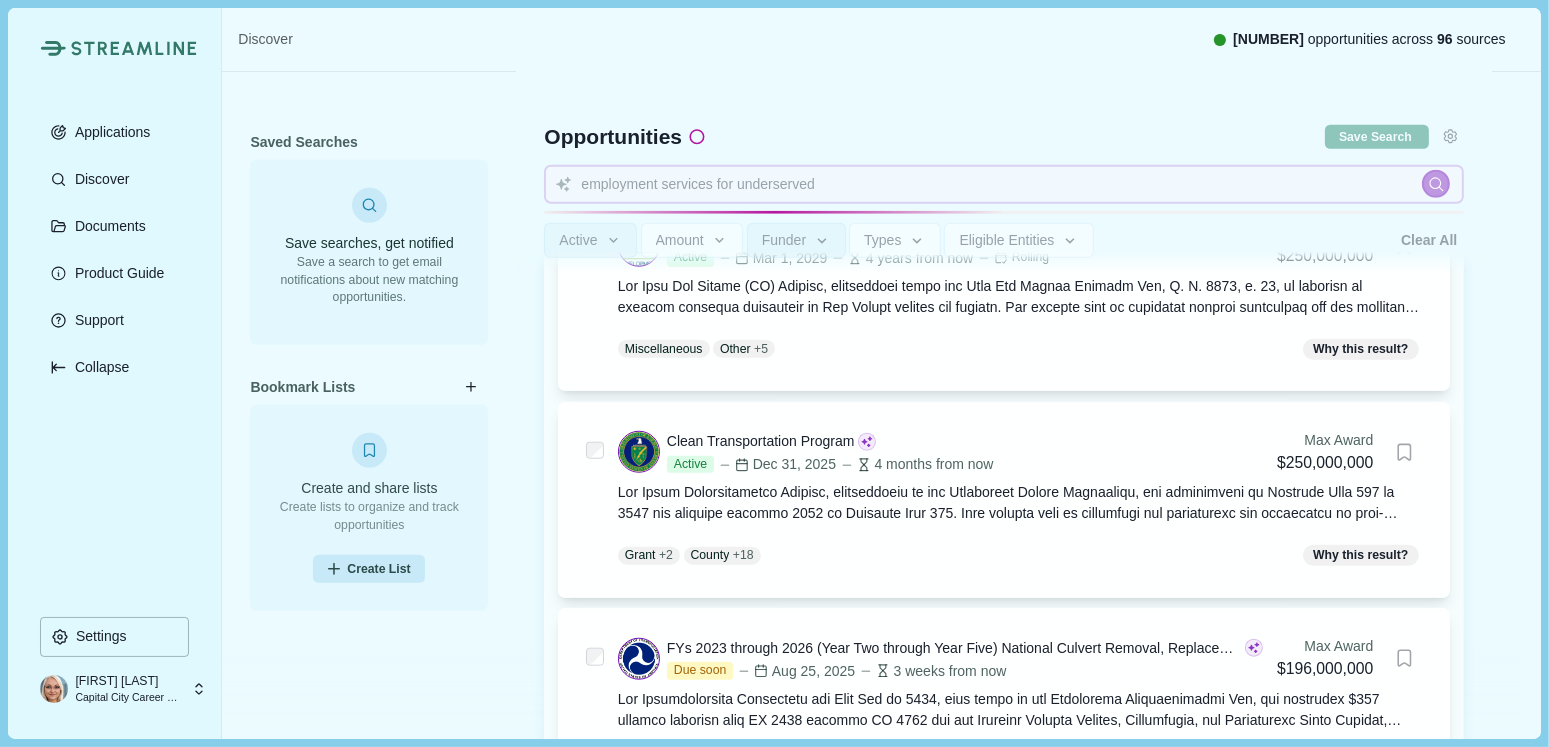 type 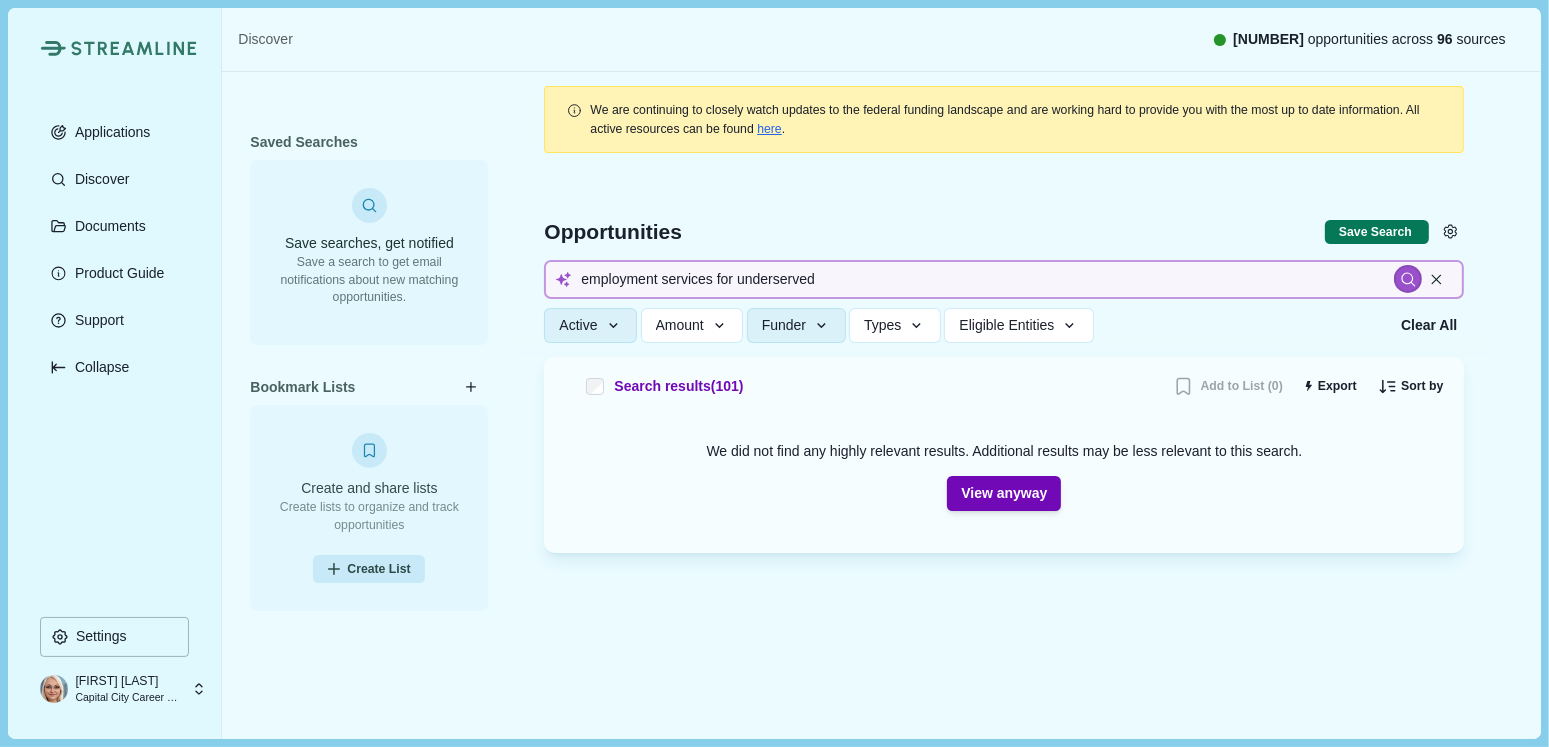 type 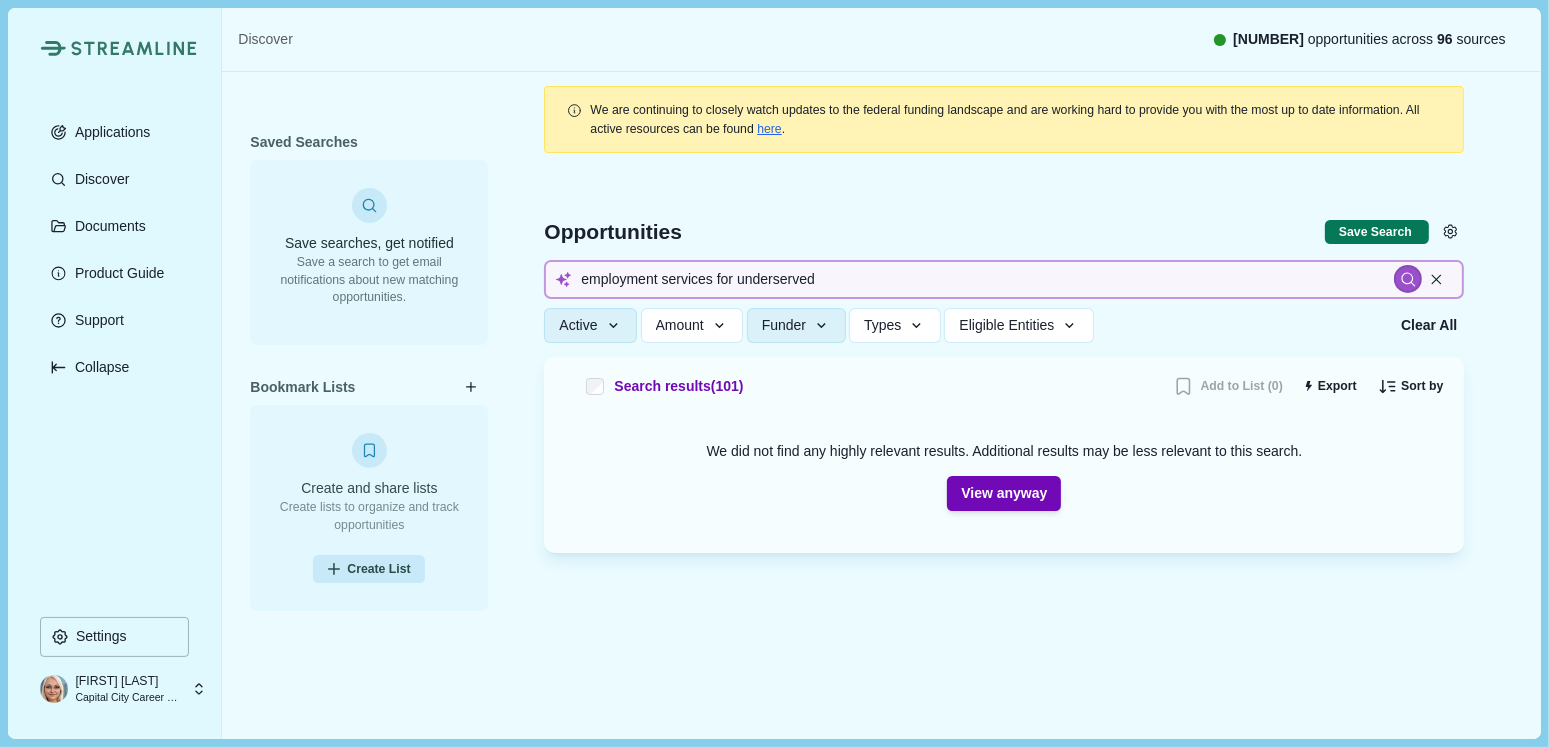 type 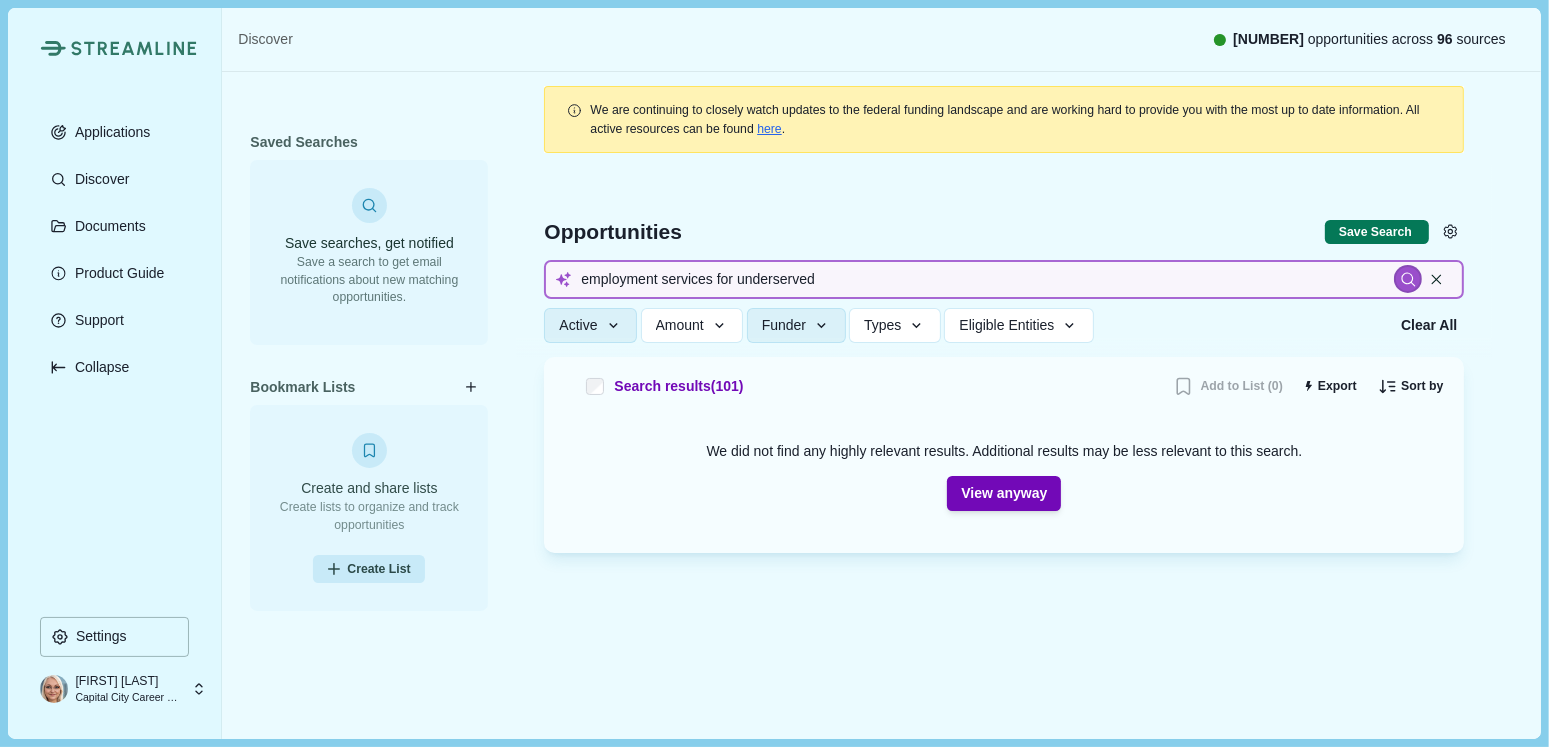 drag, startPoint x: 860, startPoint y: 275, endPoint x: 537, endPoint y: 263, distance: 323.22284 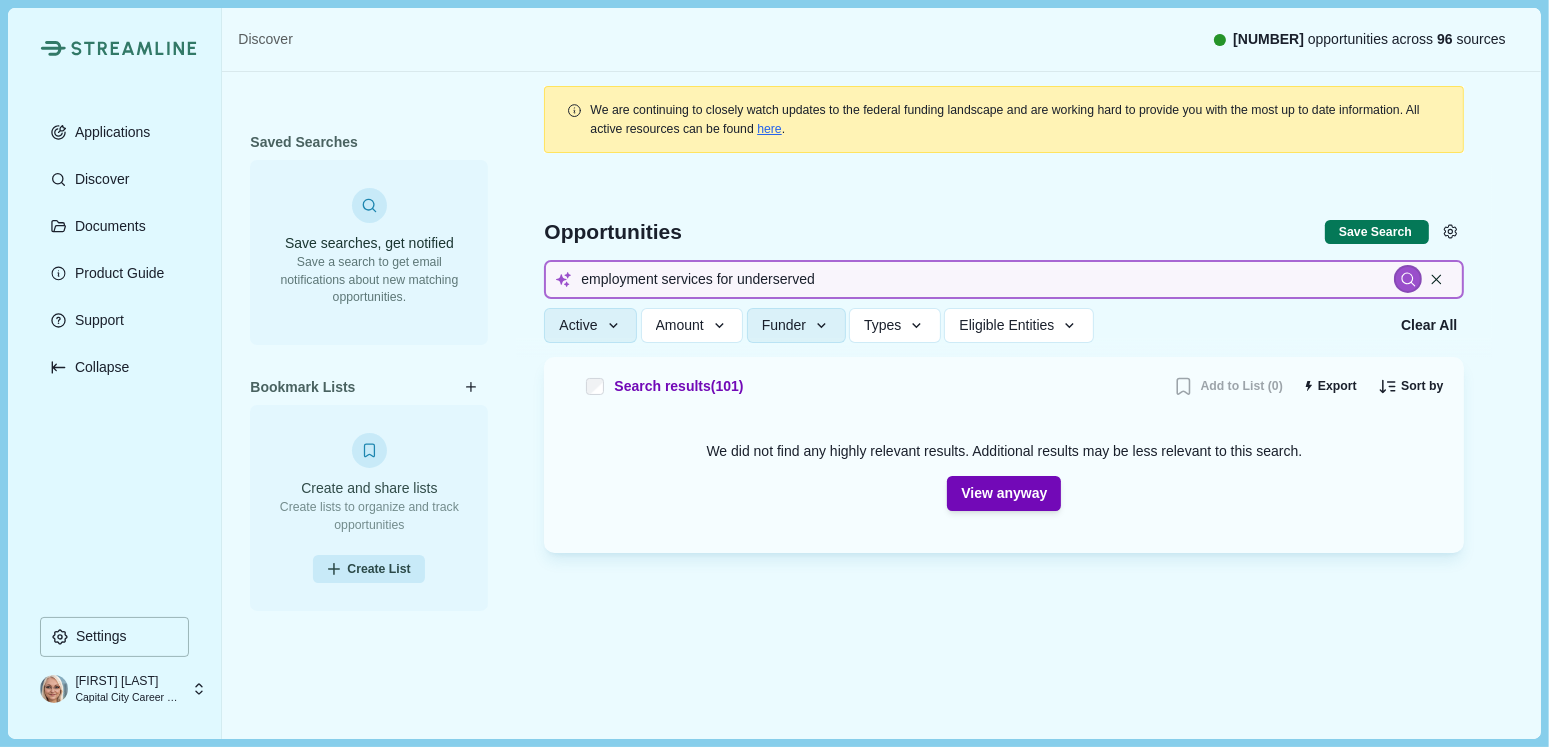click on "Opportunities Save Search Include missing values employment services for underserved Active Status All Active Closed Clear Apply Amount Award Ceiling - Total Award - Clear Apply Funder Some federal agencies are unchecked by default due to their lower likelihood of having climate-relevant opportunities. Federal ( 44 ) Environmental Protection Agency EPA (2) Department of Transportation DOT (0) Department of Energy DOE (2) Department of Energy - Office of Science PAMS (0) Department of Agriculture USDA (2) Internal Revenue Service IRS (0) General Services Administration GSA (0) Department of Defense DOD (1) Federal Aviation Administration FAA (0) Federal Trade Commission FTC (0) Federal Energy Regulatory Commission FERC (0) Department of Treasury USDT (0) Advanced Research Projects Agency for Health ARPAH (0) Agency for International Development USAID (0) Consumer Product Safety Commission CPSC (0) Department of Commerce DOC (15) Department of Education ED (7) Department of Health and Human Services HHS (0) ("" at bounding box center [1004, 262] 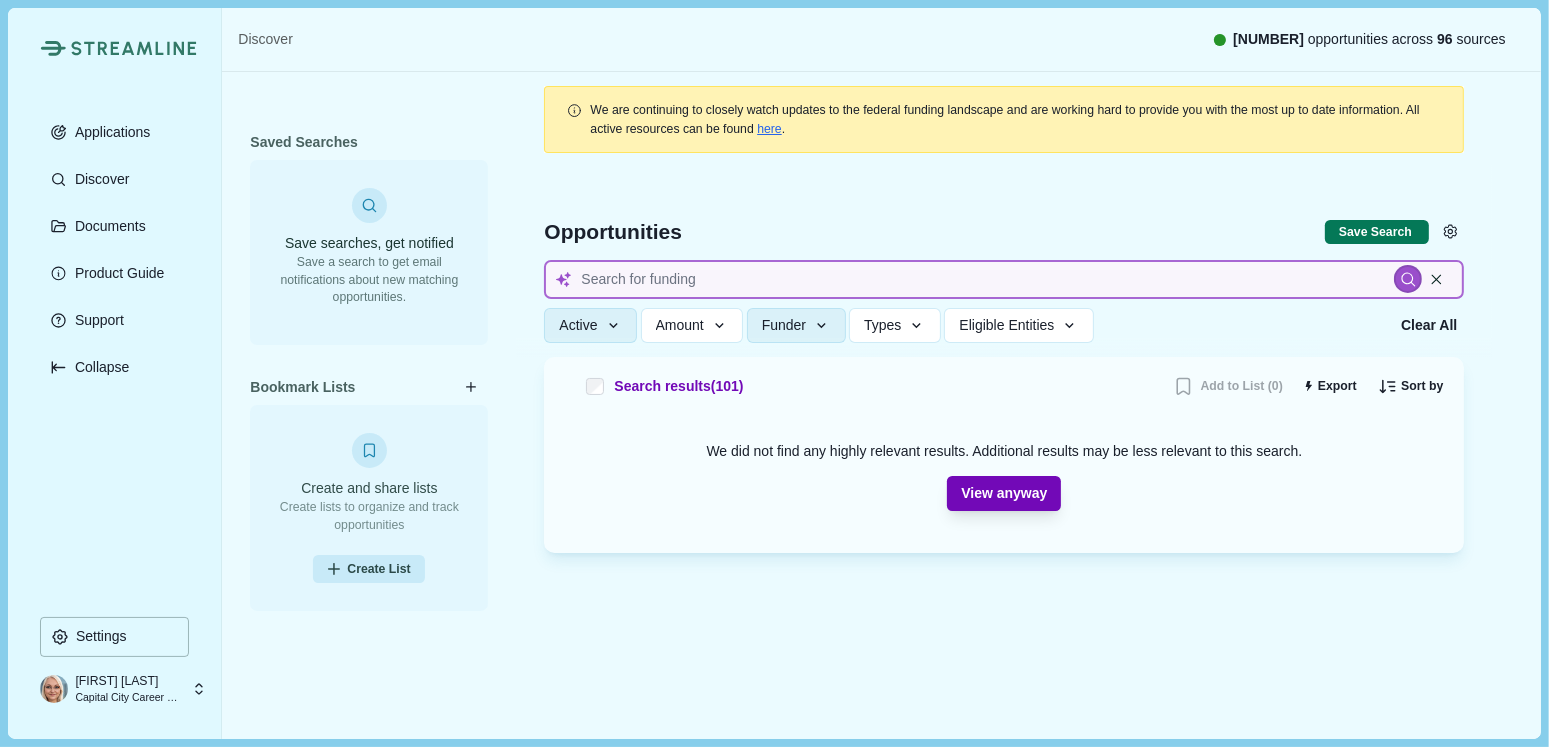 type 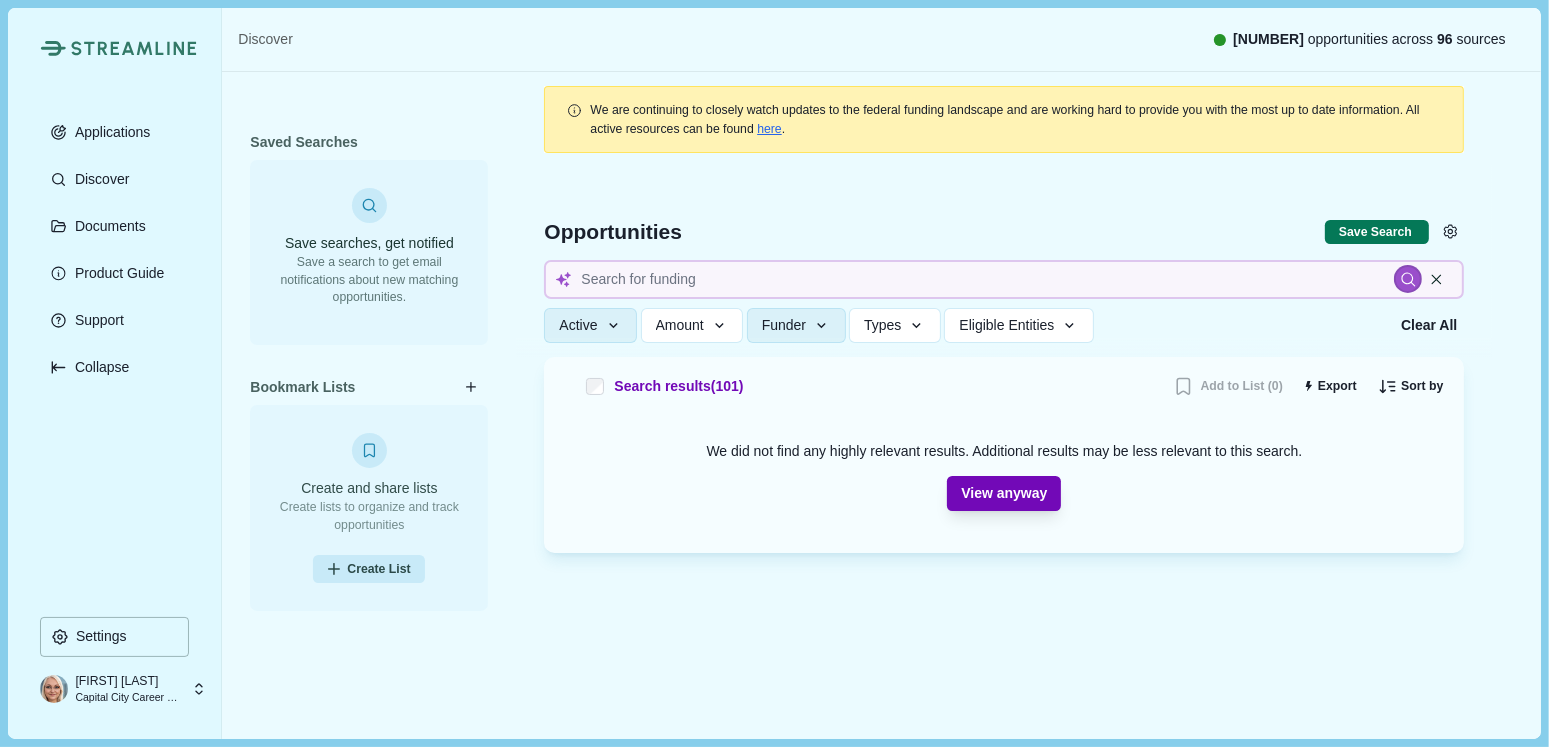 click on "View anyway" at bounding box center (1004, 493) 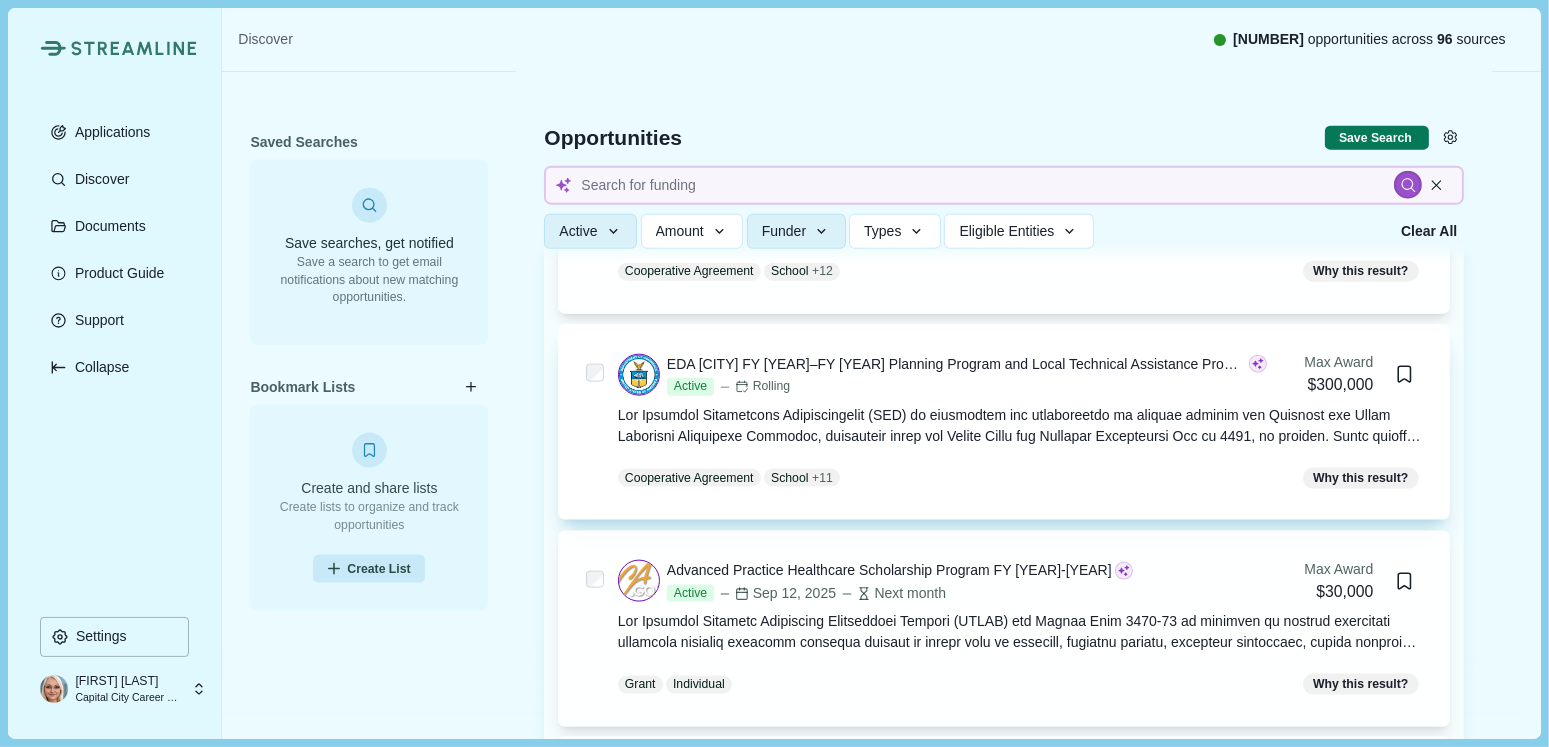 scroll, scrollTop: 2700, scrollLeft: 0, axis: vertical 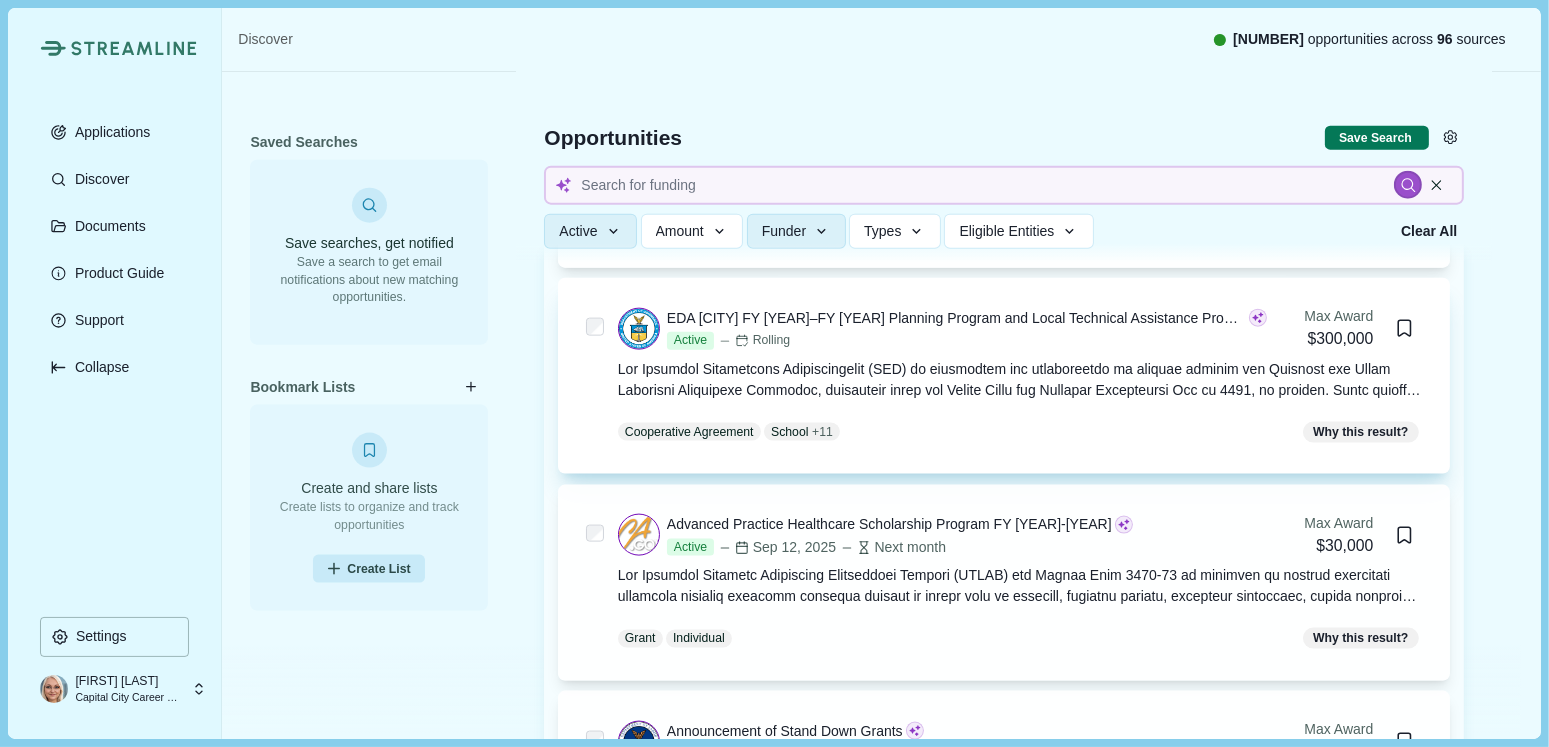 type 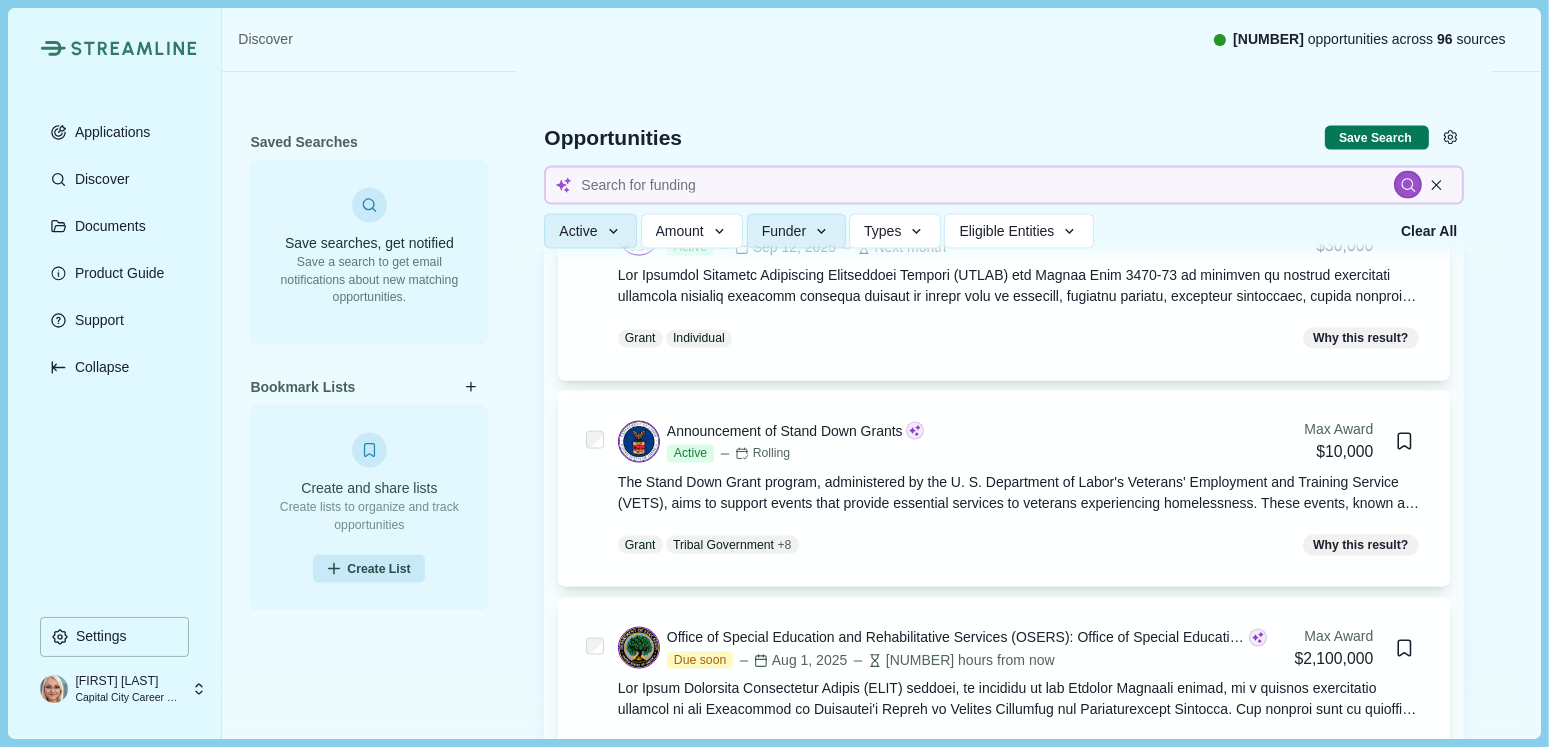 scroll, scrollTop: 3065, scrollLeft: 0, axis: vertical 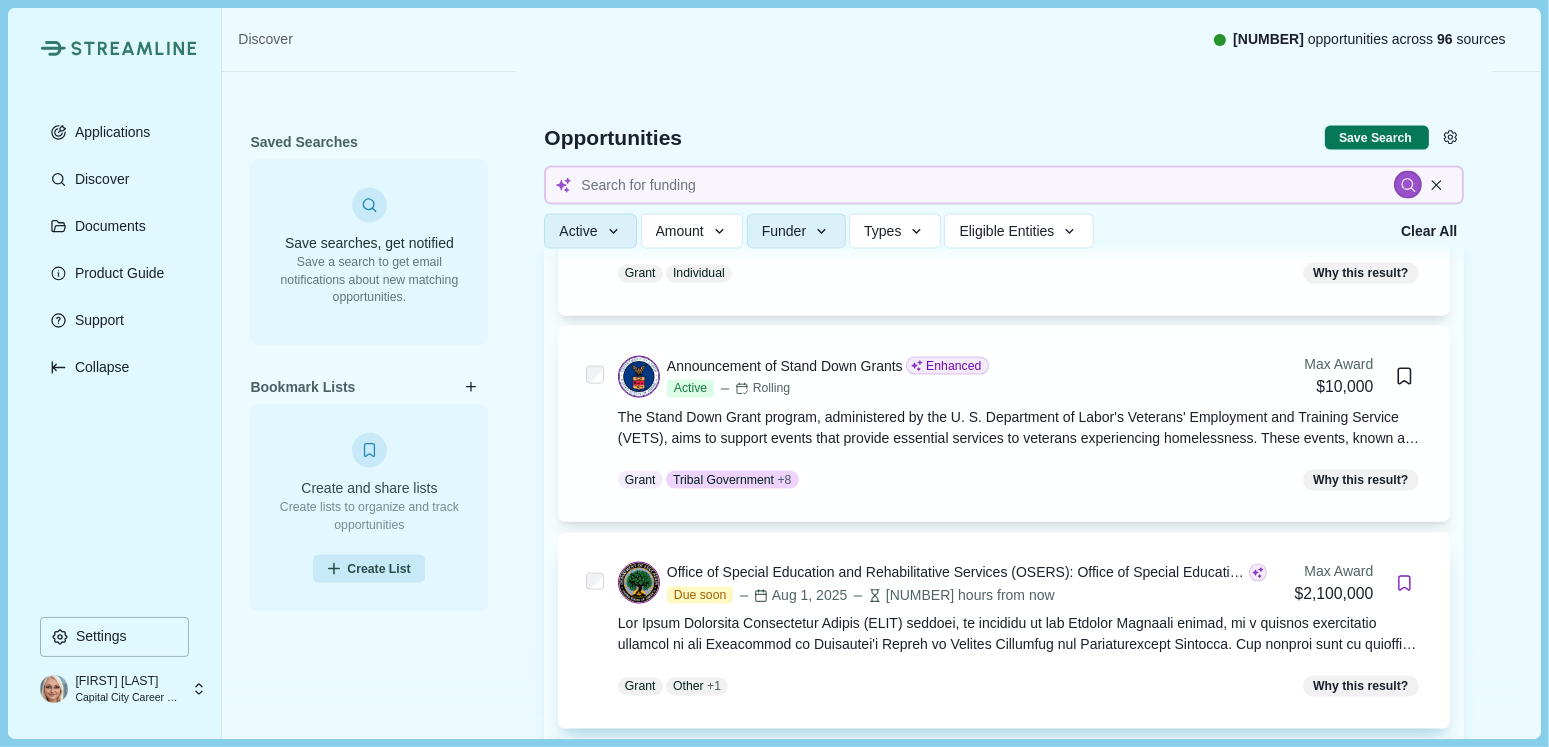 click 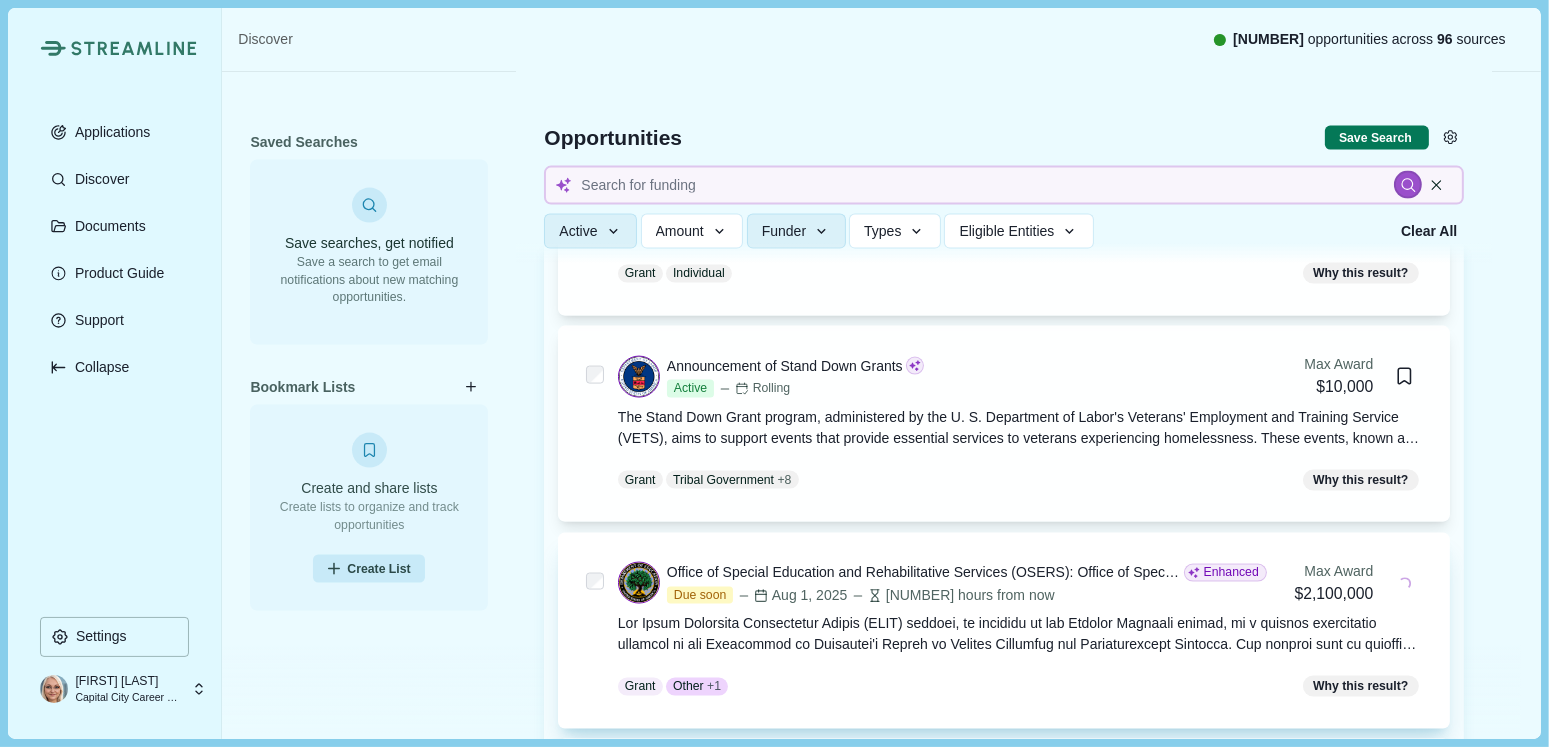 scroll, scrollTop: 3100, scrollLeft: 0, axis: vertical 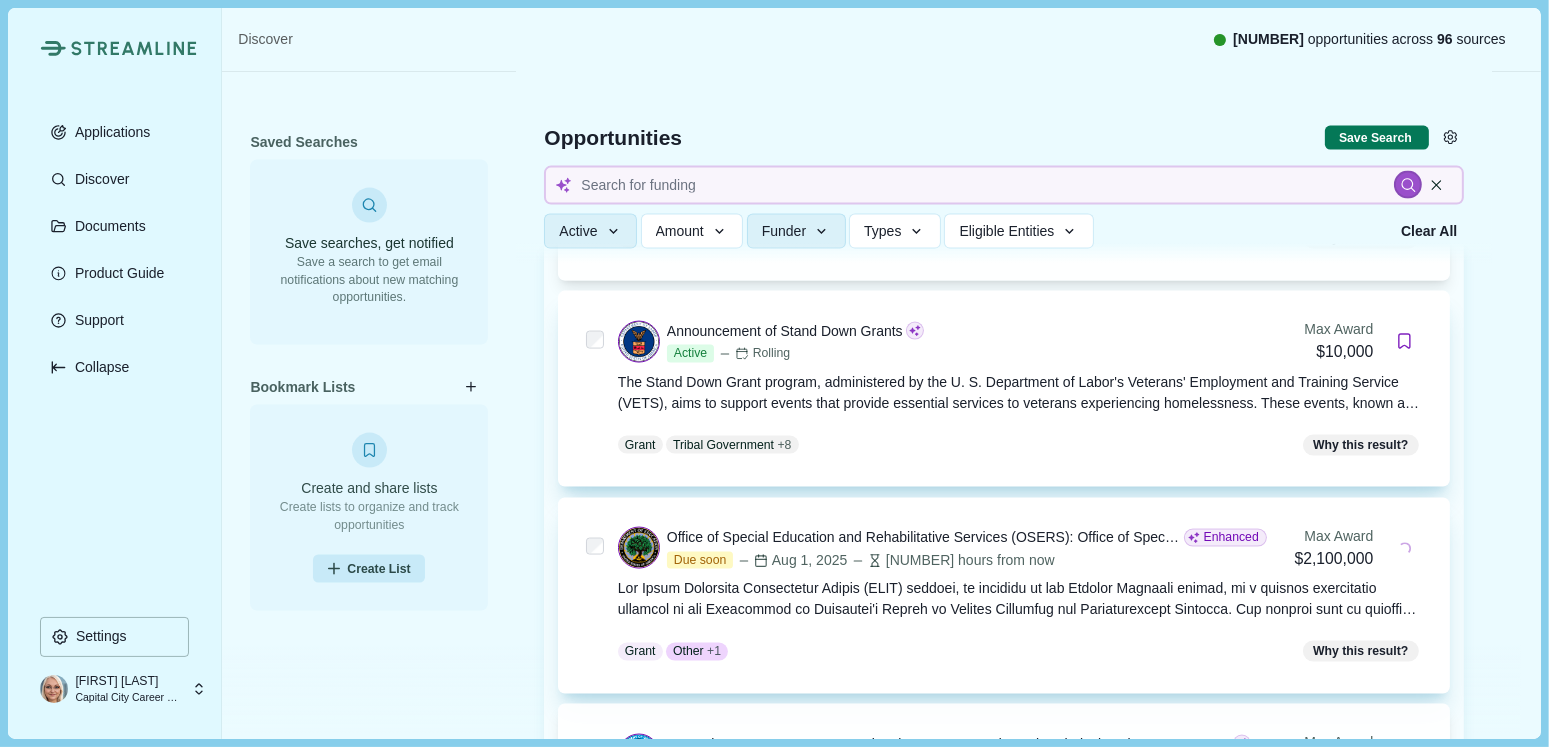 type 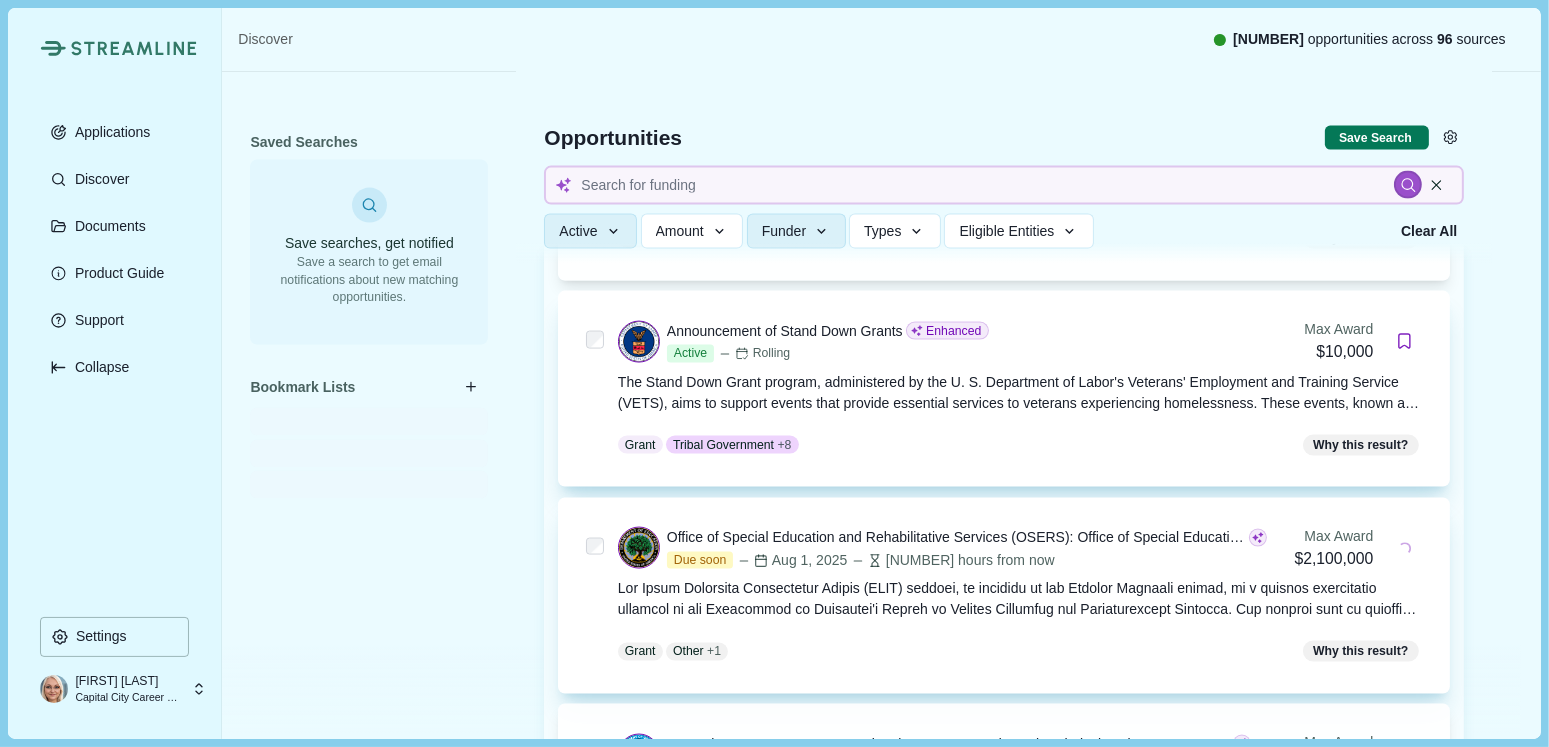 type 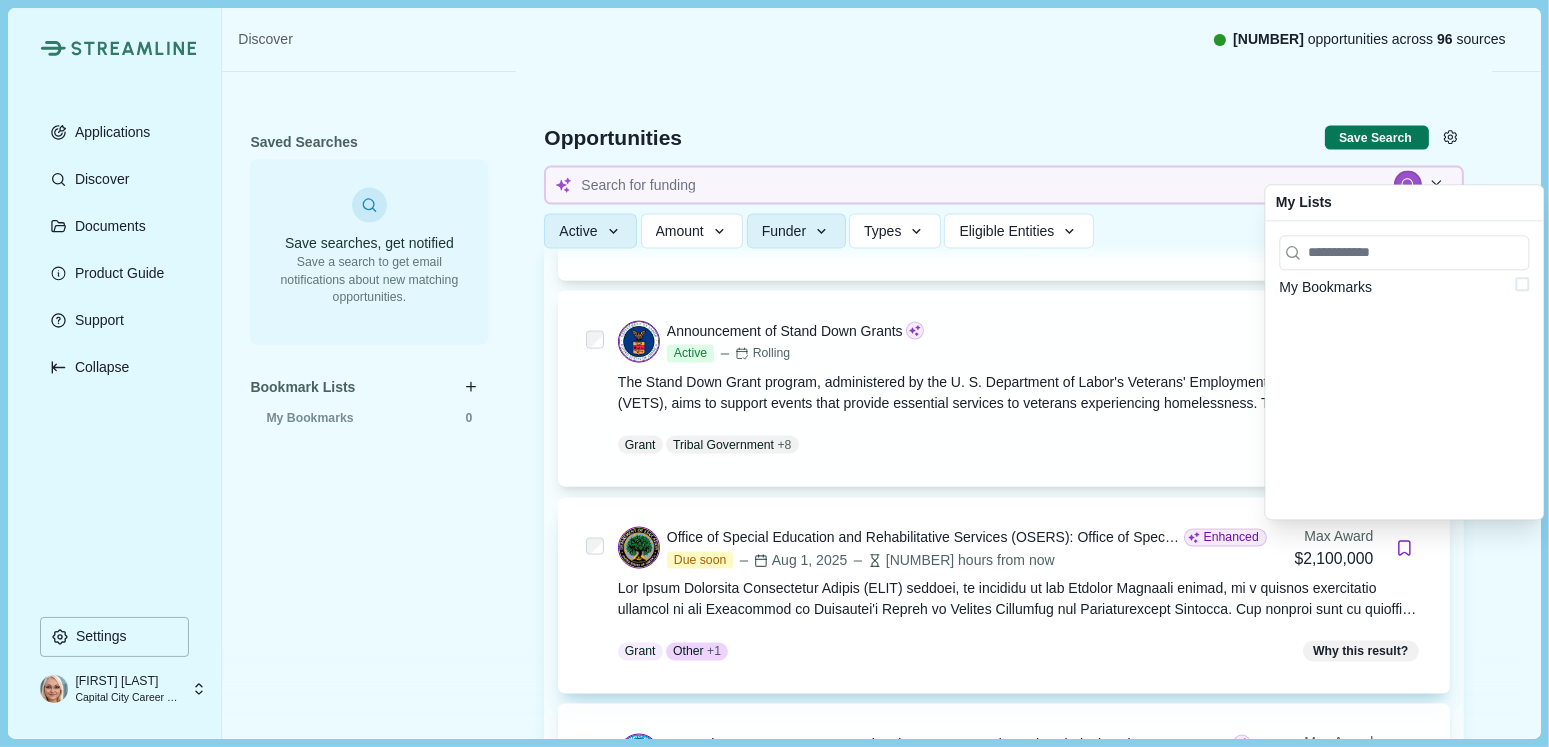 drag, startPoint x: 1440, startPoint y: 202, endPoint x: 1321, endPoint y: 200, distance: 119.01681 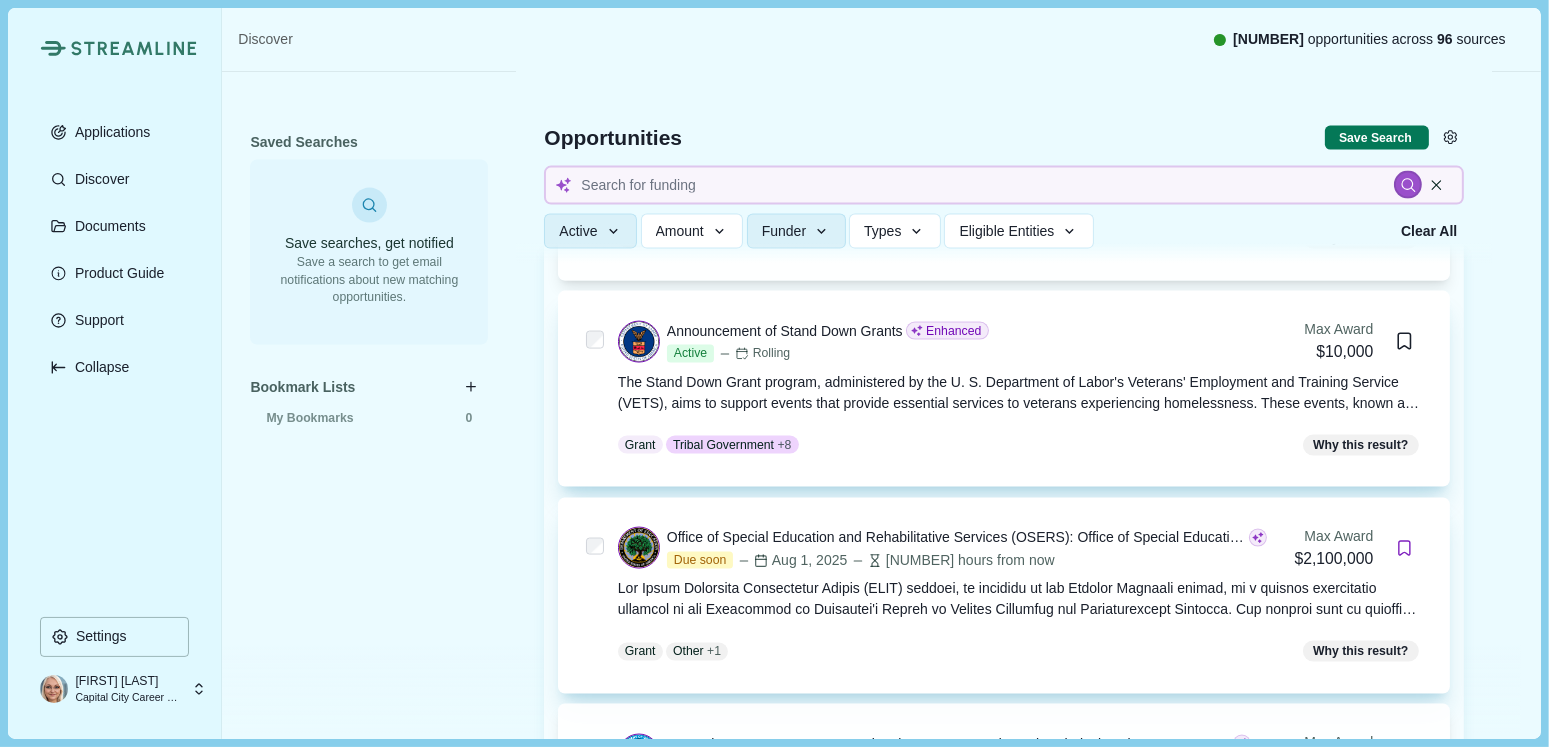 click on "Announcement of Stand Down Grants Enhanced Active Rolling" at bounding box center [954, 342] 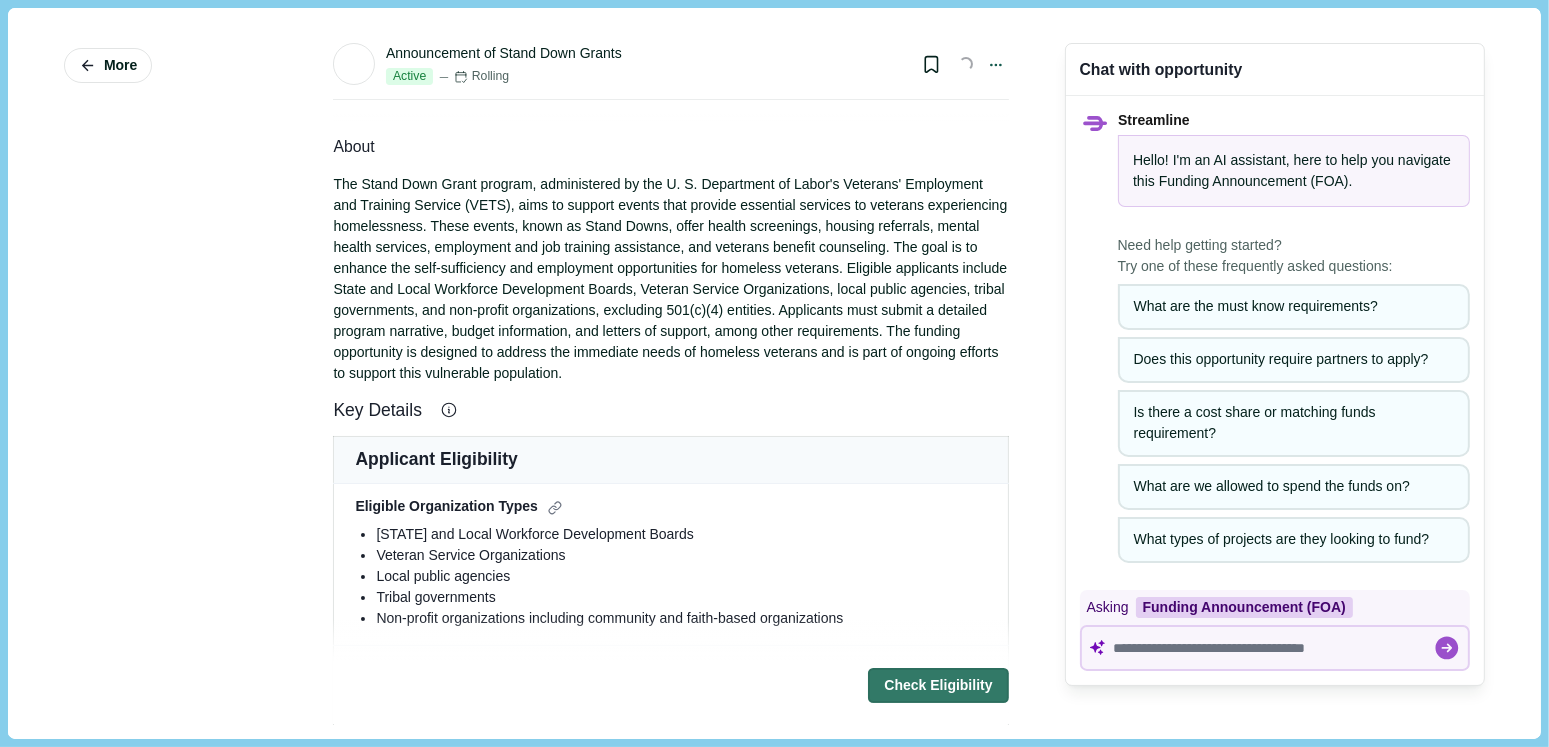 scroll, scrollTop: 0, scrollLeft: 0, axis: both 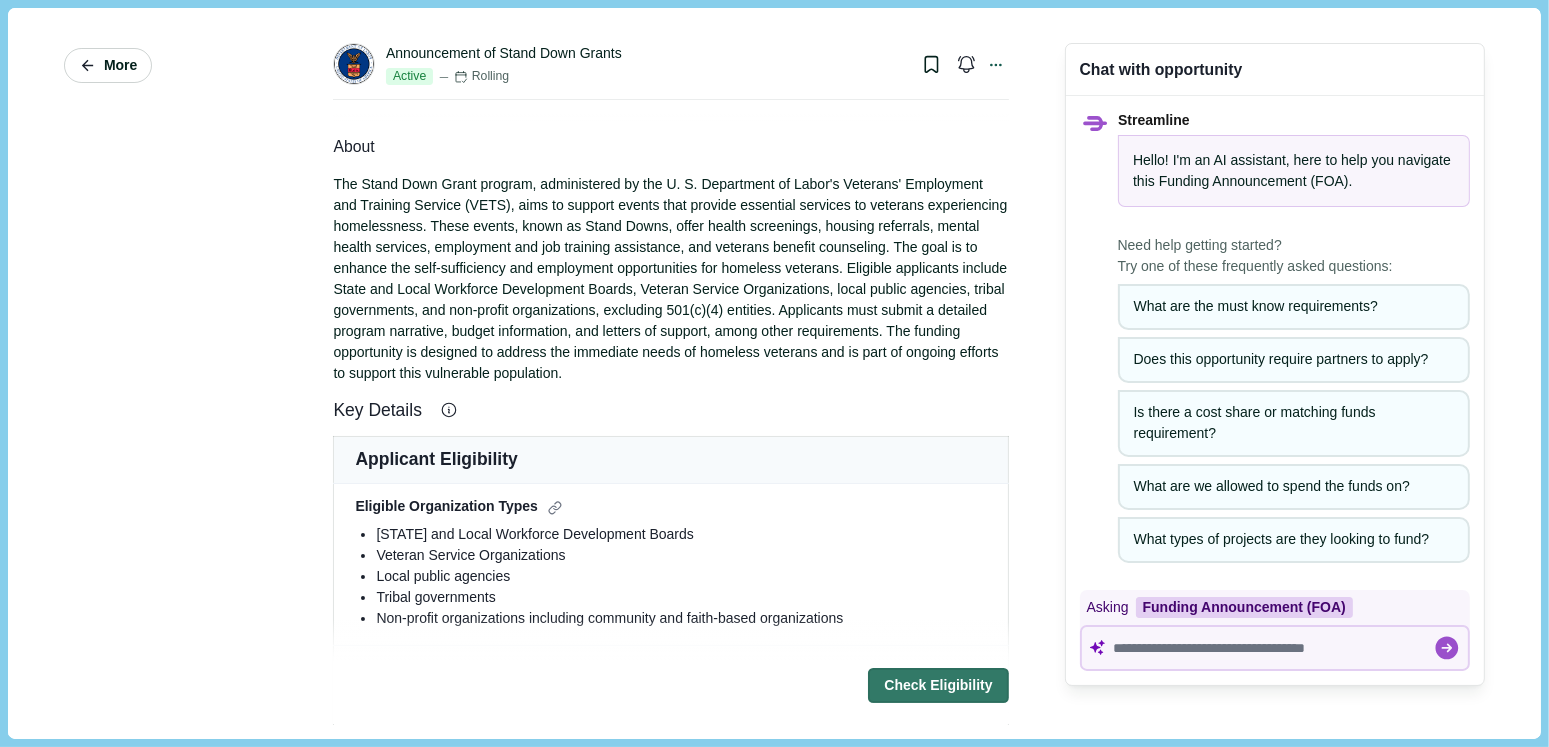 click on "More" at bounding box center [120, 65] 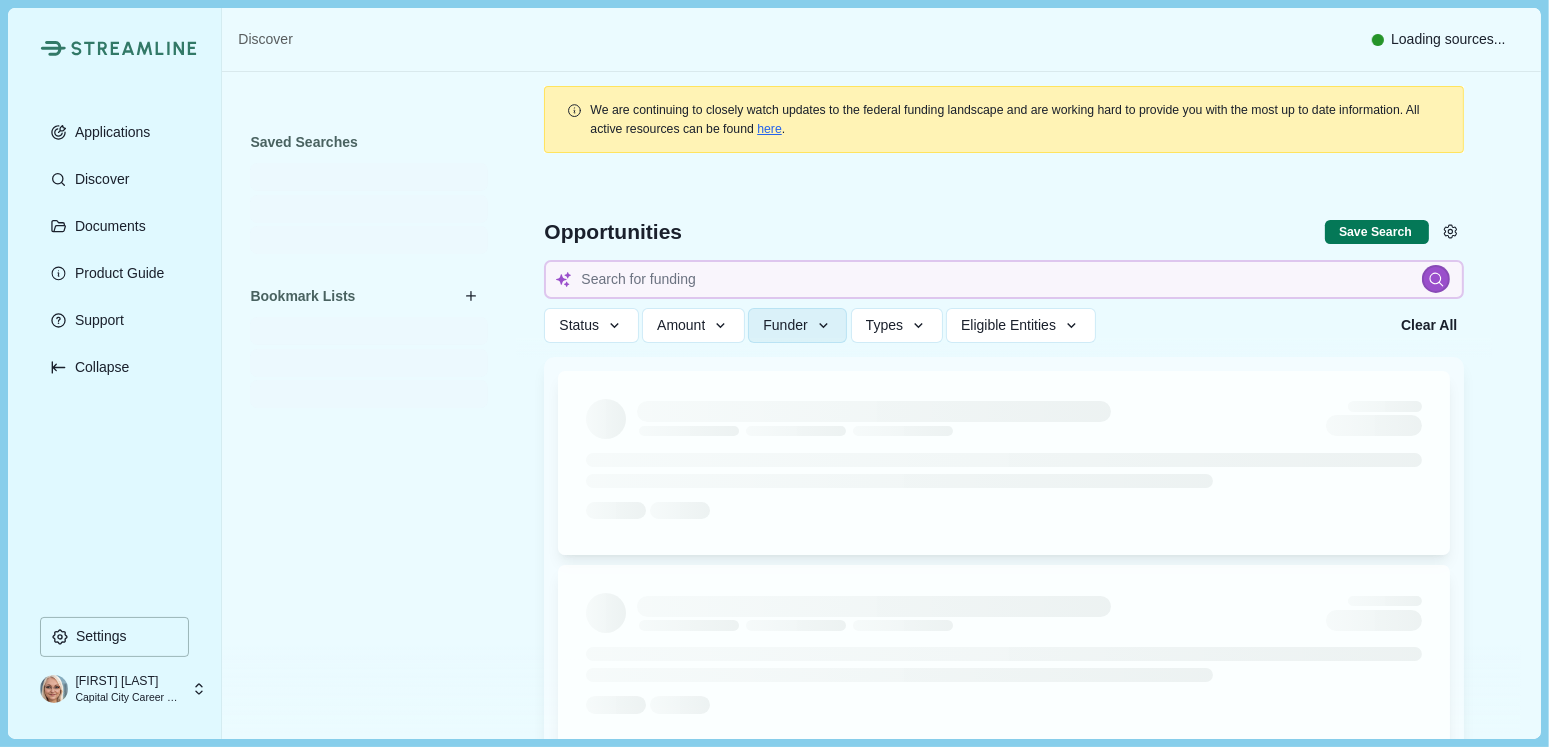 type on "employment services for underserved" 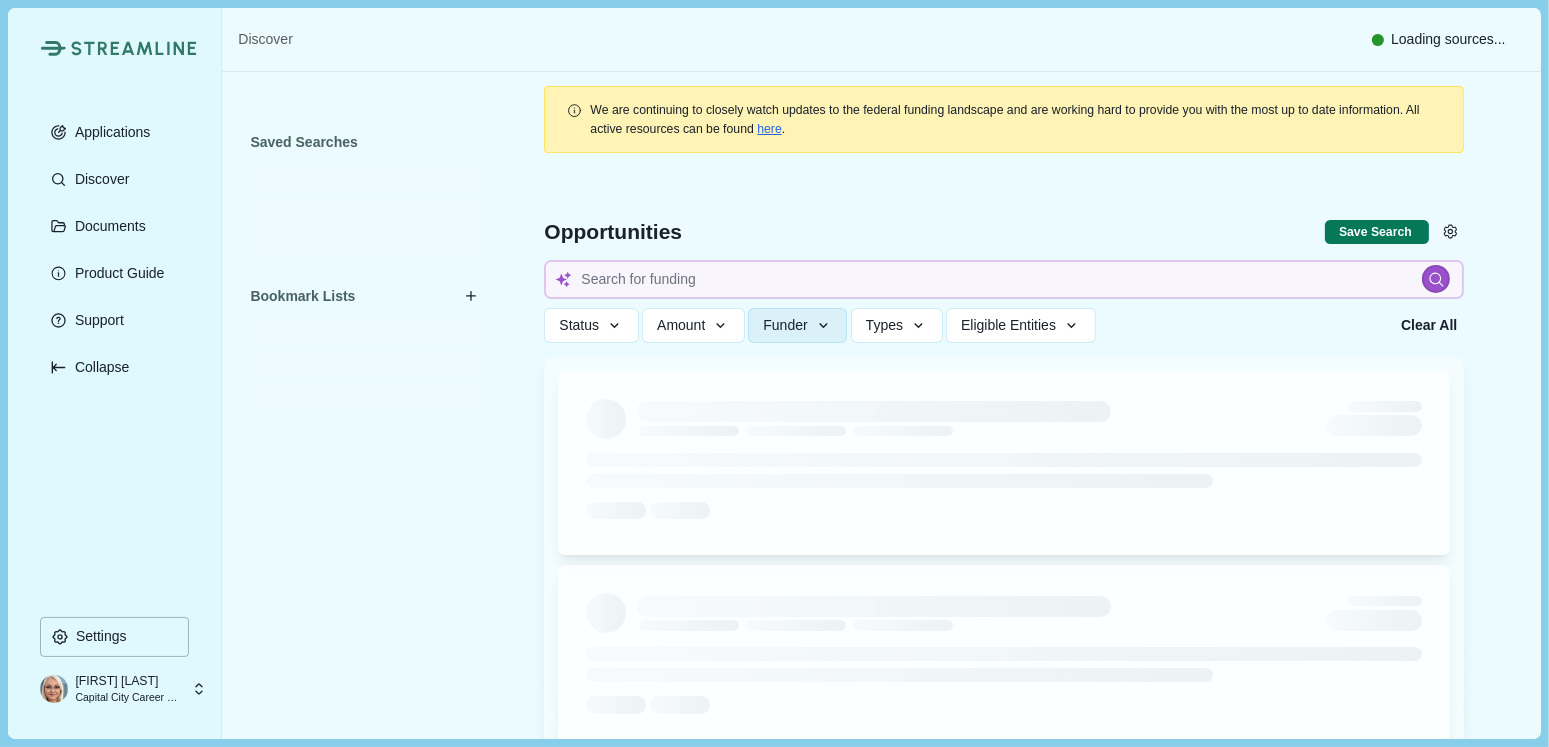 type 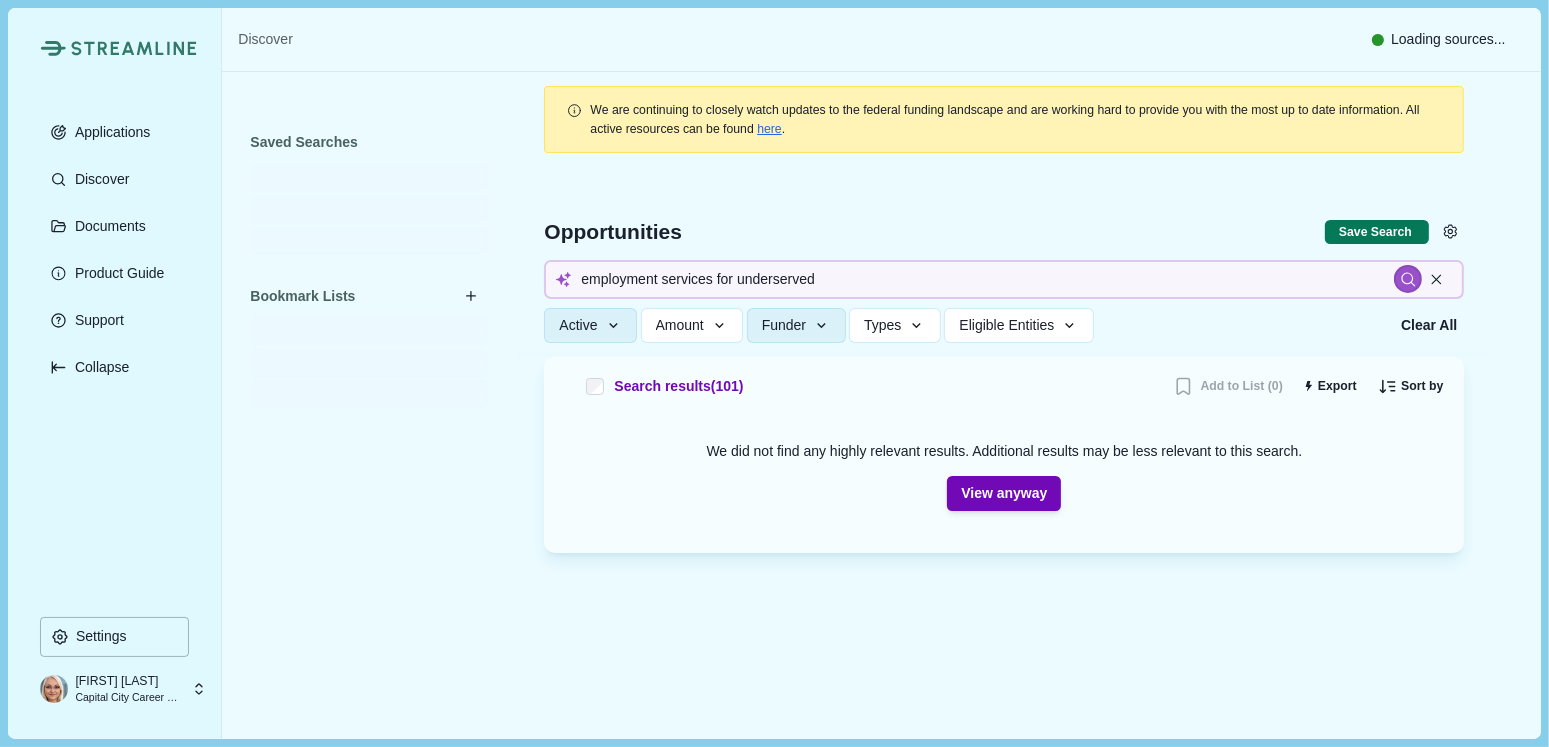 type 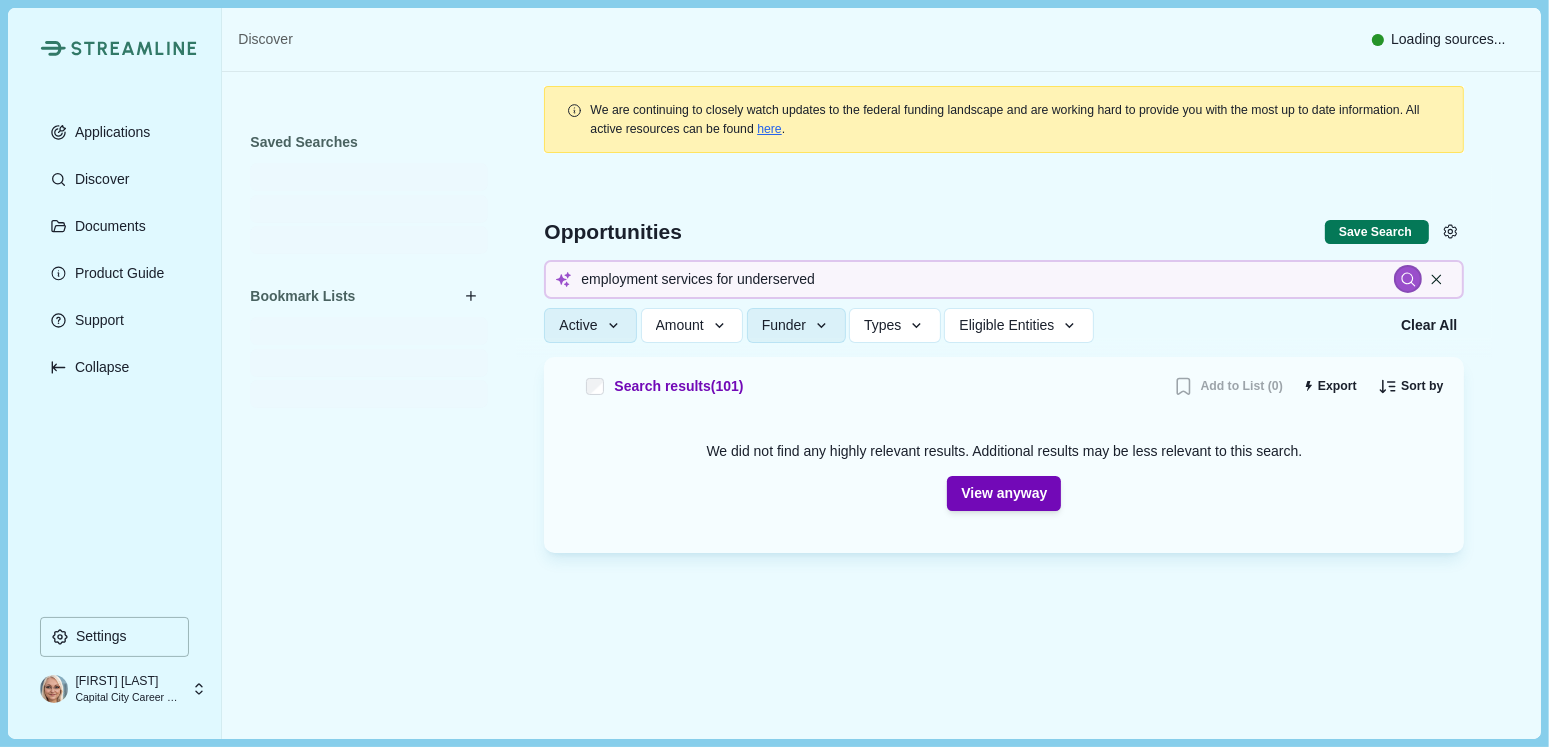 type 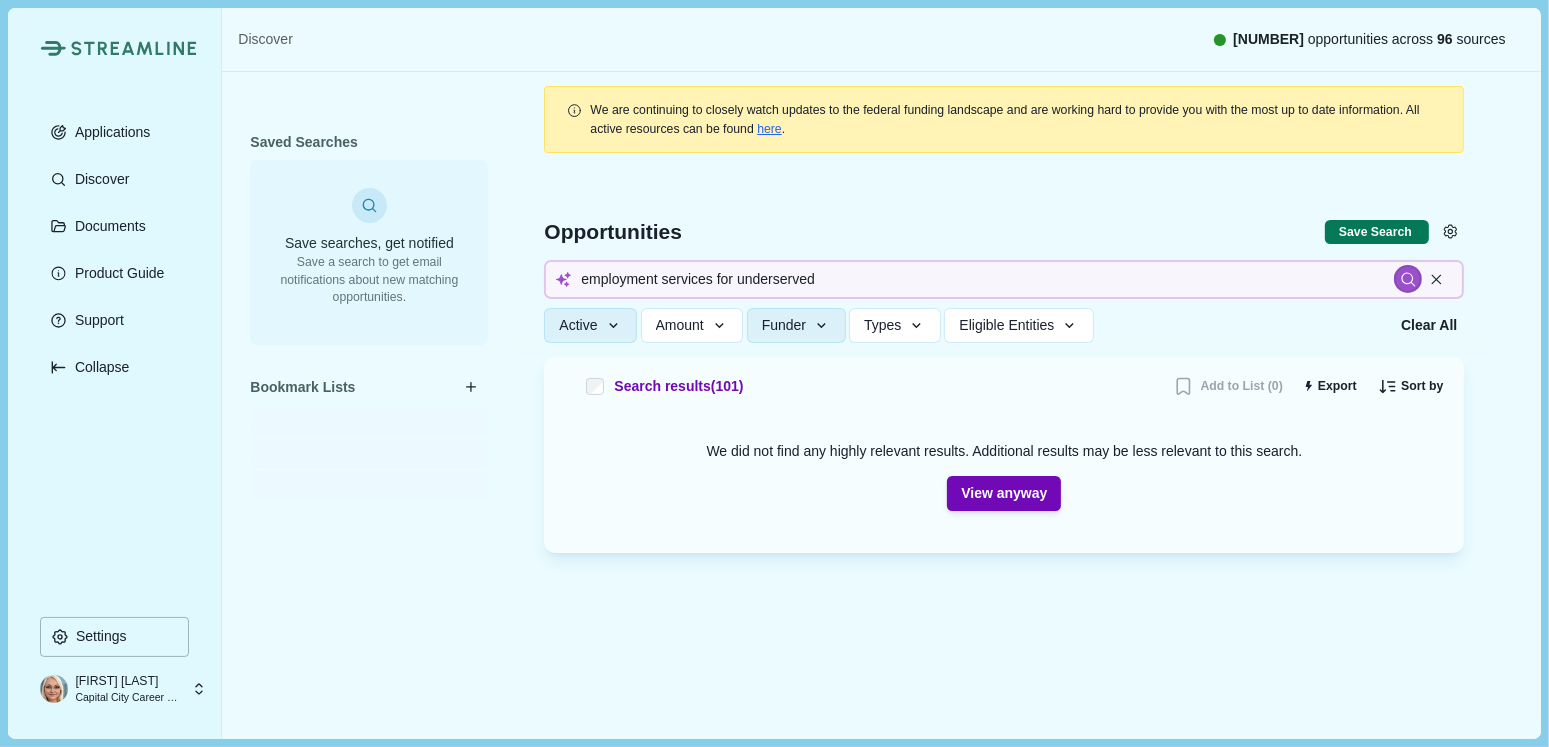 type 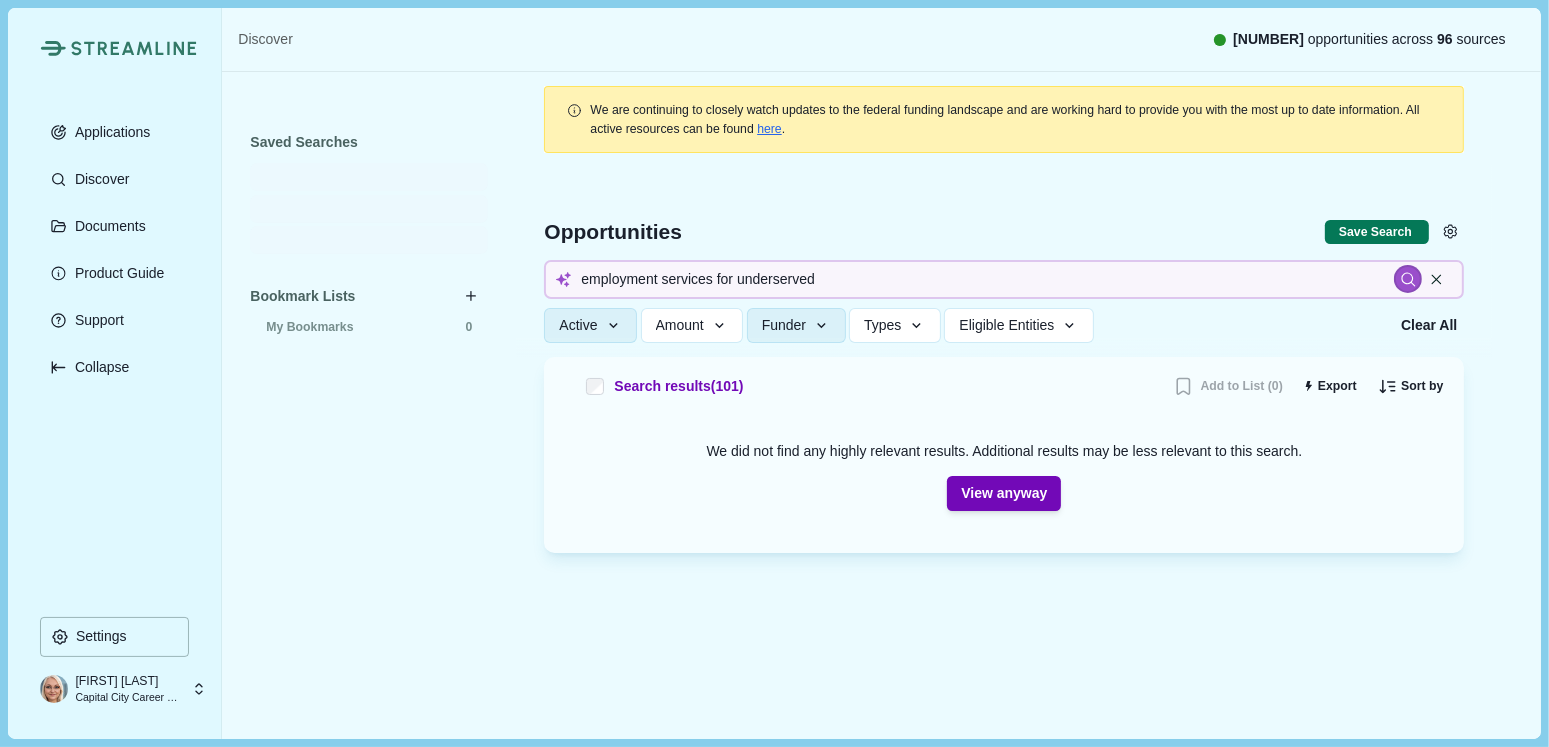 type 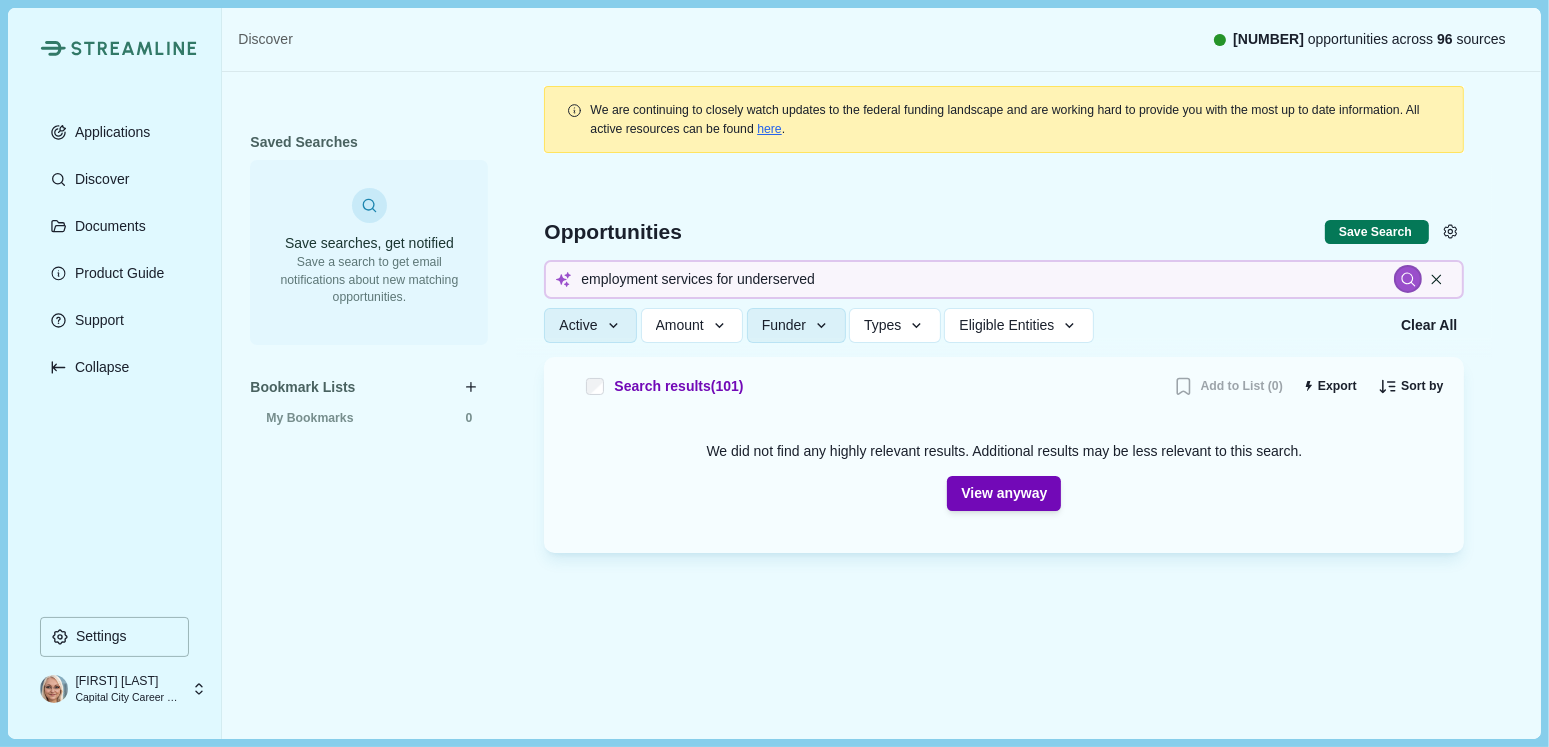 type 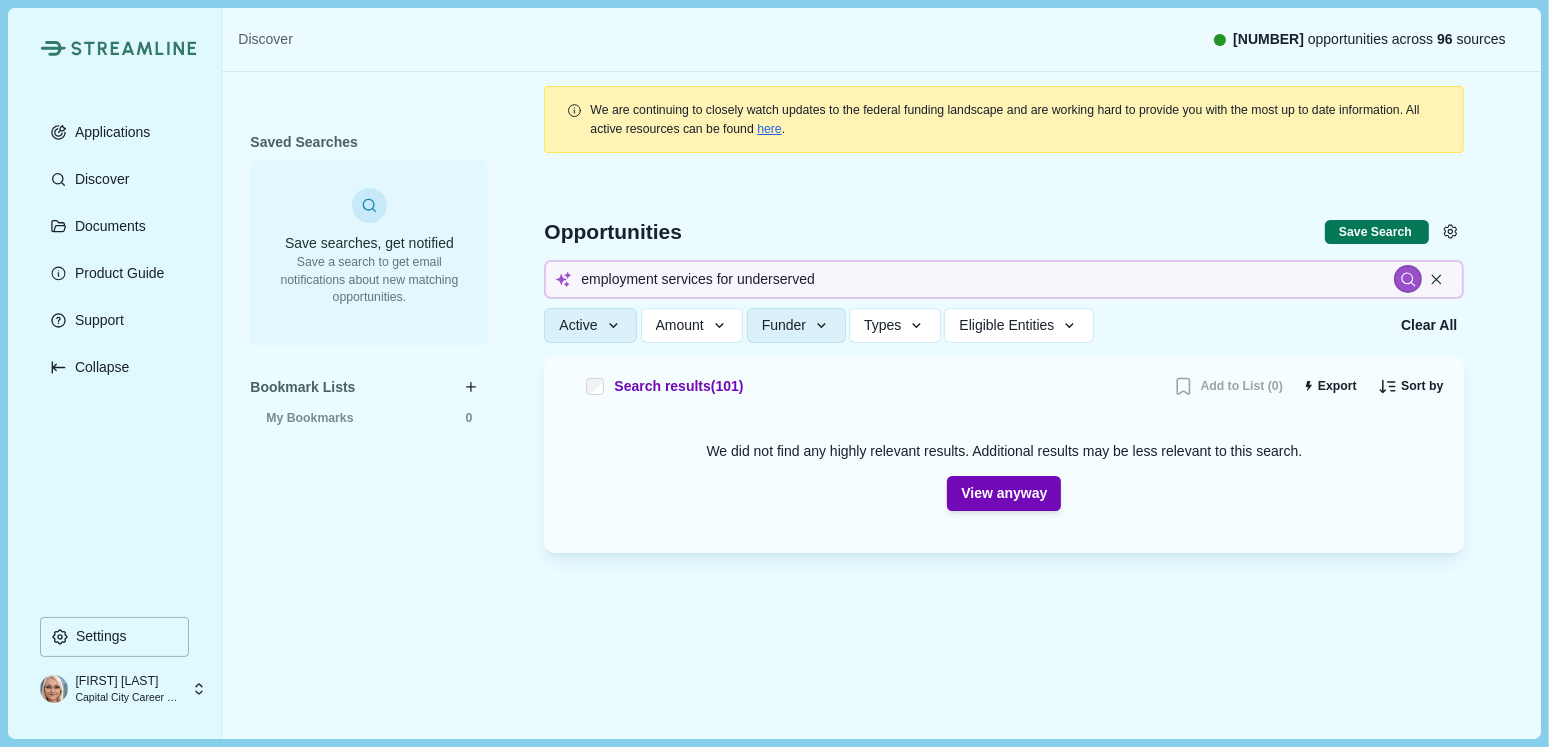type 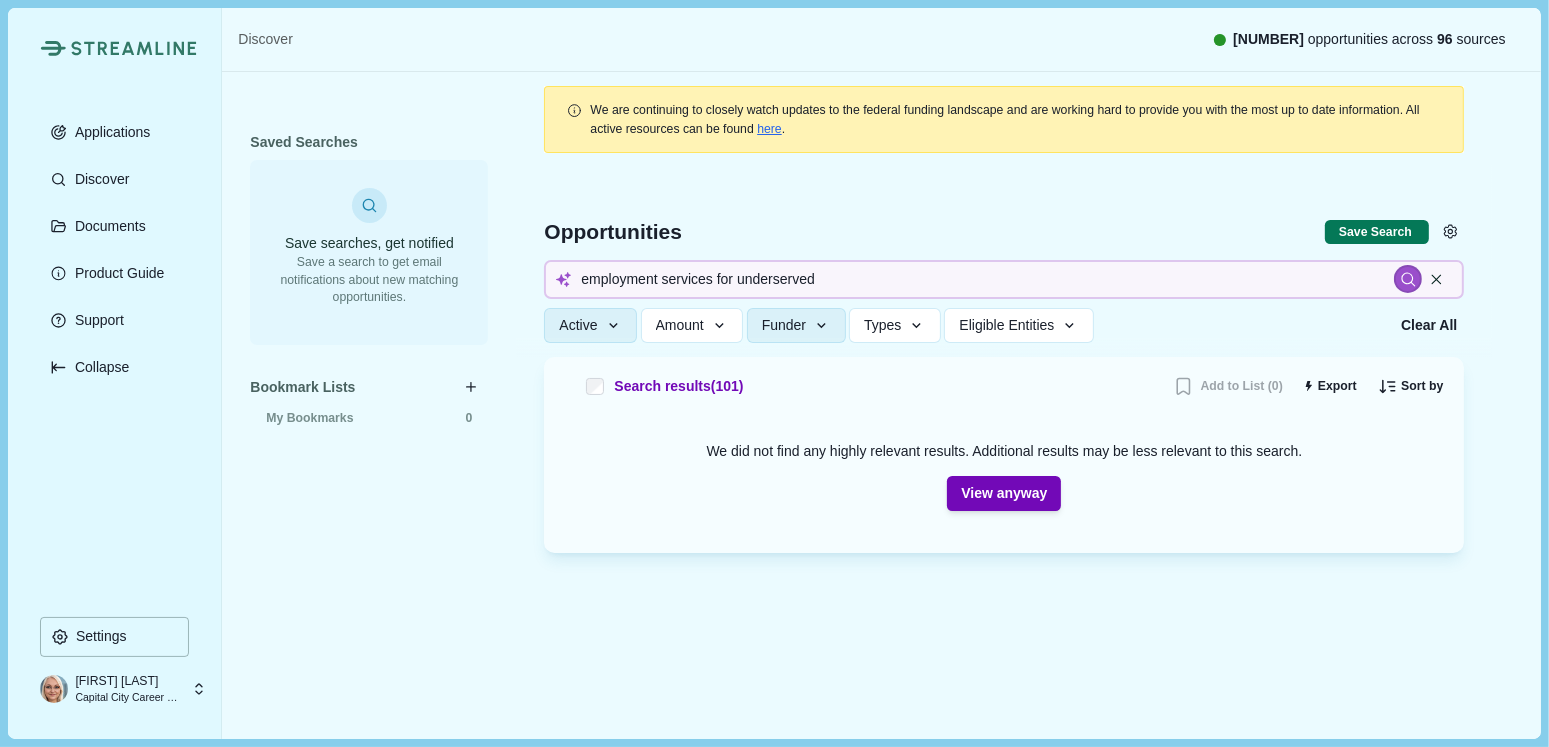 type 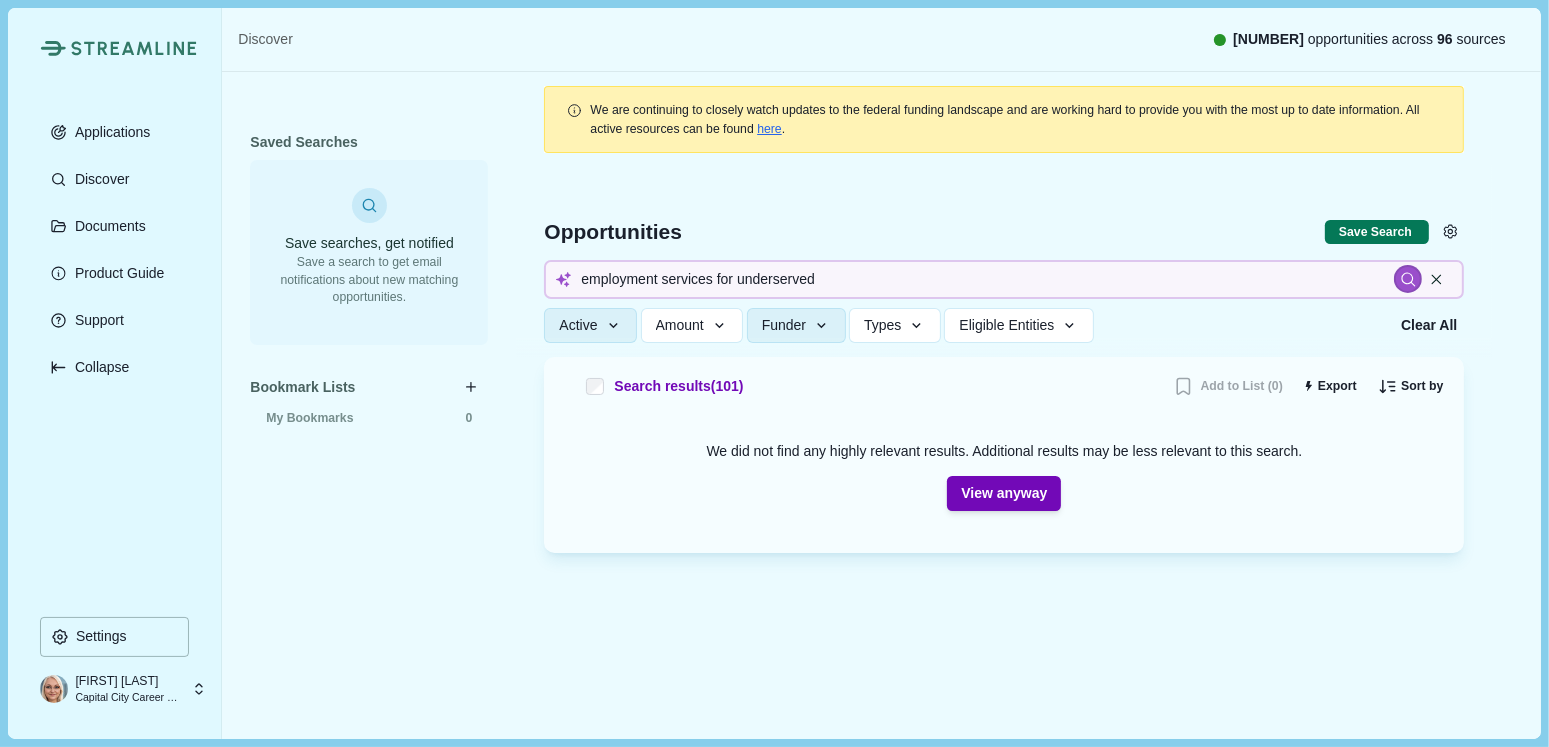 type 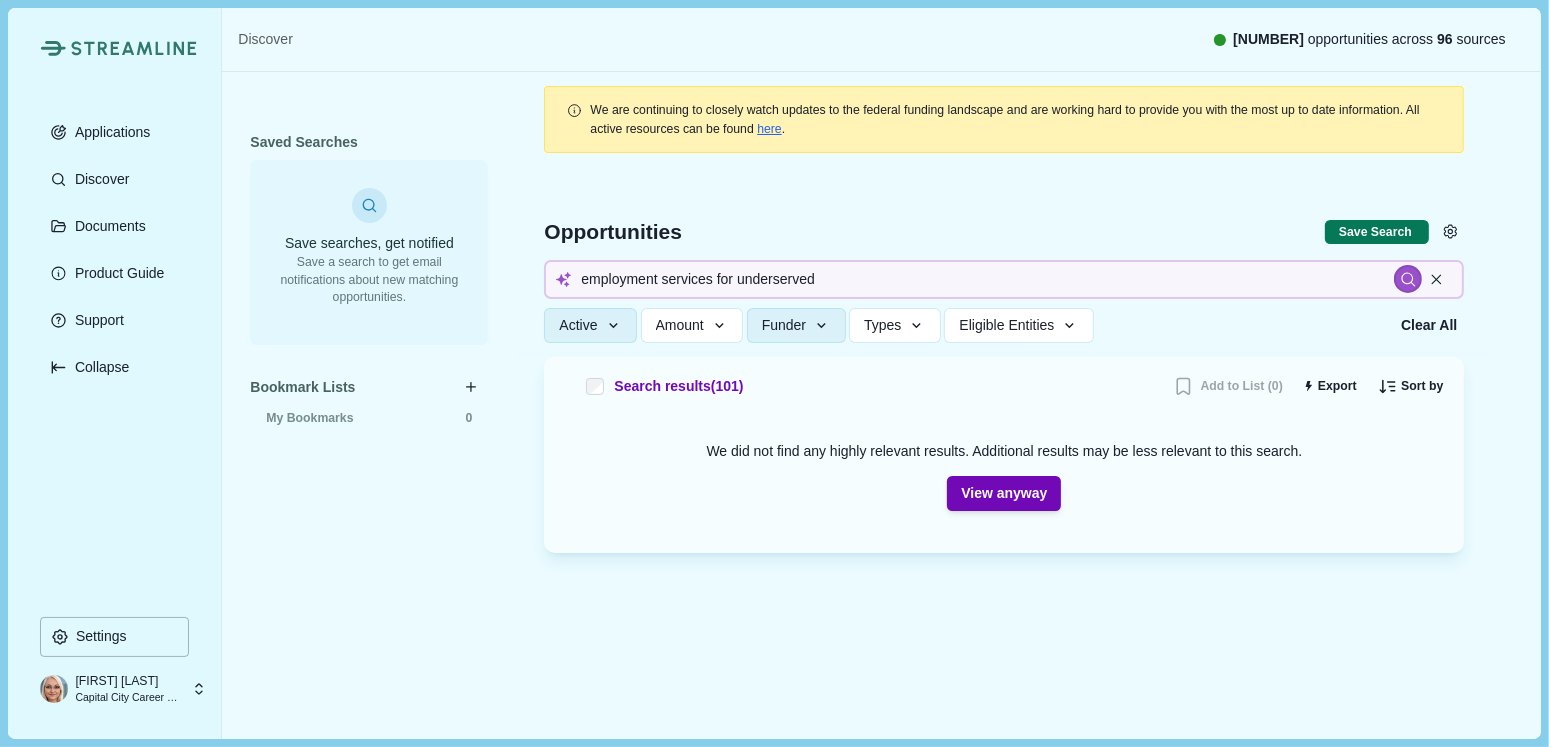 type 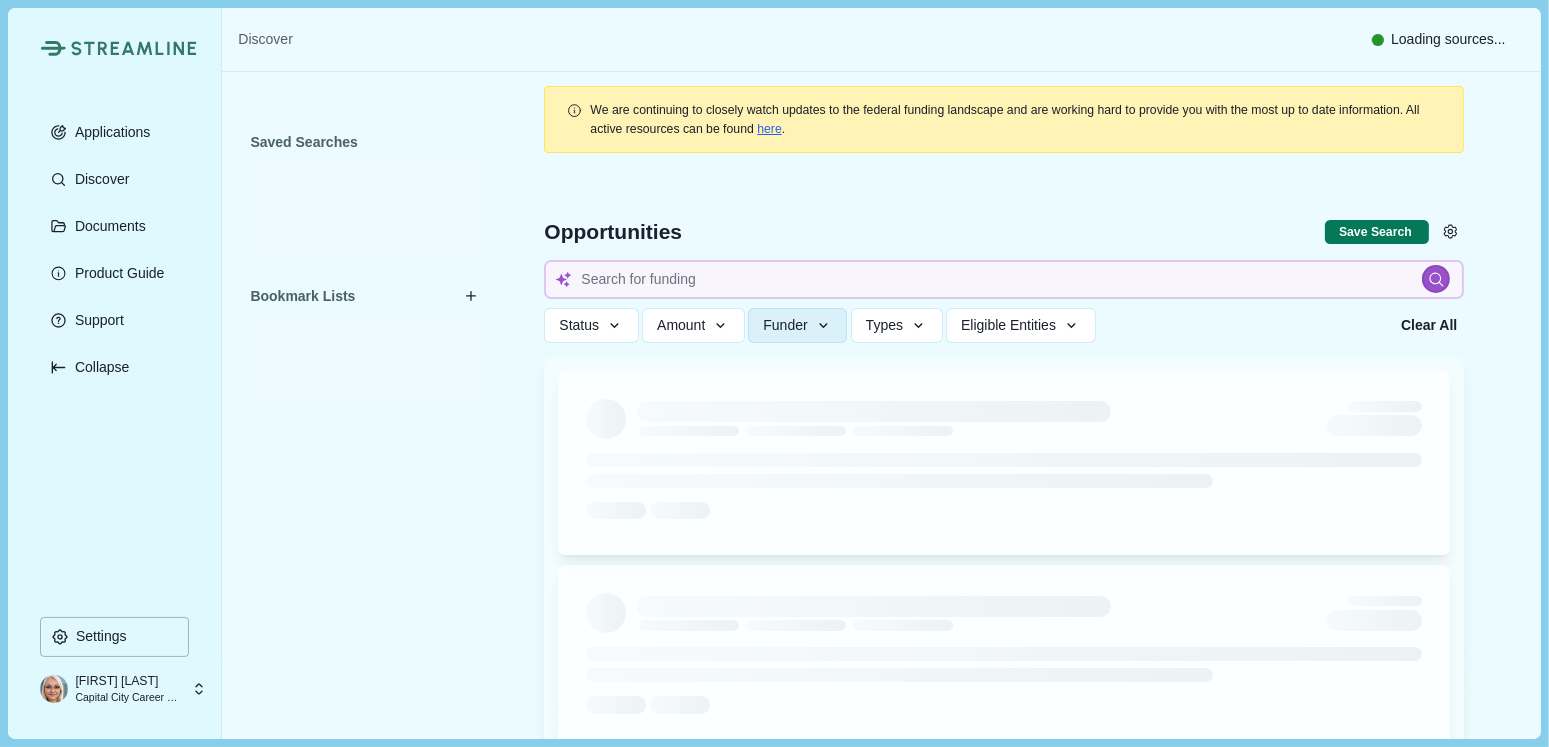 type on "employment services for underserved" 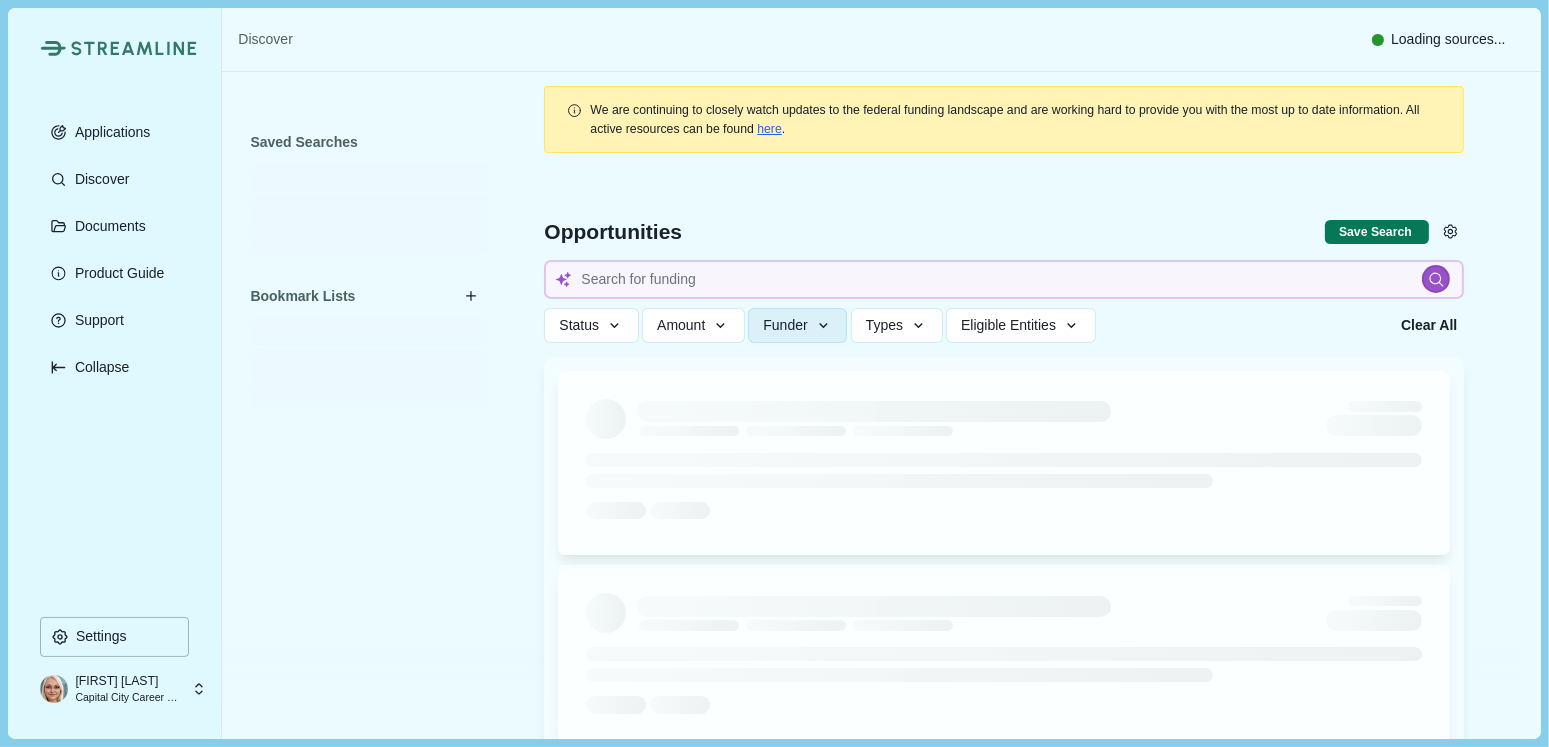 type 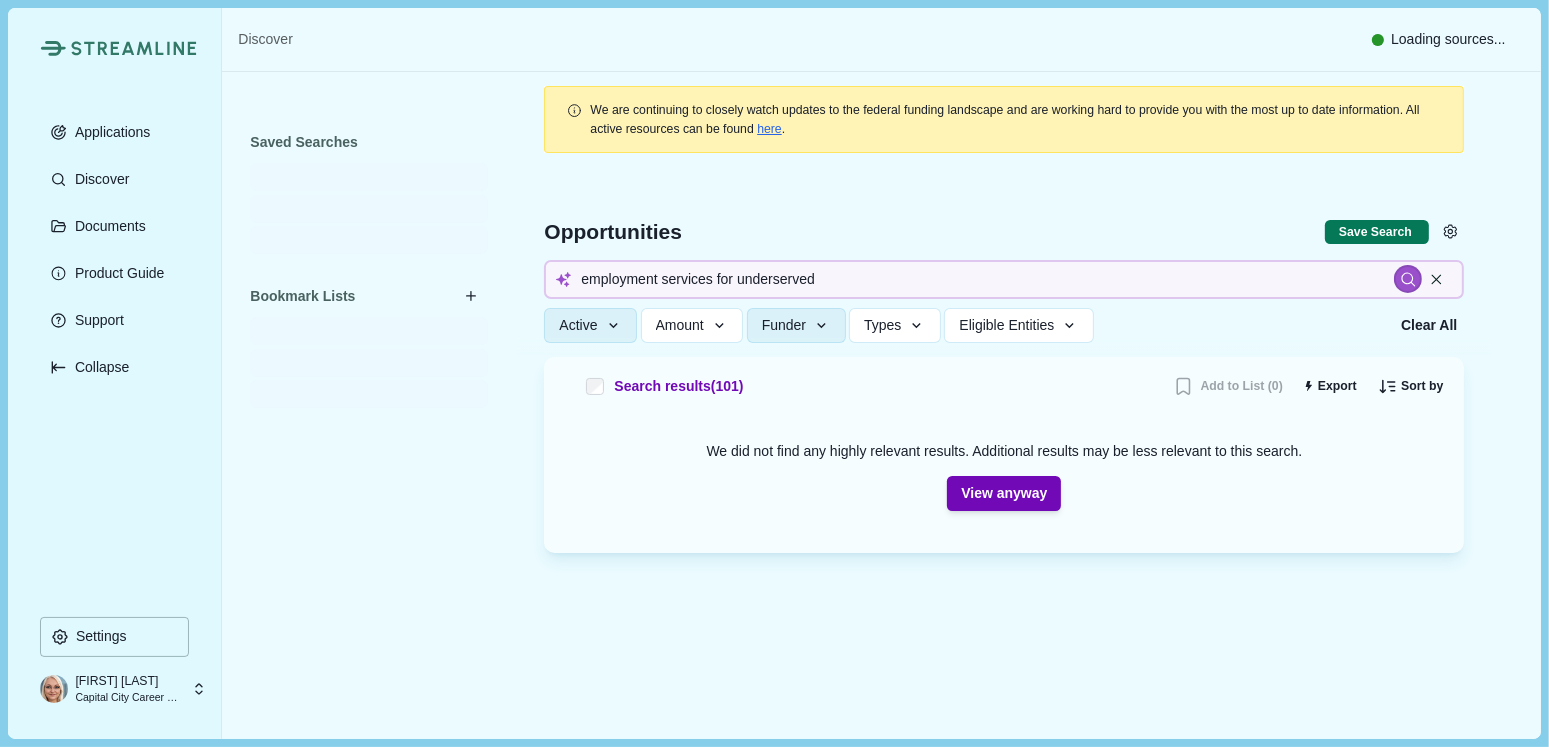 type 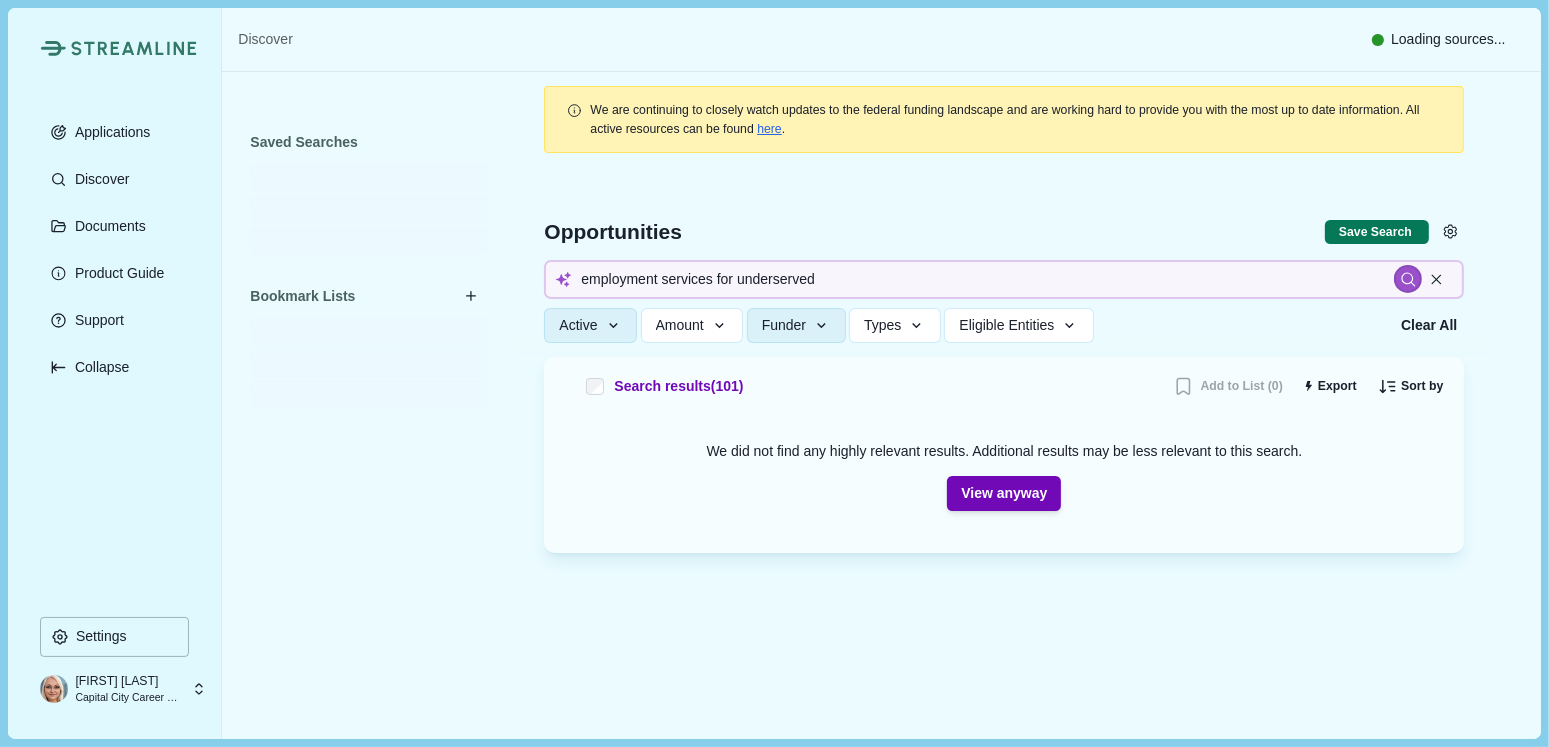 type 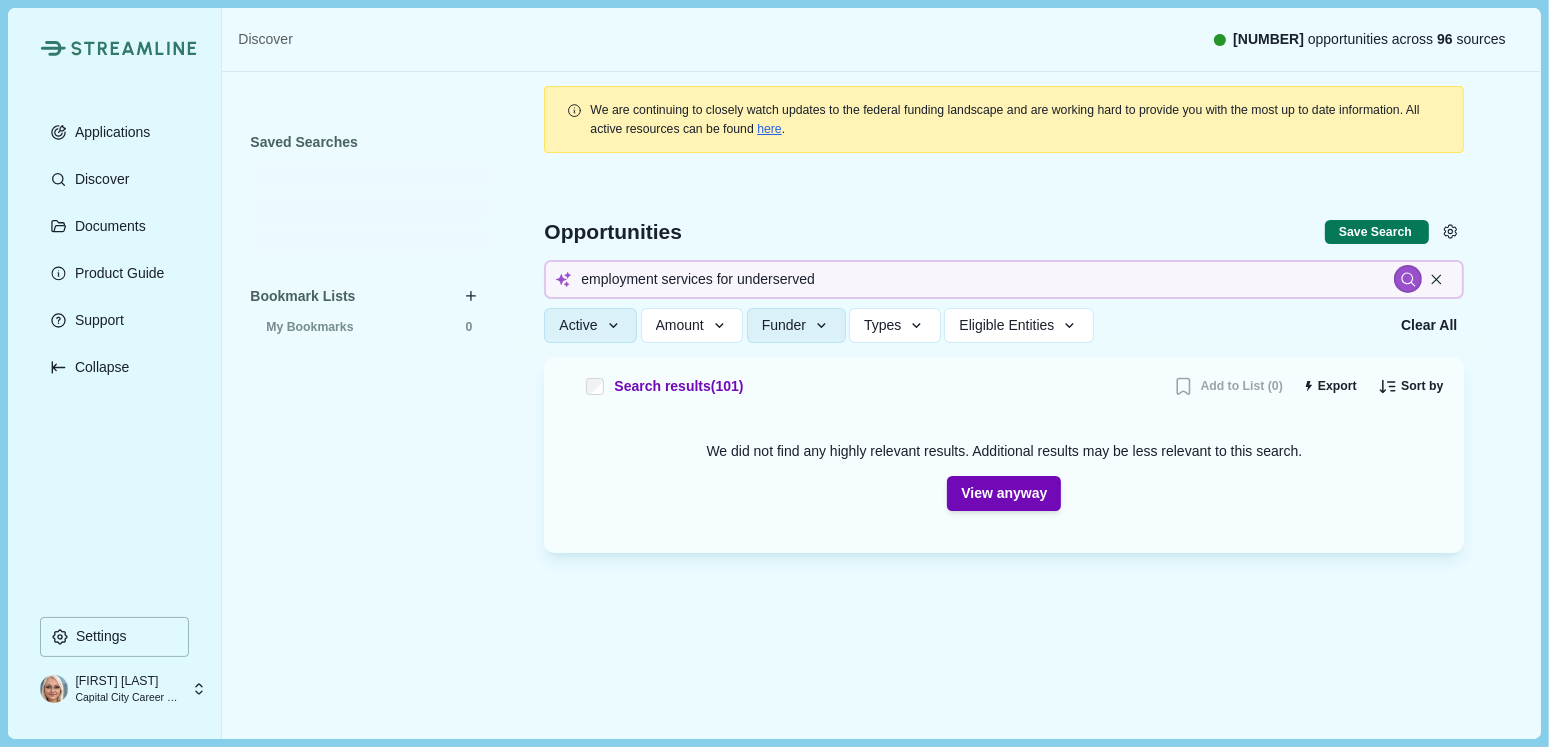 type 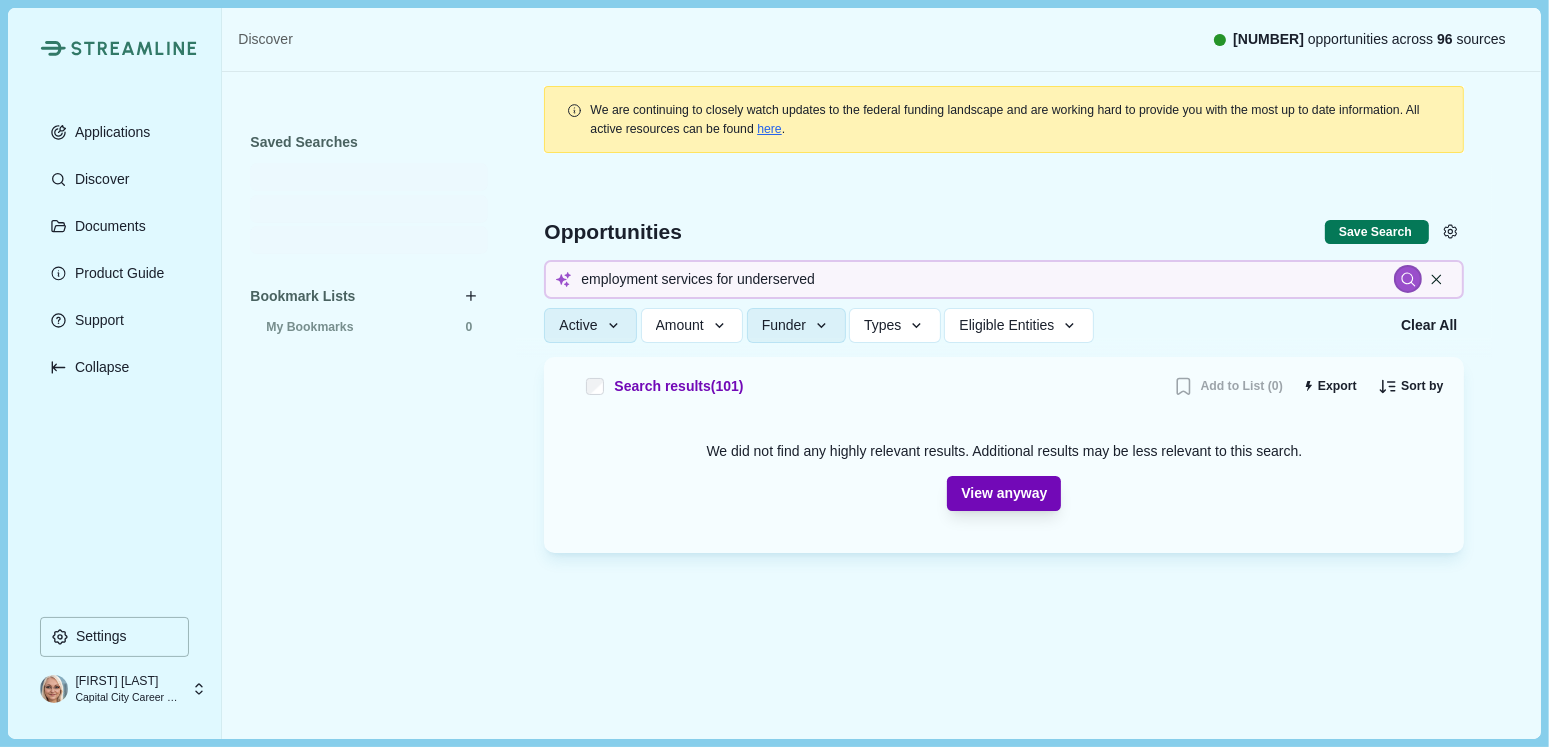 type 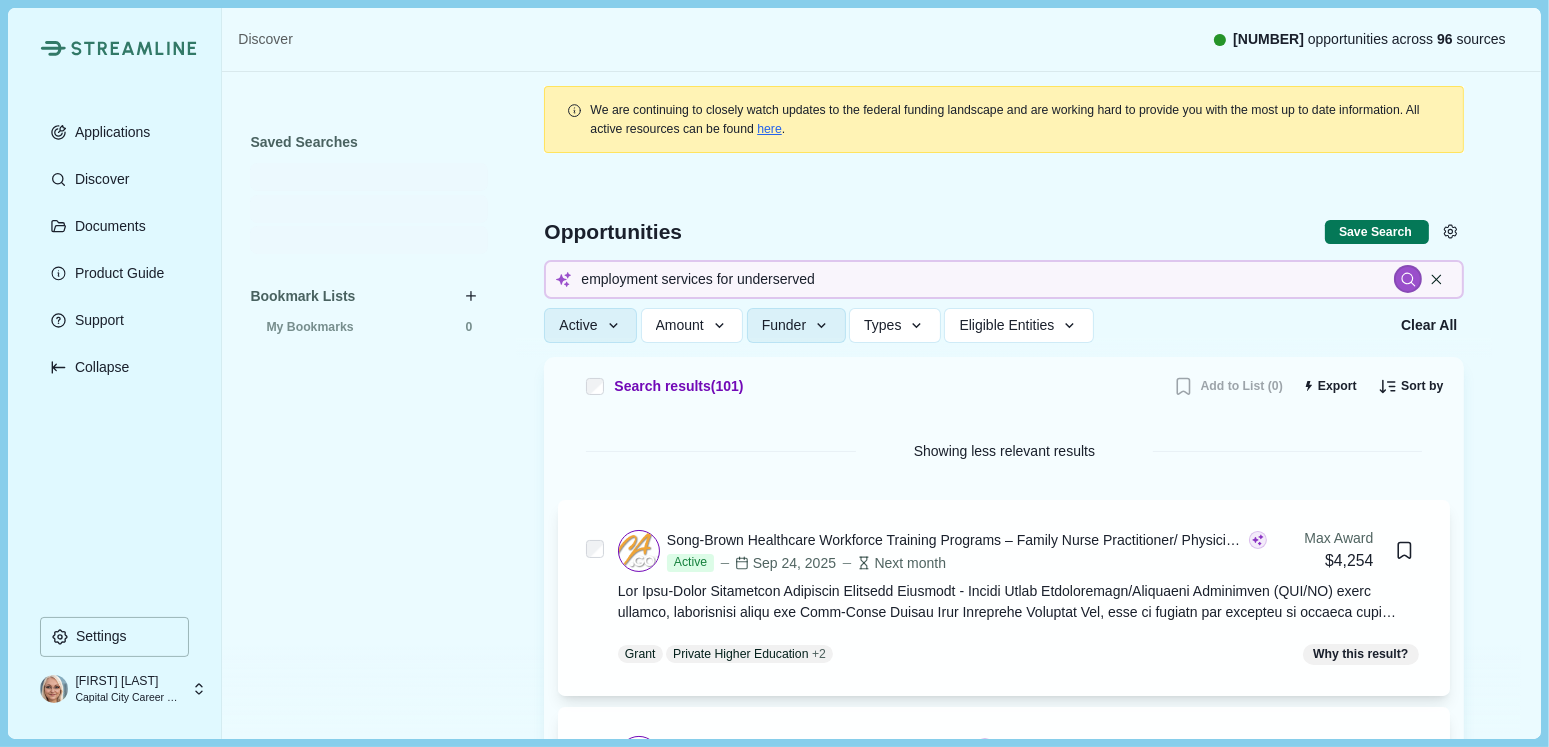 type 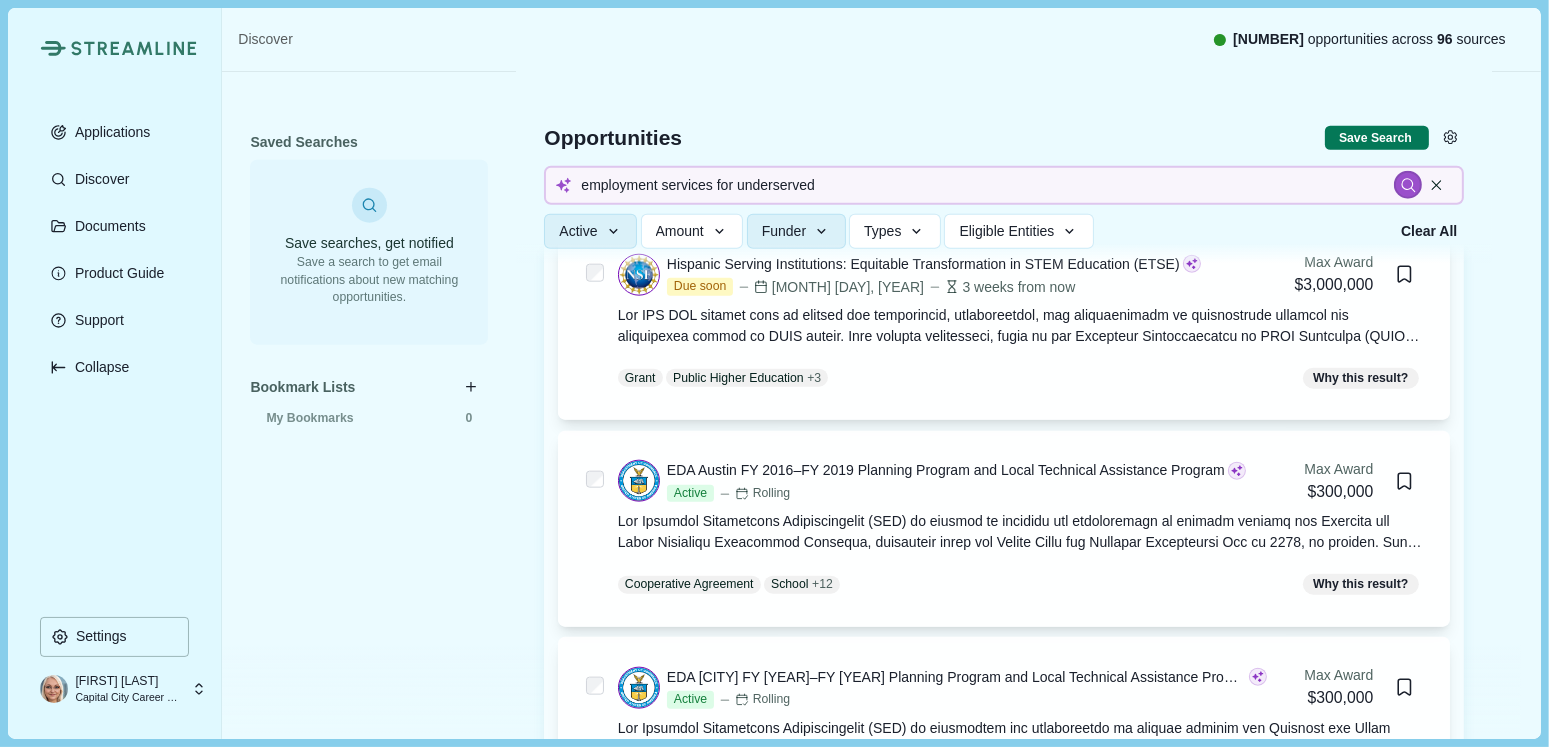 scroll, scrollTop: 2400, scrollLeft: 0, axis: vertical 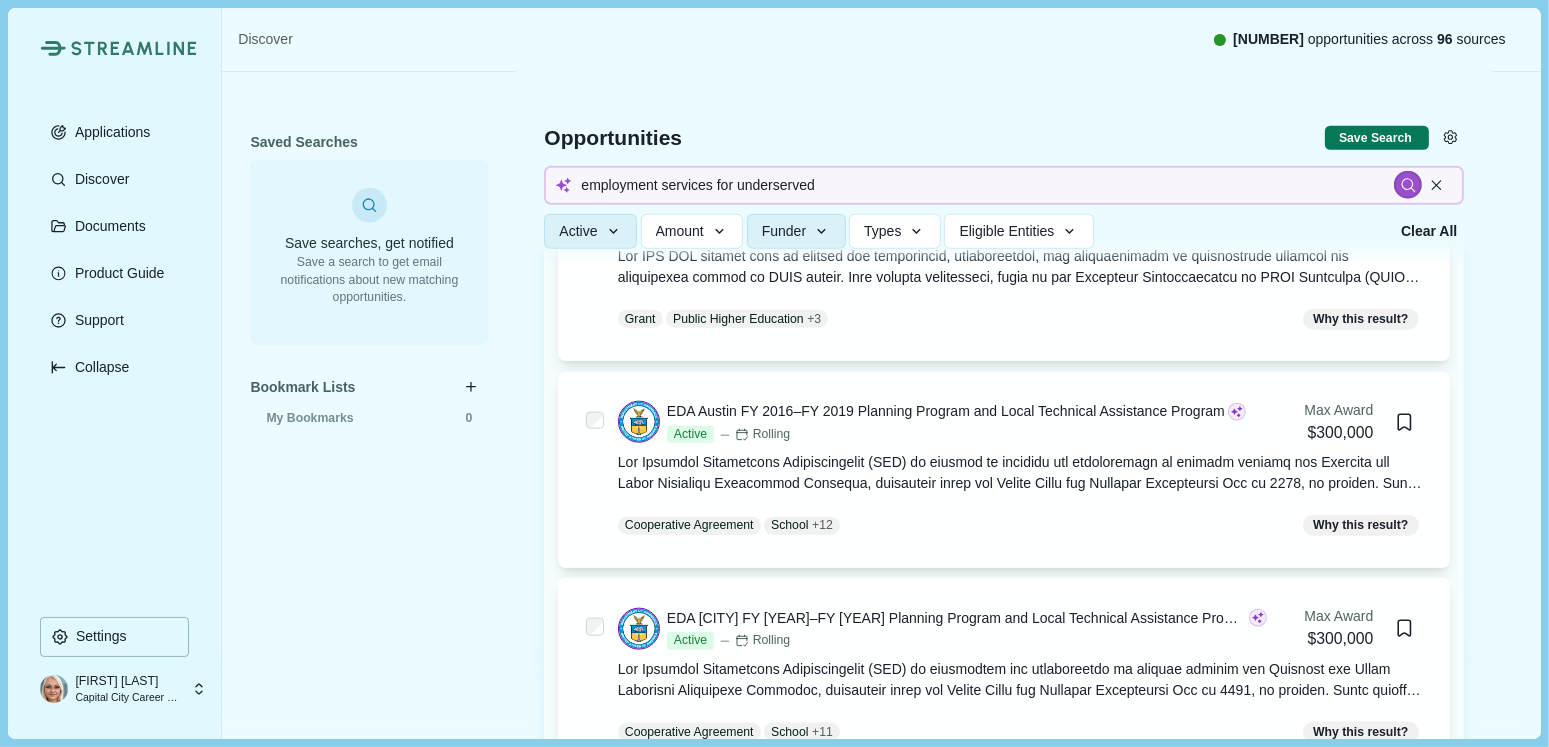 type 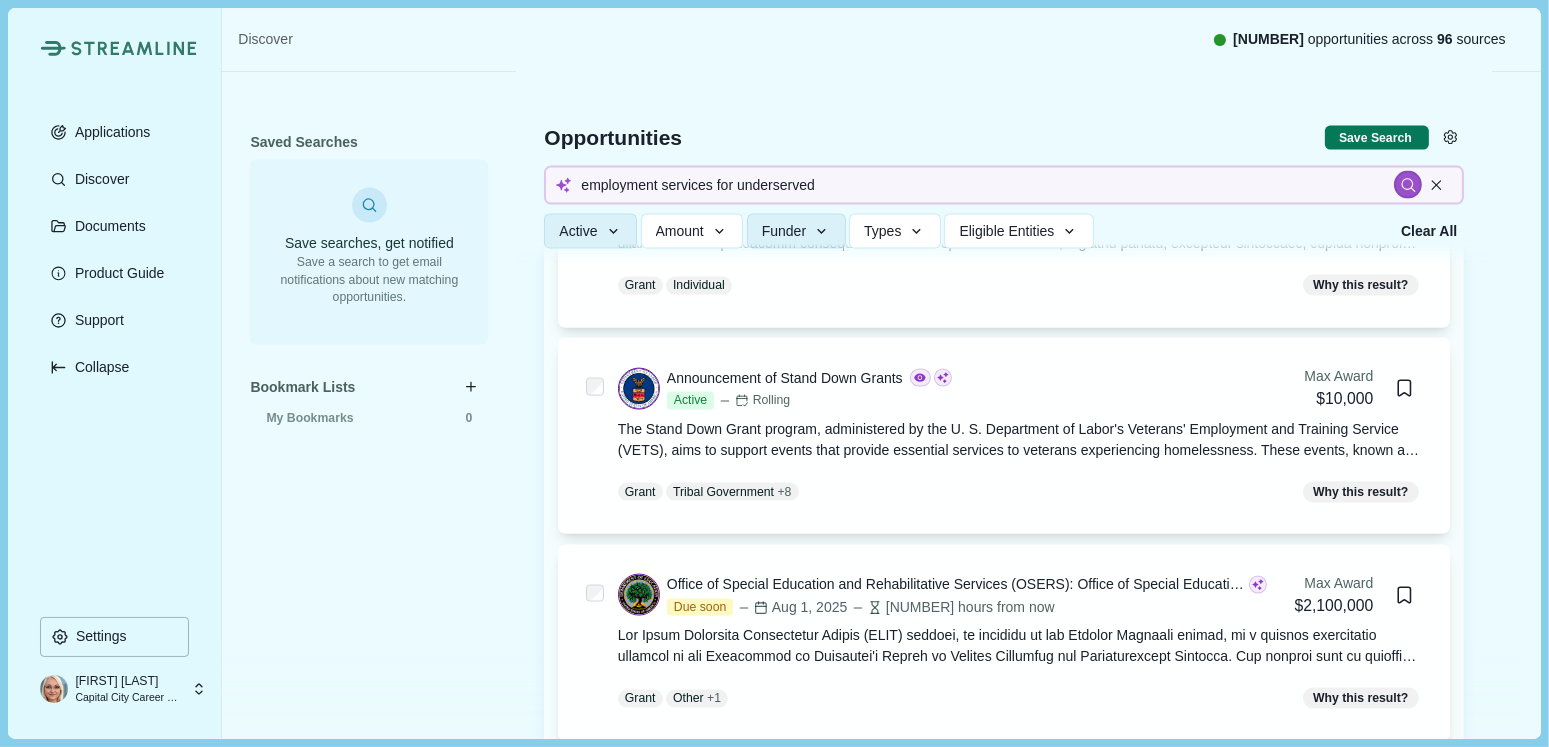 scroll, scrollTop: 3100, scrollLeft: 0, axis: vertical 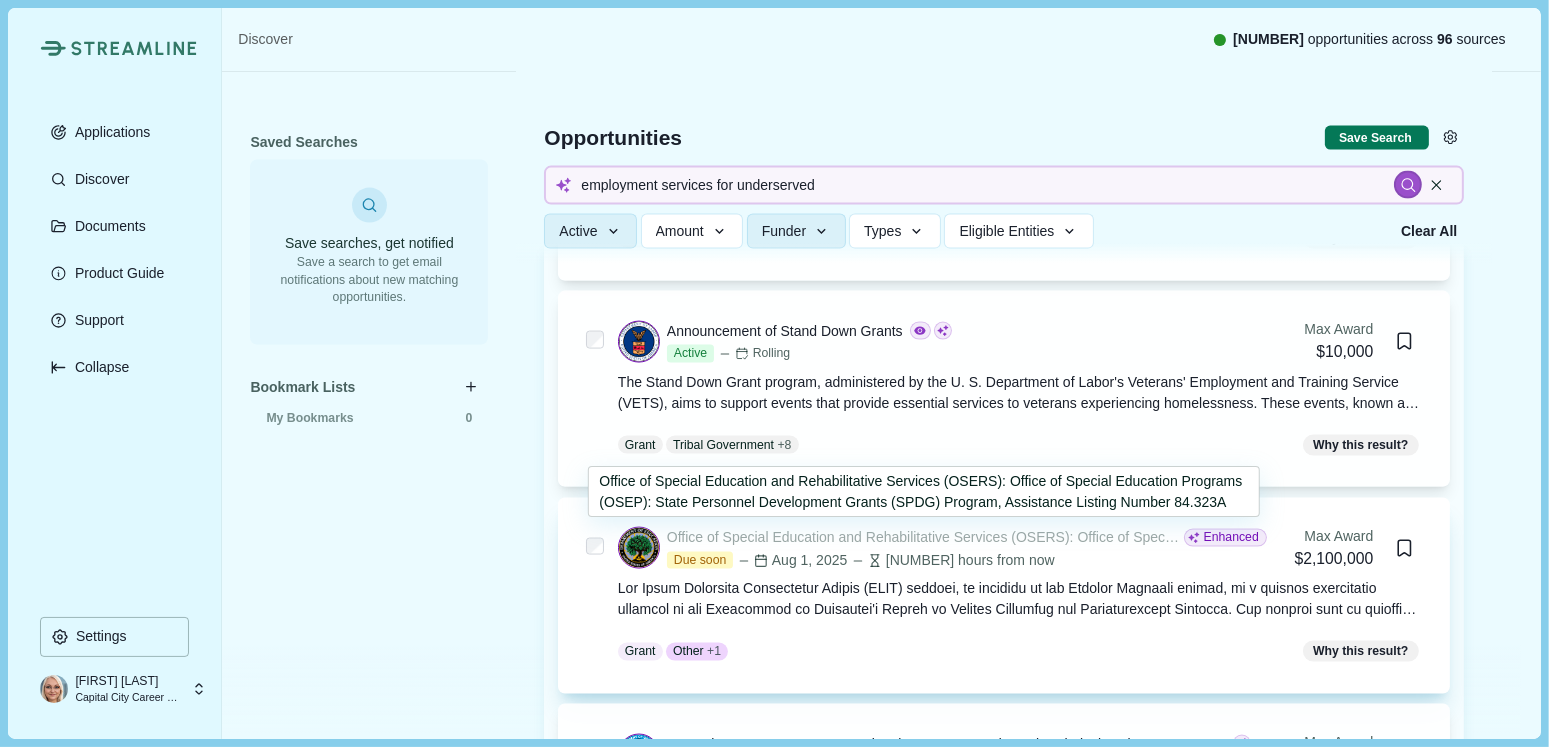 click on "Office of Special Education and Rehabilitative Services (OSERS): Office of Special Education Programs (OSEP): State Personnel Development Grants (SPDG) Program, Assistance Listing Number 84.323A" at bounding box center (923, 537) 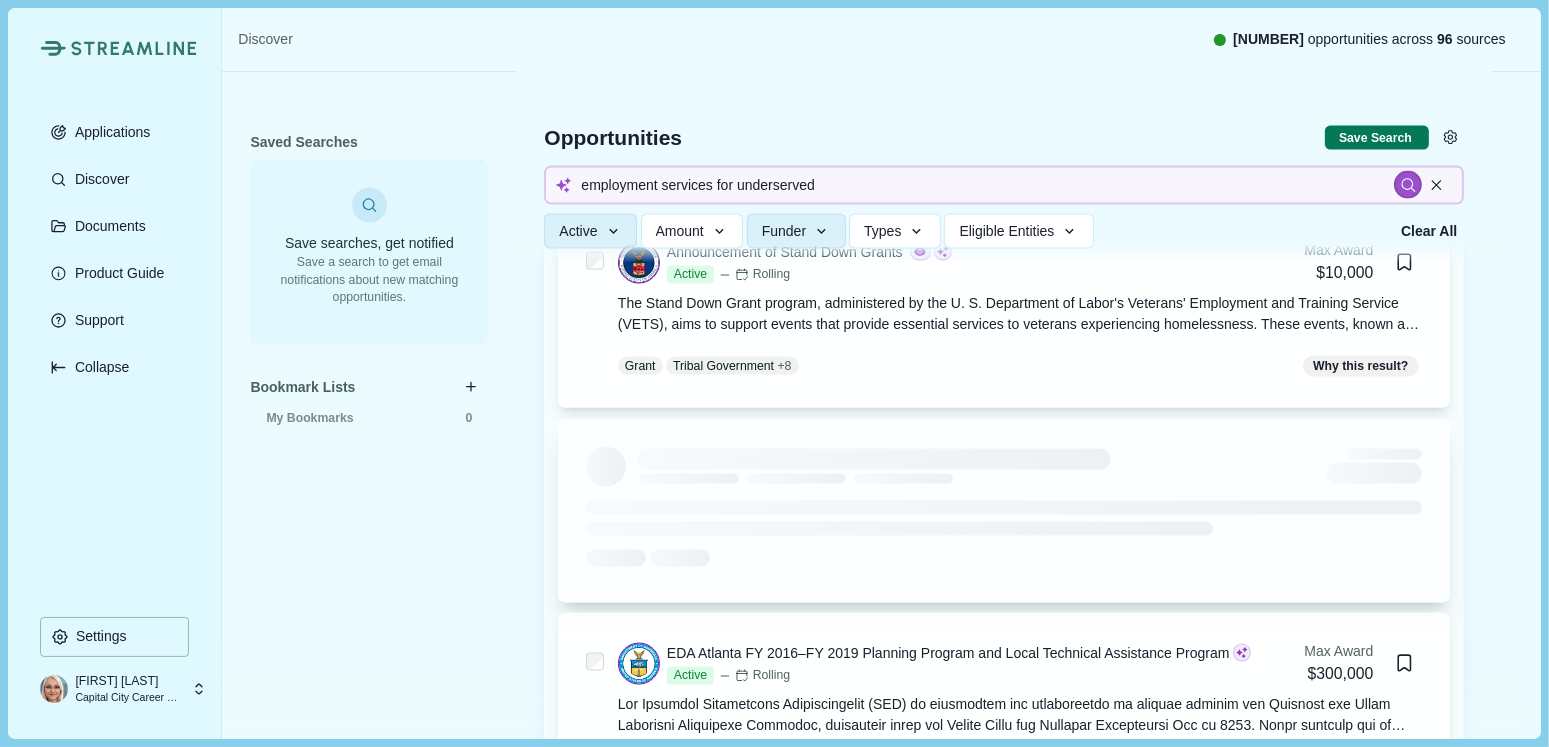 scroll, scrollTop: 3200, scrollLeft: 0, axis: vertical 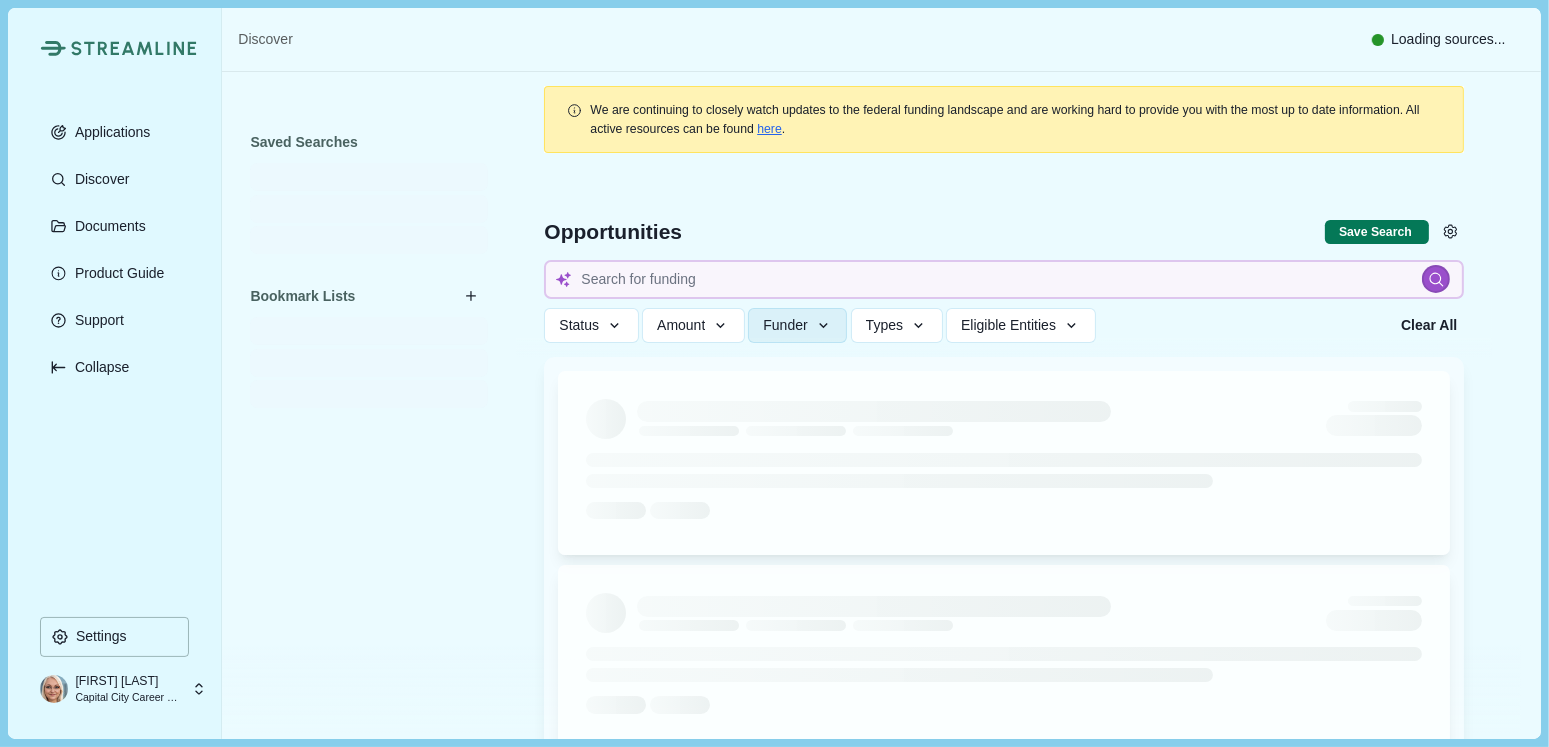 type on "employment services for underserved" 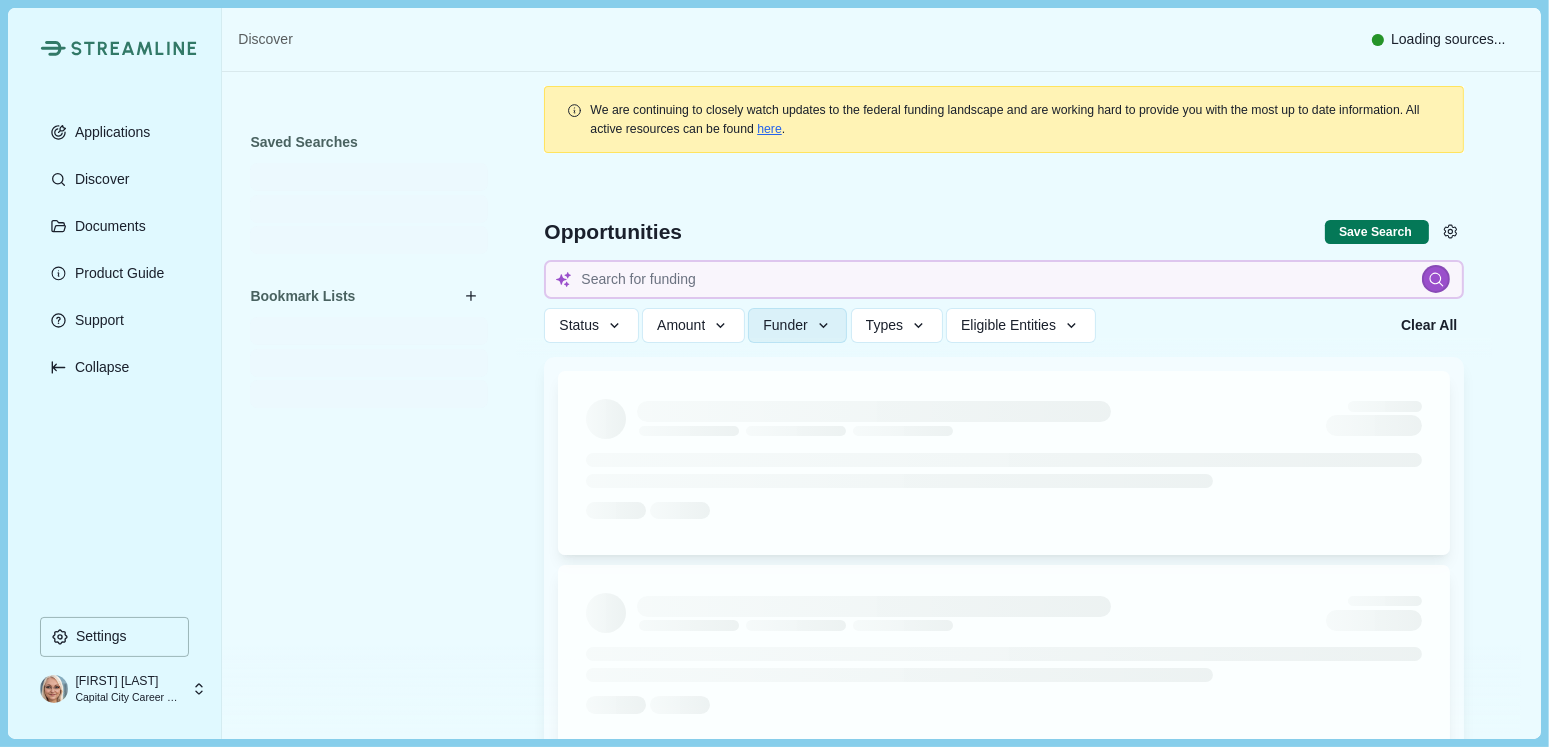 type 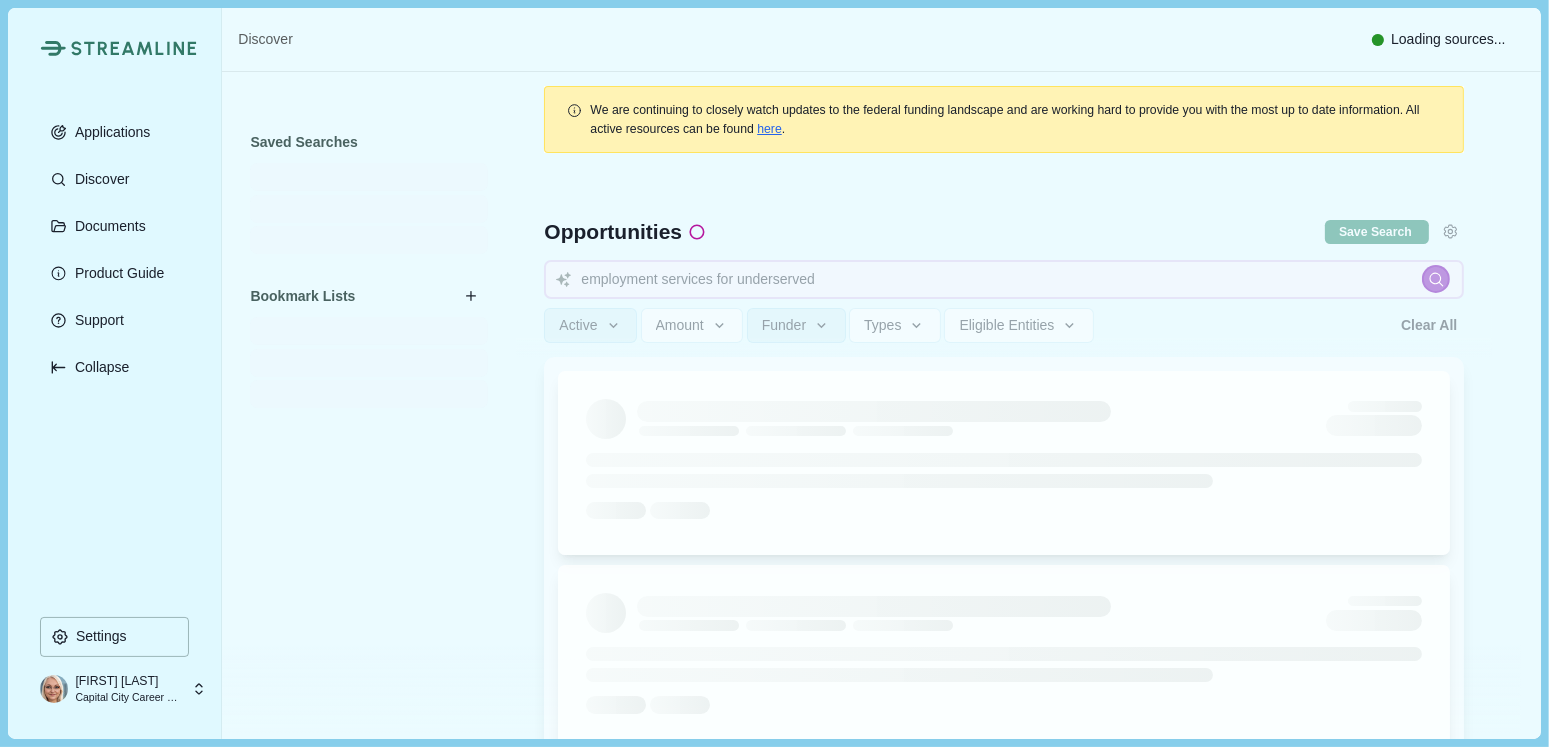 type 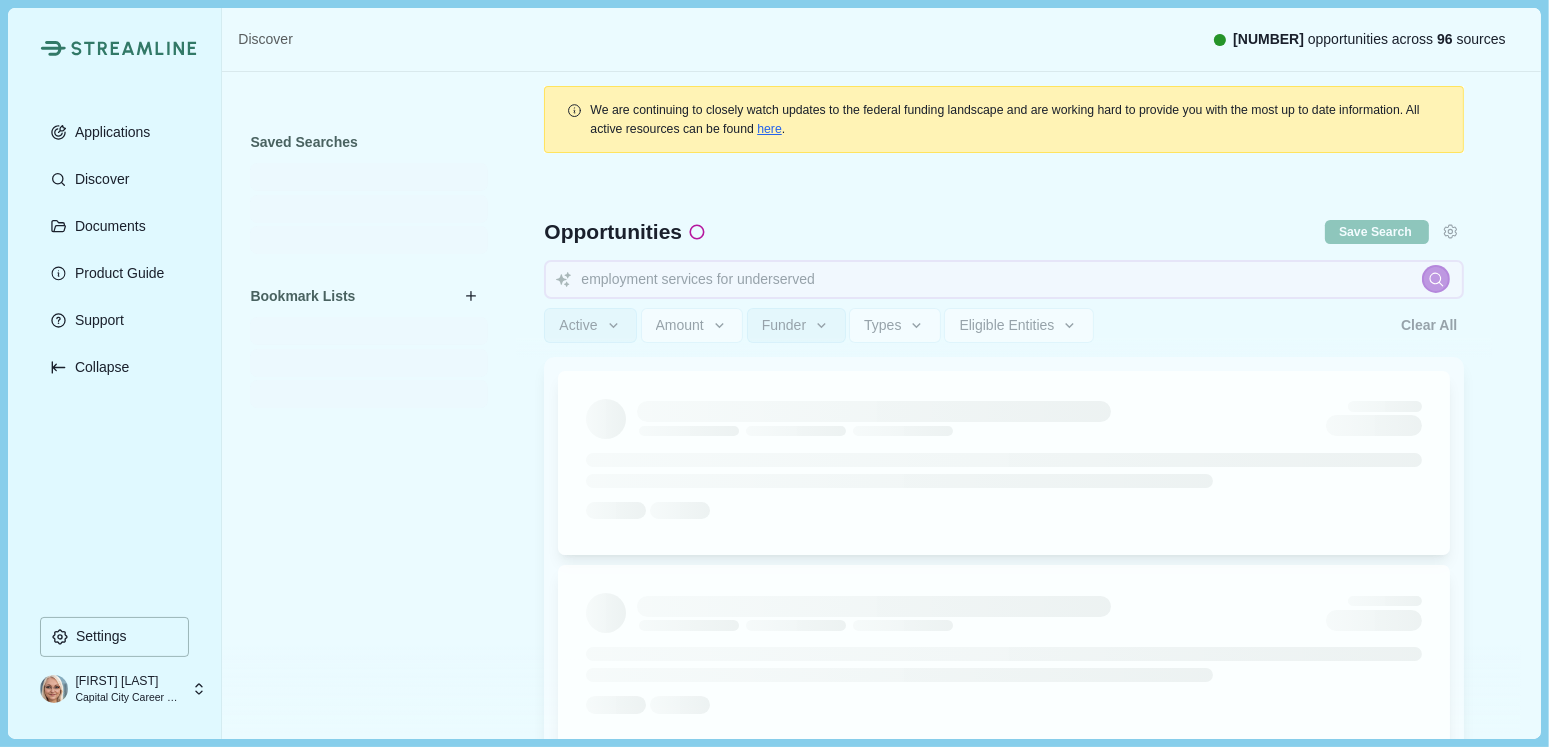type 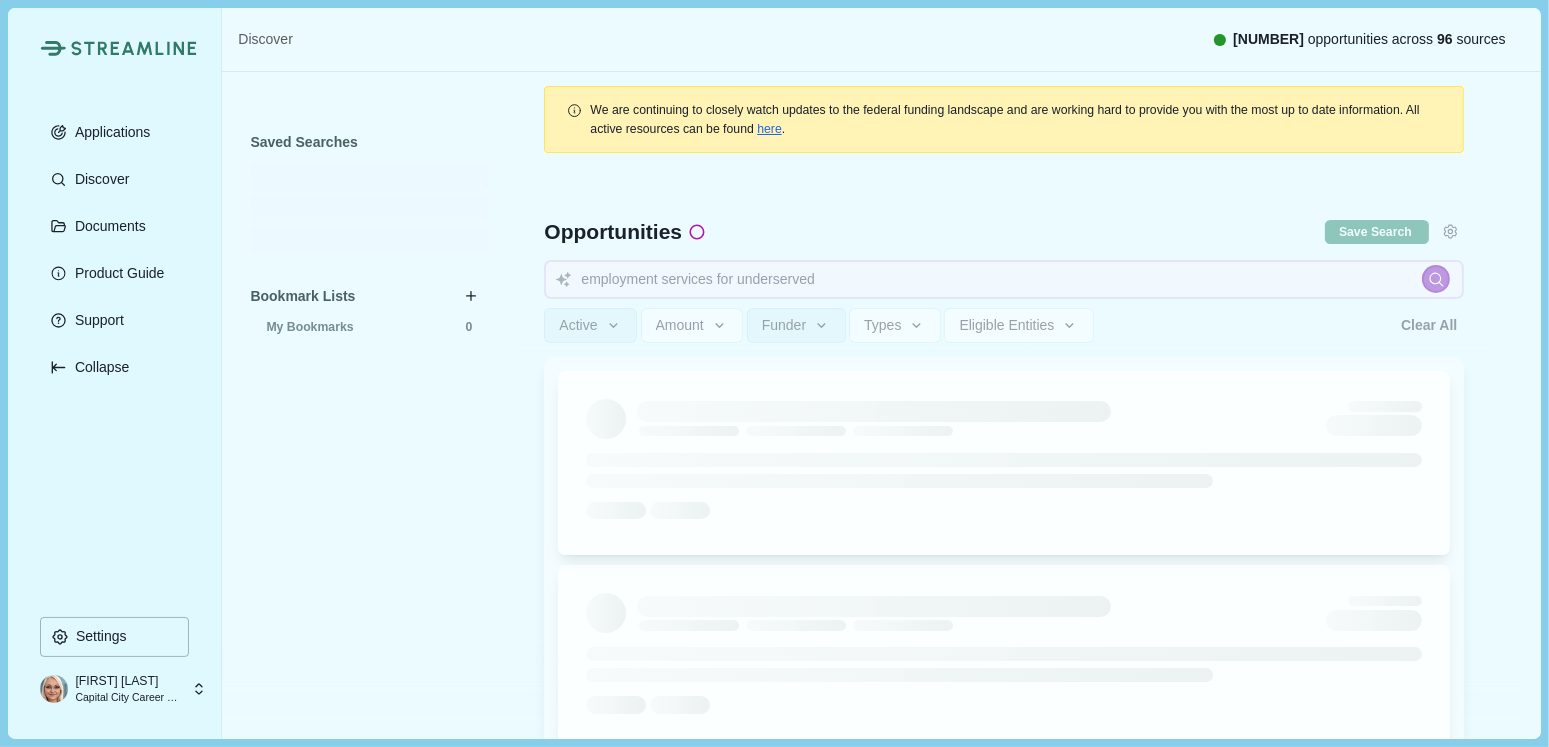 type 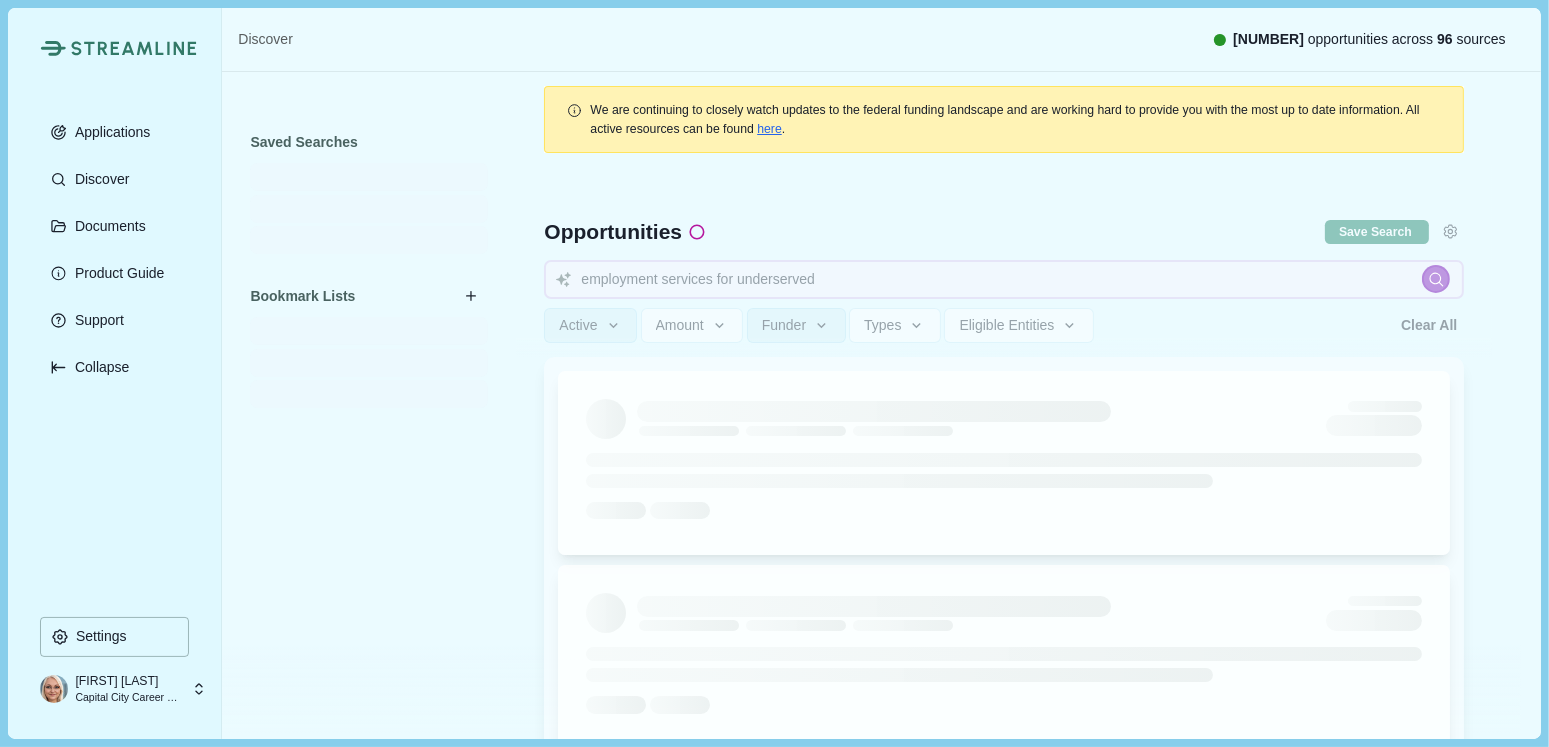 type 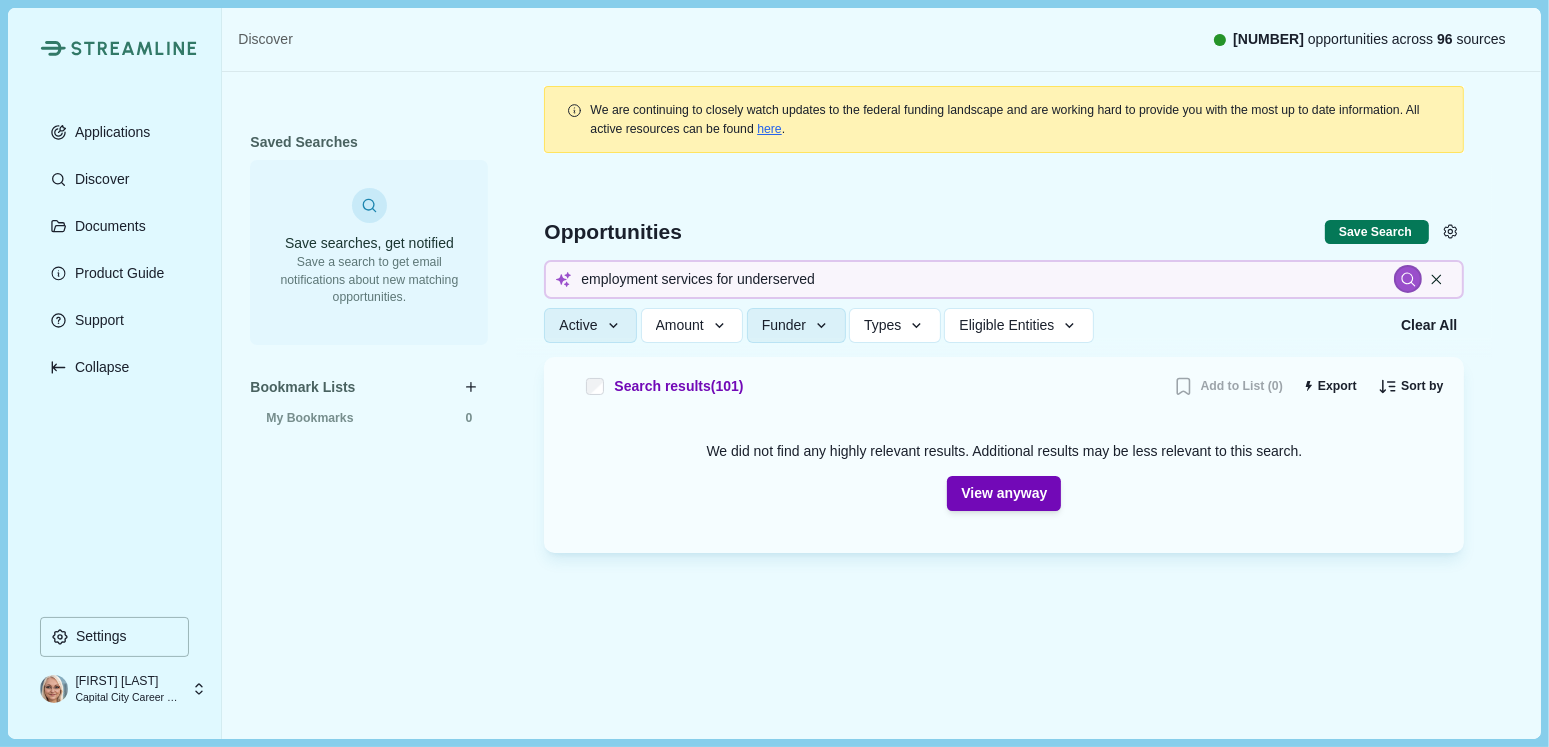 click on "We did not find any highly relevant results. Additional results may be less relevant to this search. View anyway" at bounding box center [1004, 476] 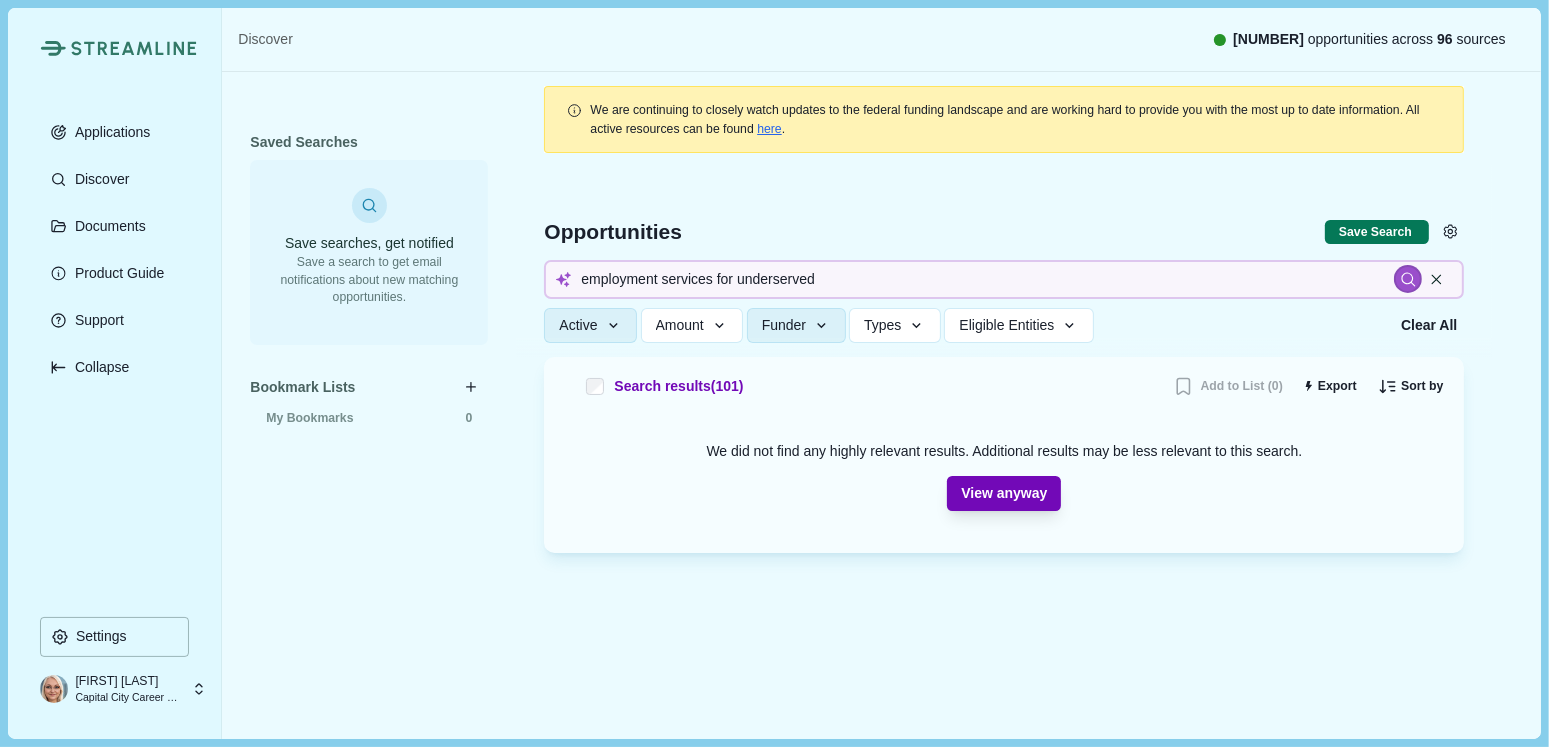 click on "View anyway" at bounding box center (1004, 493) 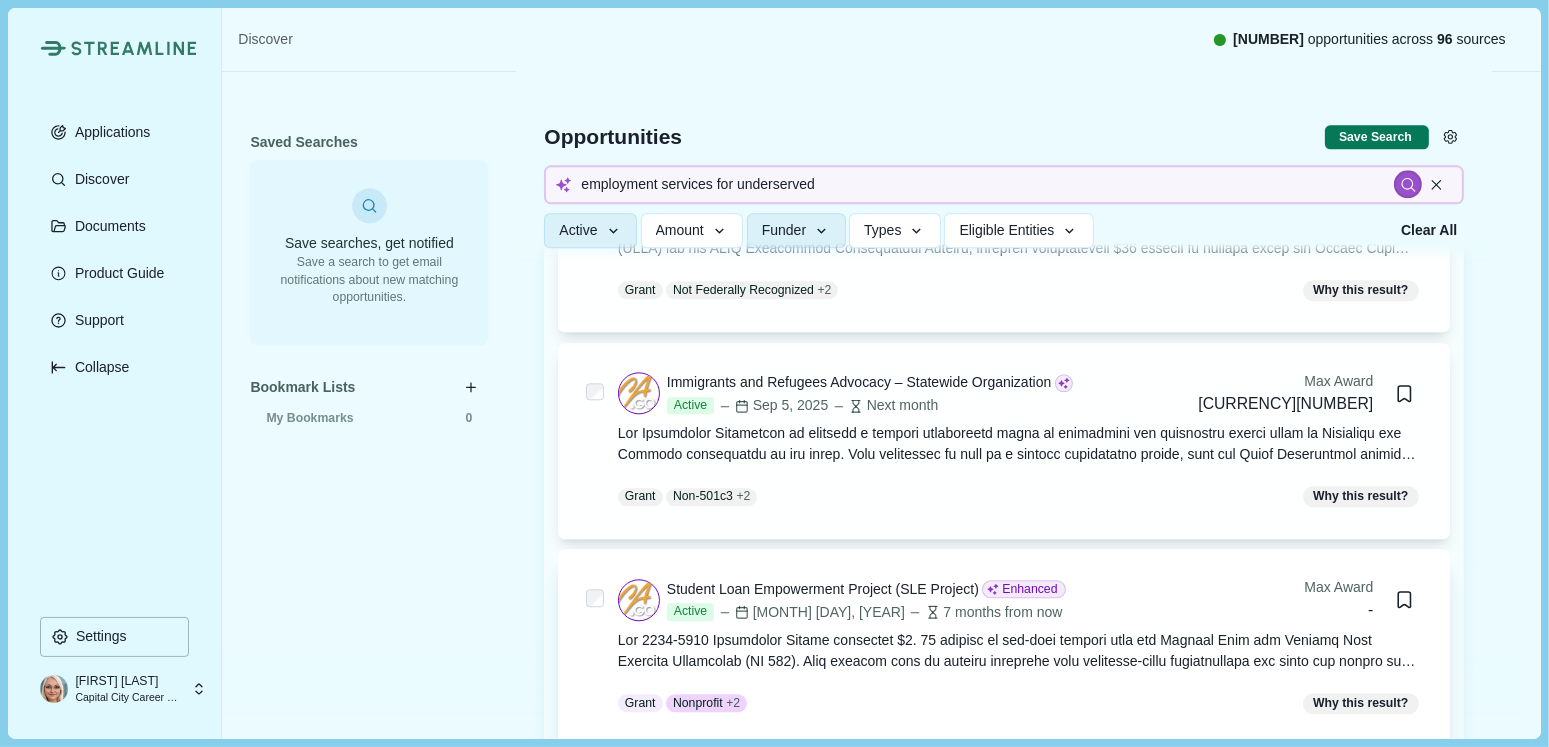 scroll, scrollTop: 13300, scrollLeft: 0, axis: vertical 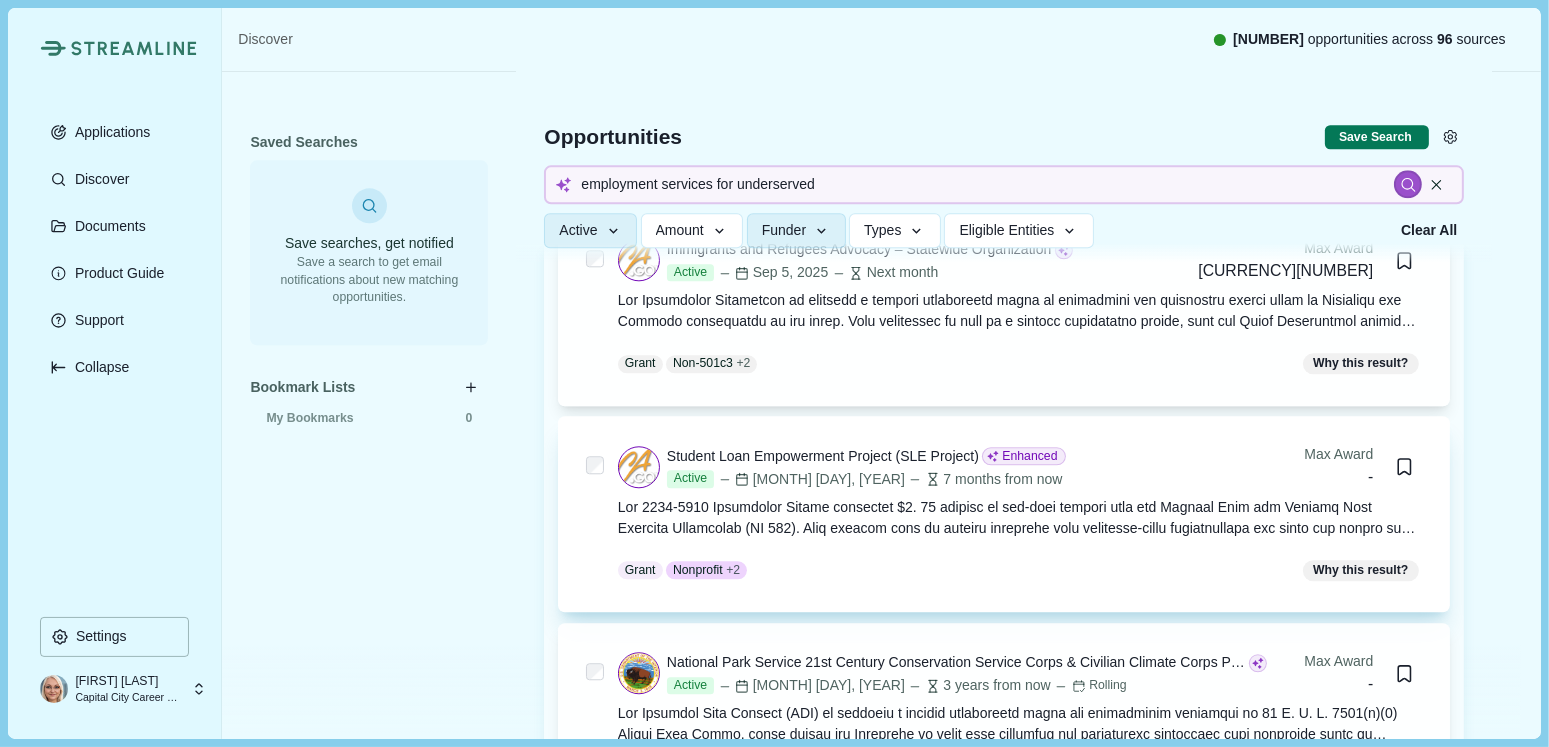 click at bounding box center [1020, 518] 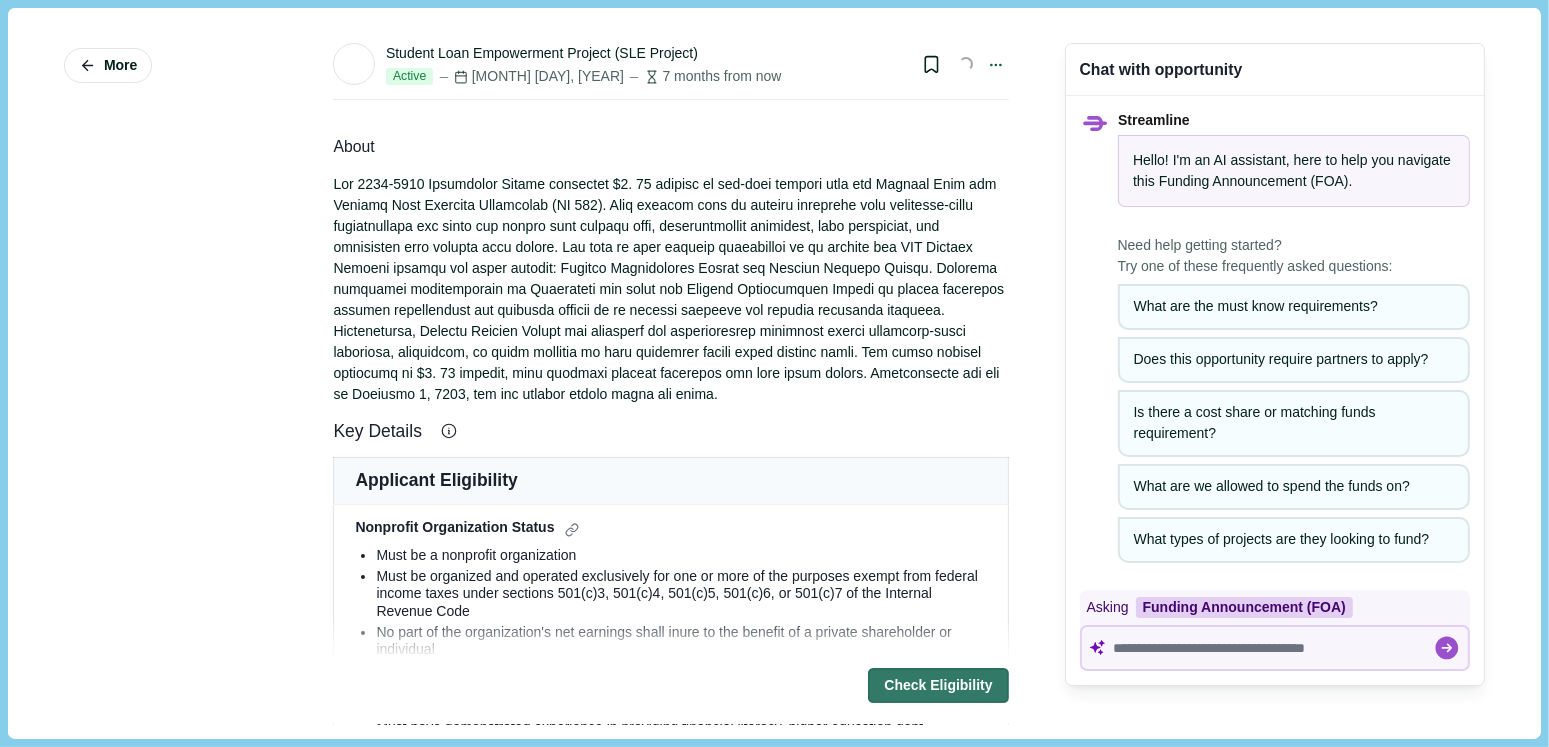 scroll, scrollTop: 0, scrollLeft: 0, axis: both 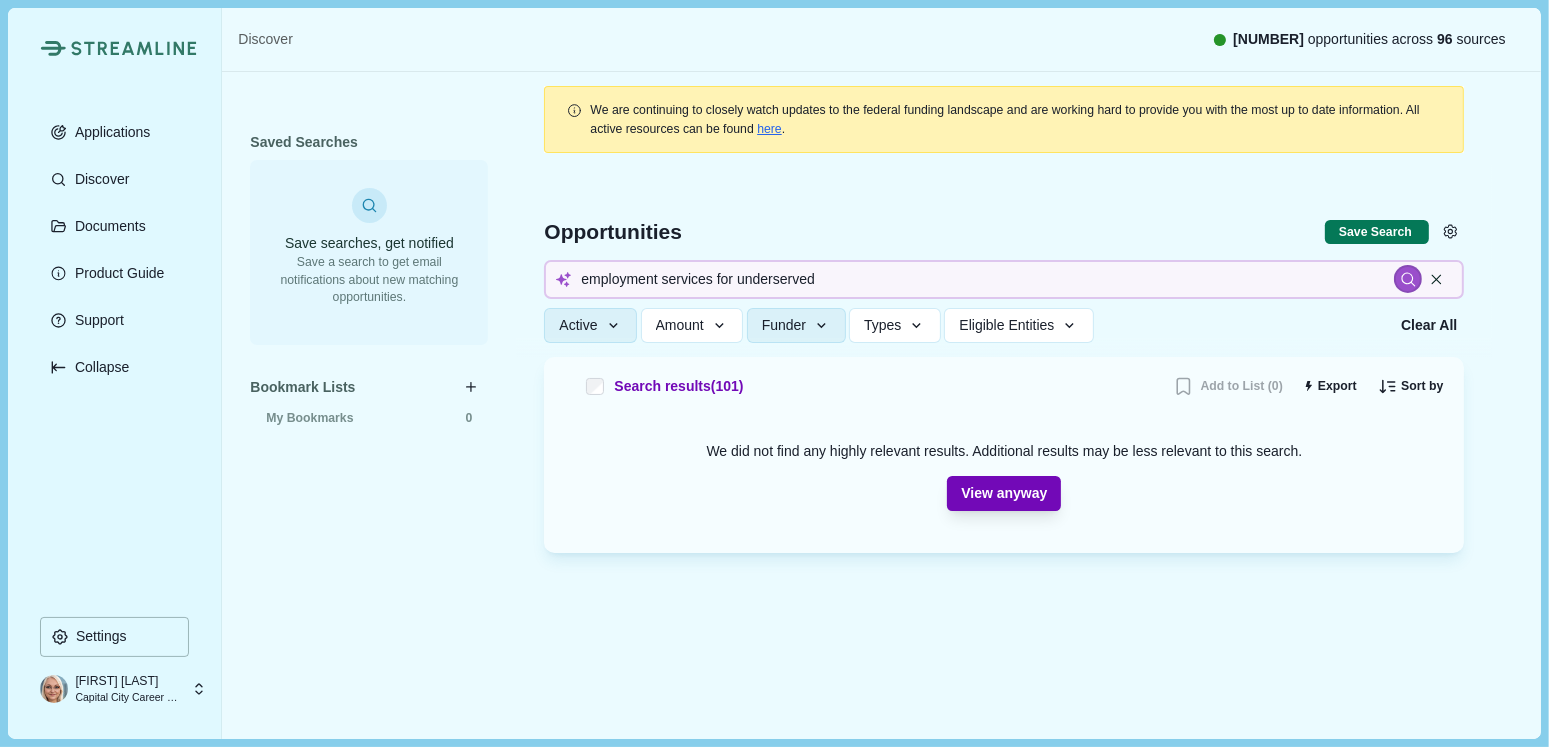 click on "View anyway" at bounding box center (1004, 493) 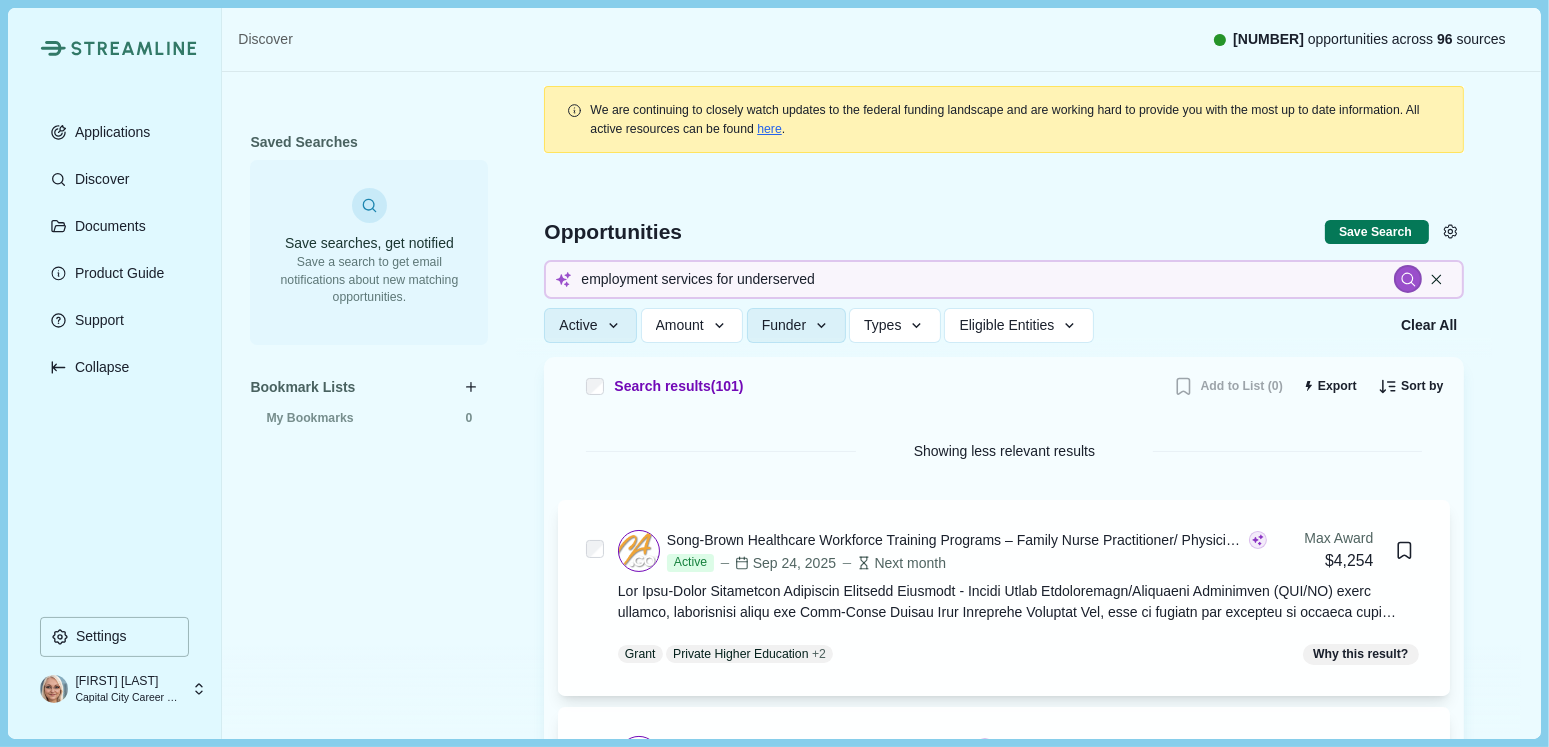 scroll, scrollTop: 1201, scrollLeft: 0, axis: vertical 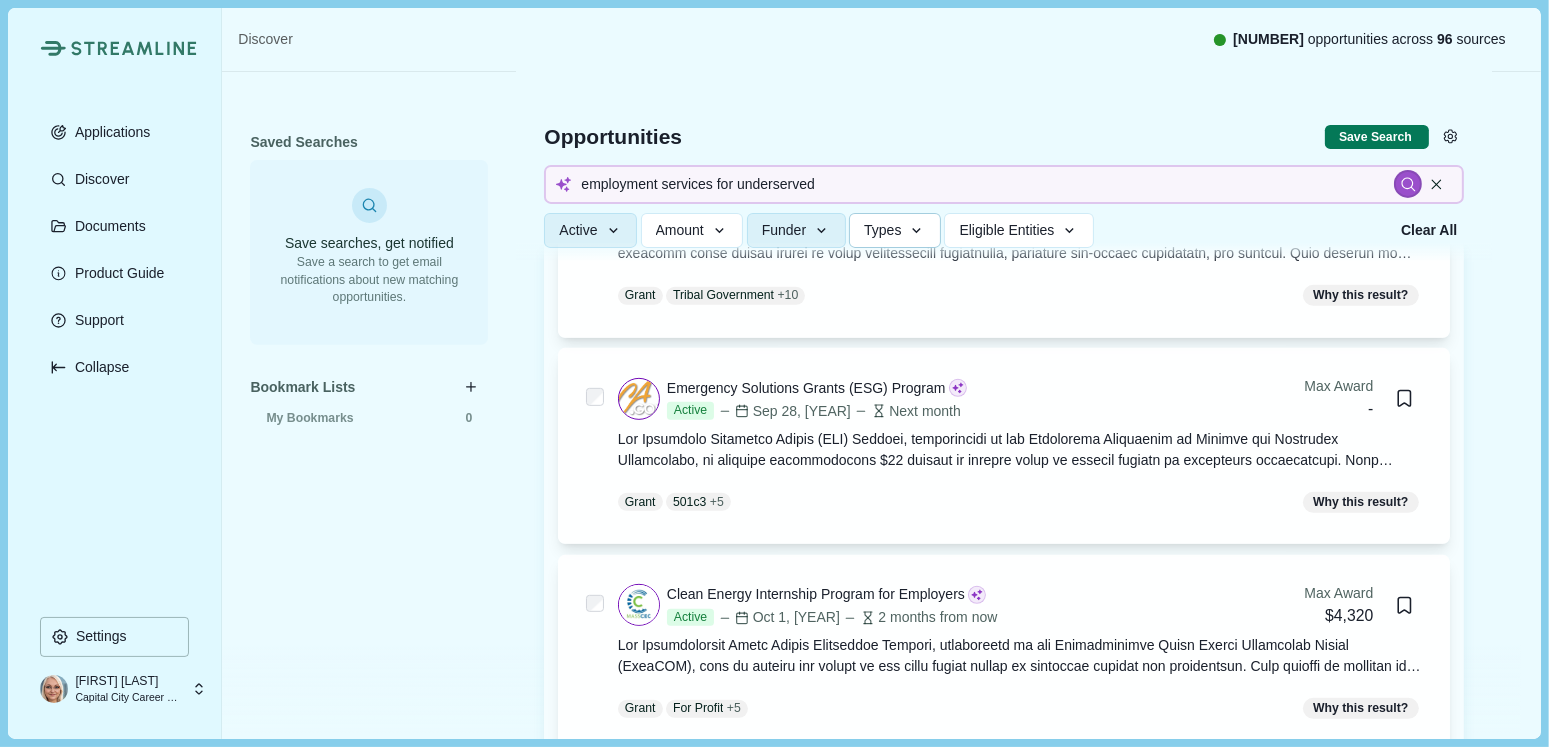click 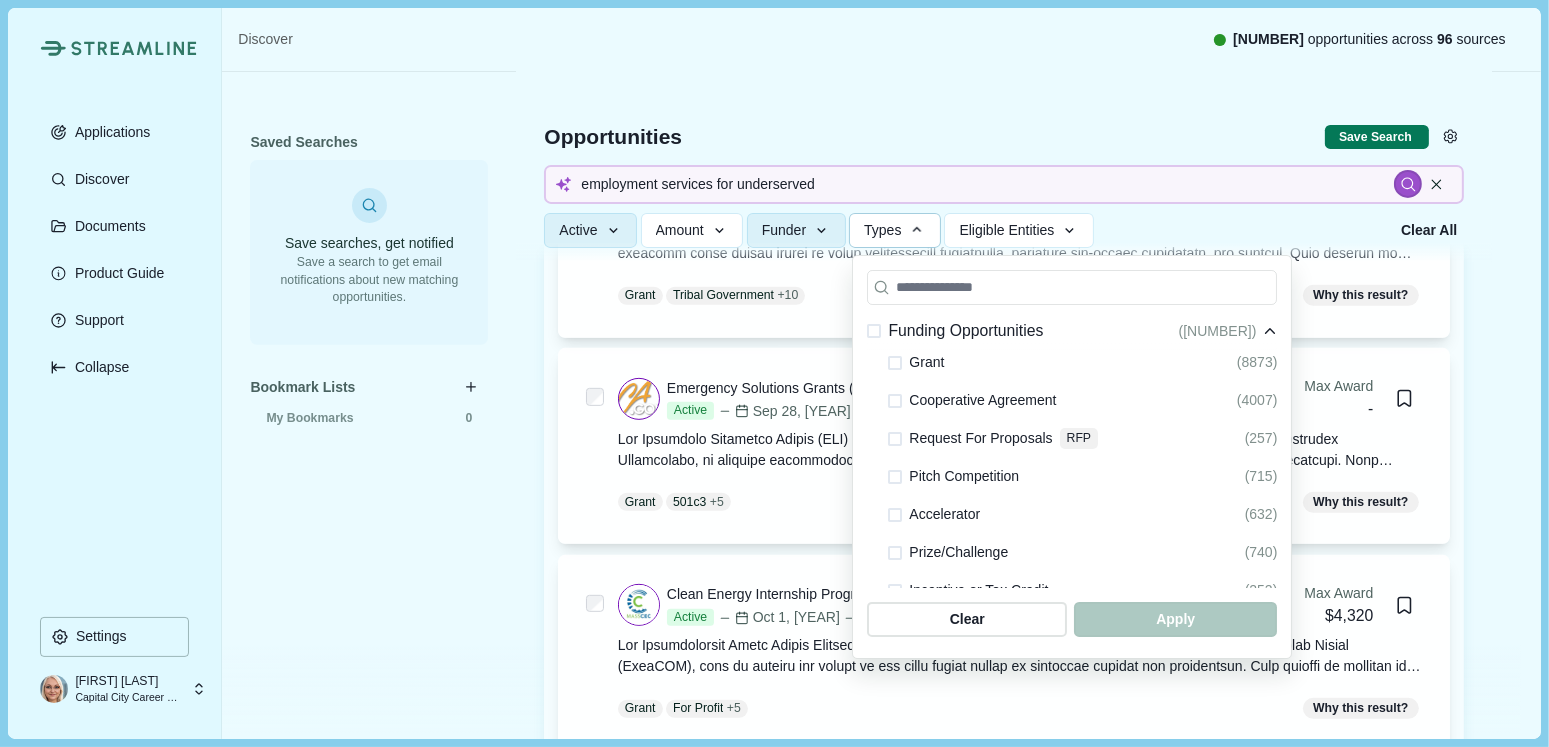 click at bounding box center [895, 363] 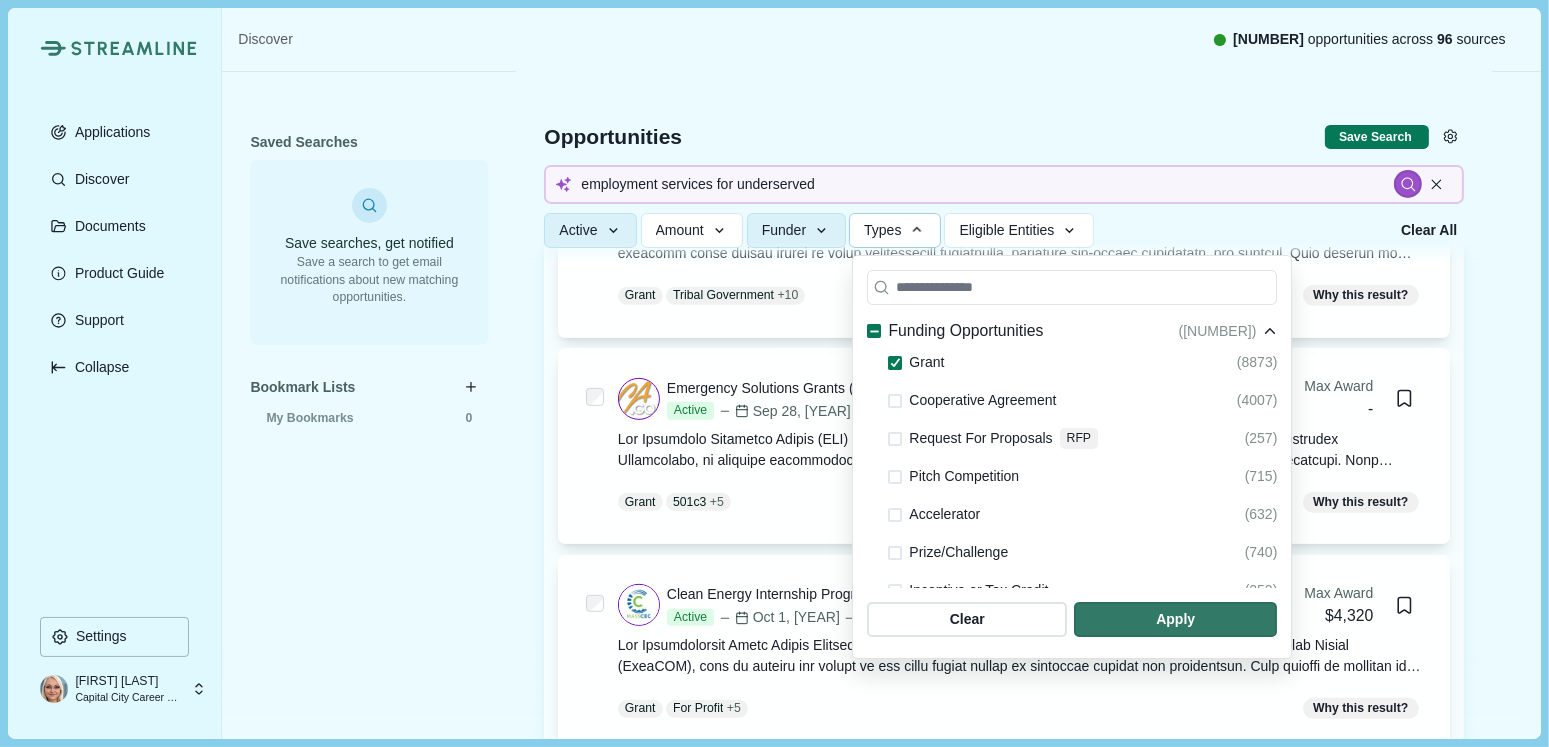 click at bounding box center (895, 439) 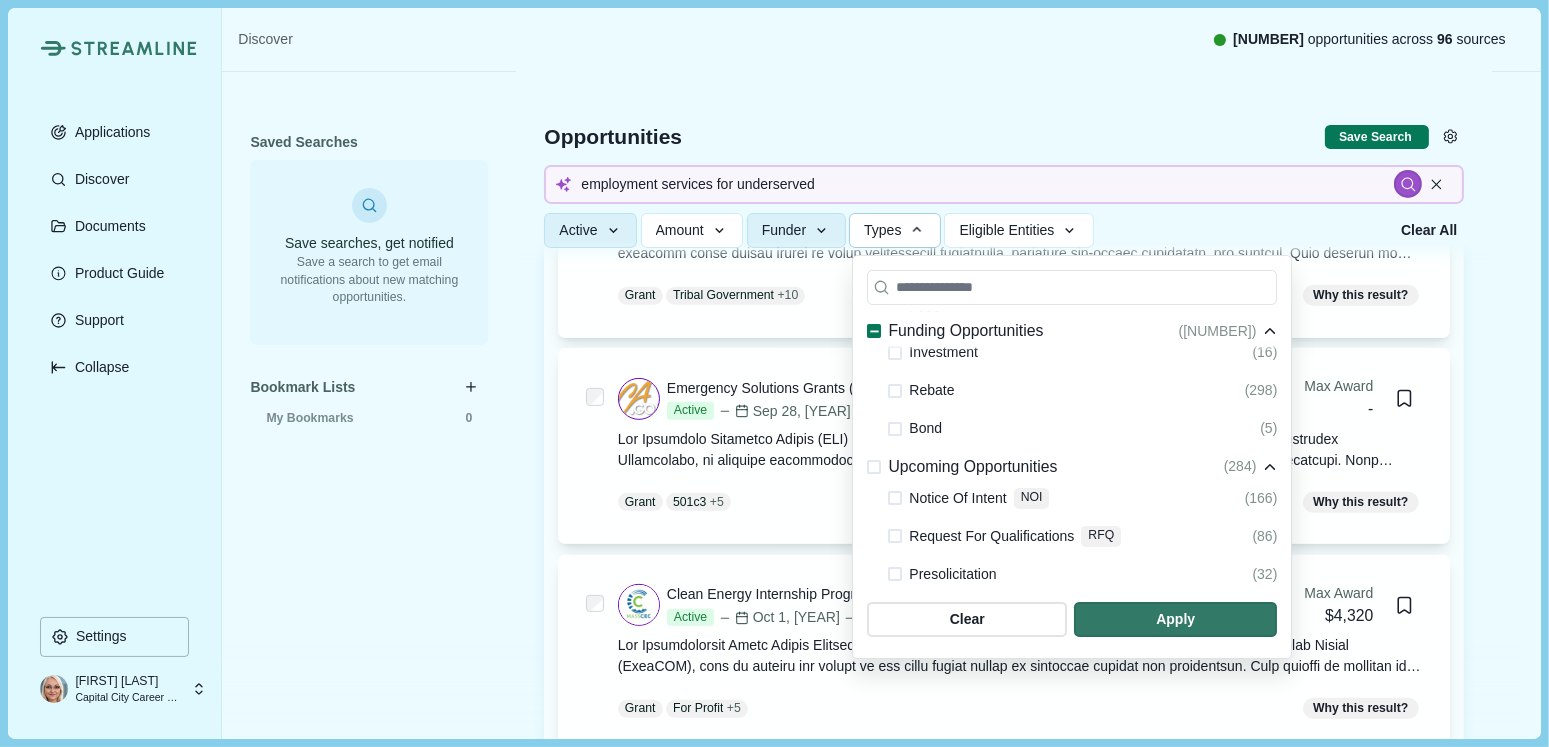 scroll, scrollTop: 400, scrollLeft: 0, axis: vertical 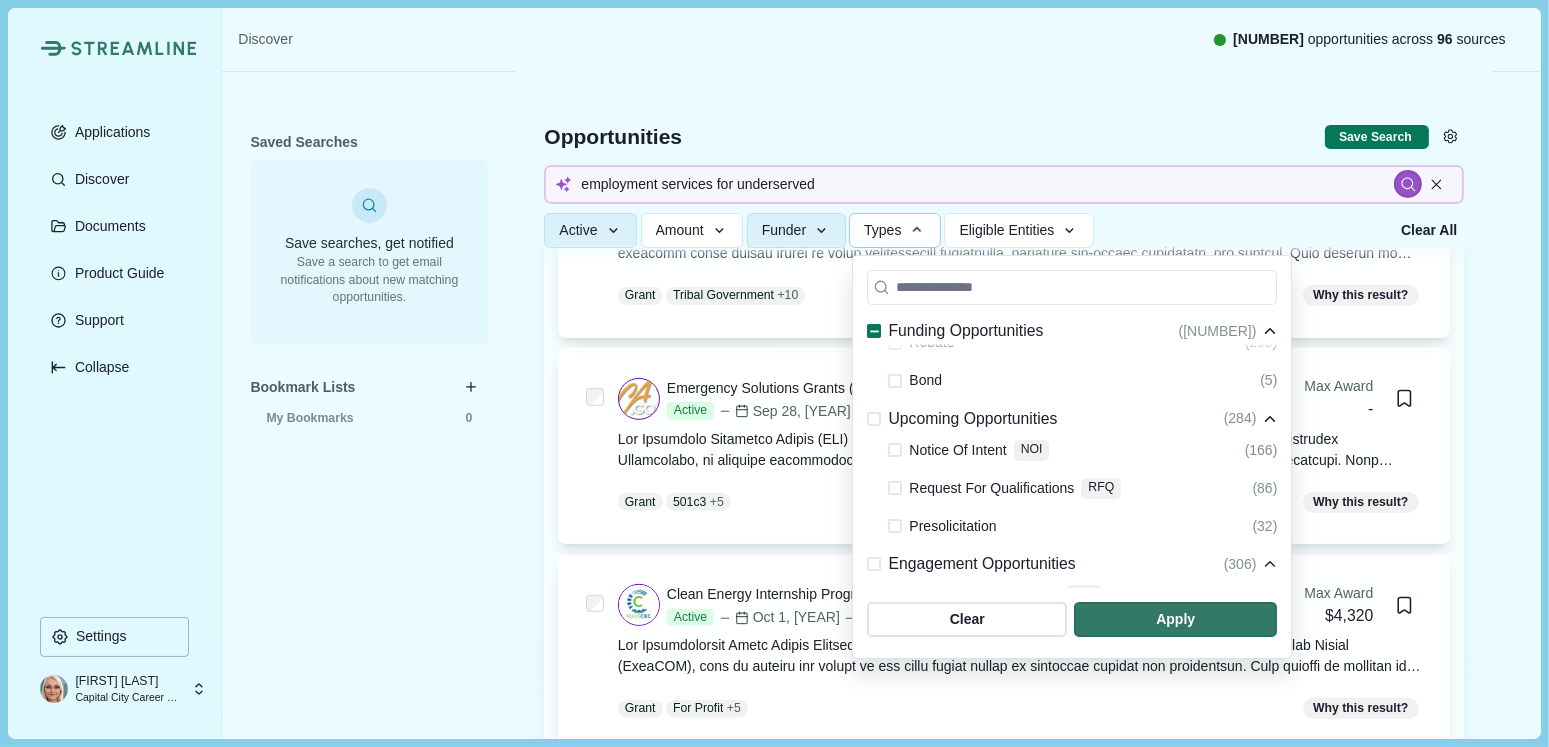 click at bounding box center [895, 450] 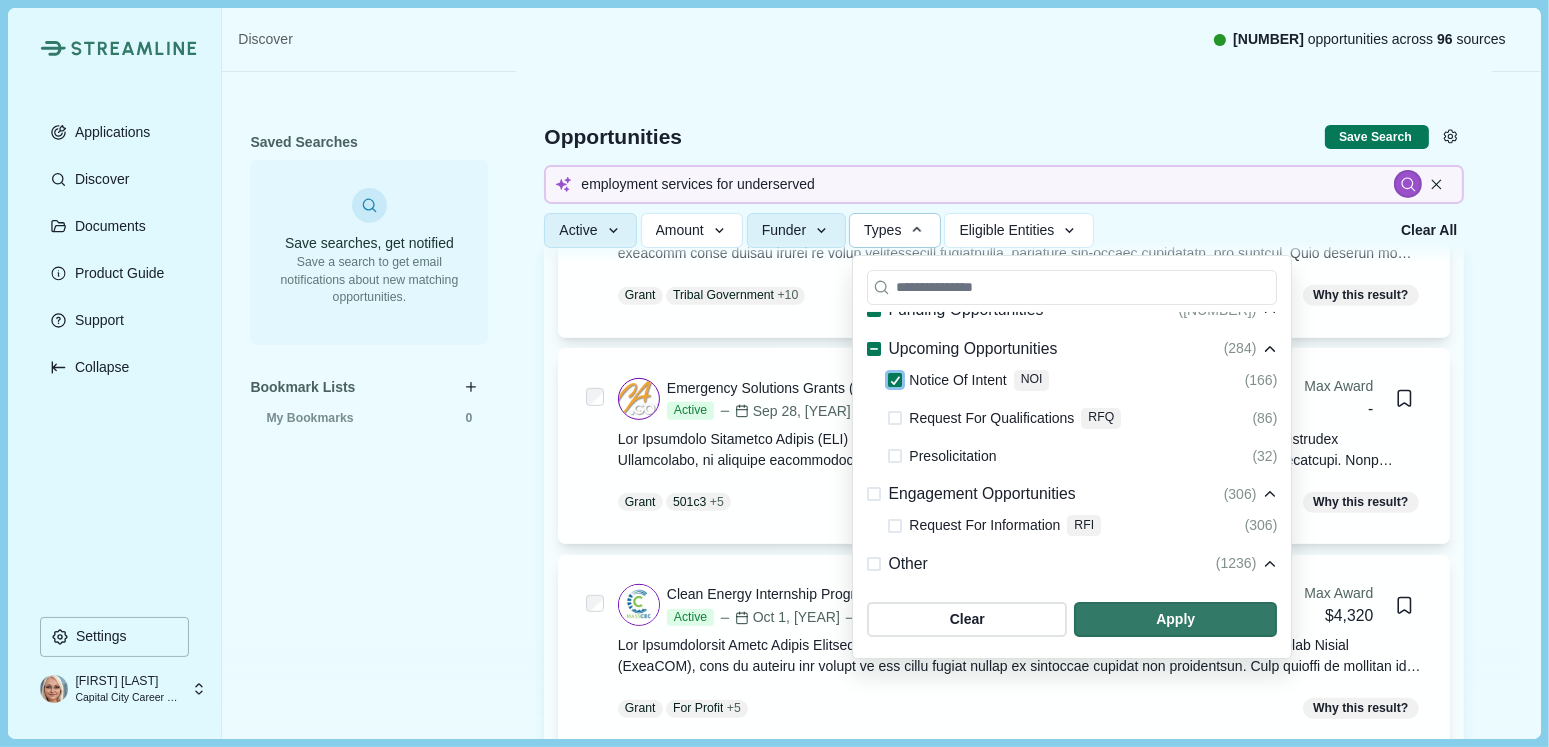 scroll, scrollTop: 500, scrollLeft: 0, axis: vertical 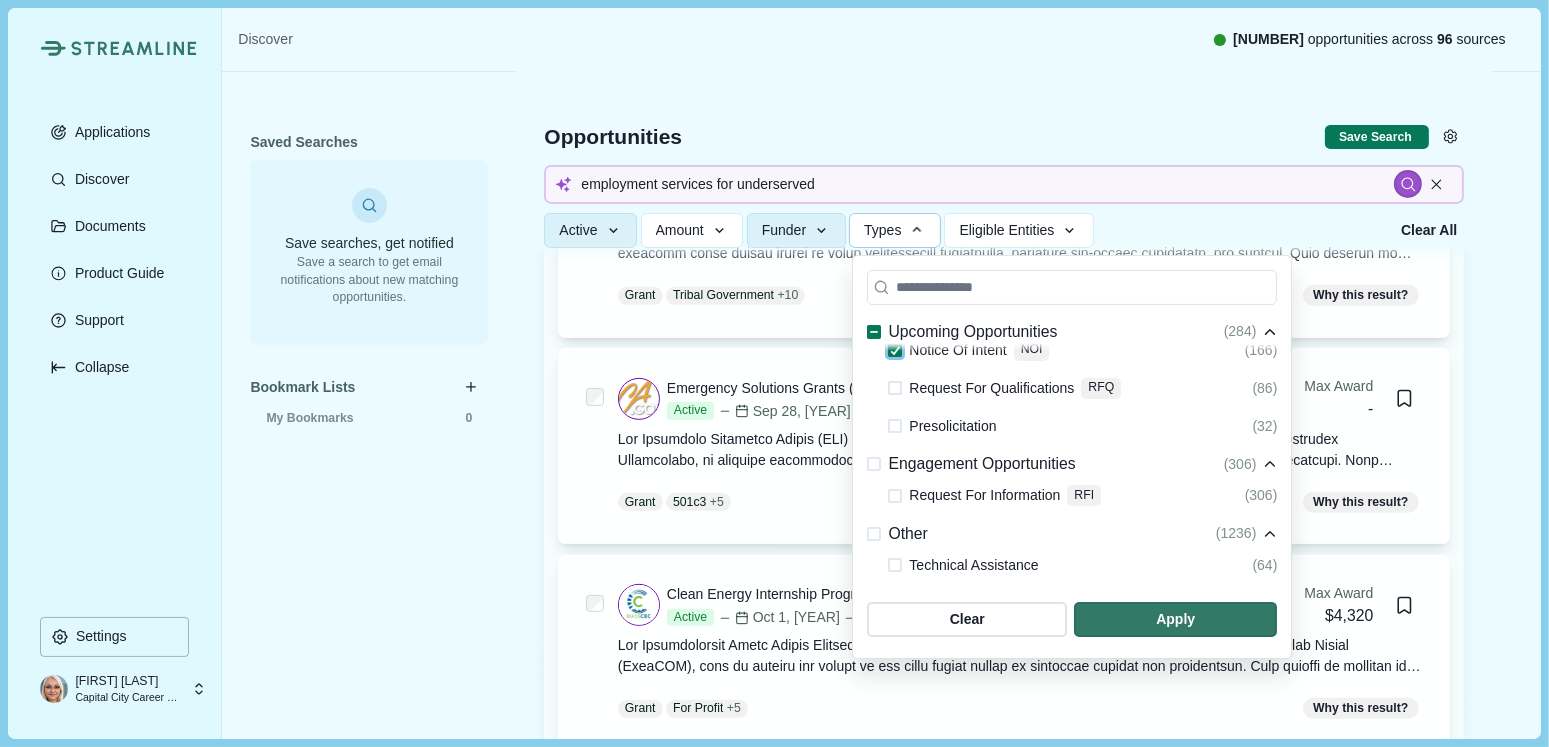 click at bounding box center [895, 496] 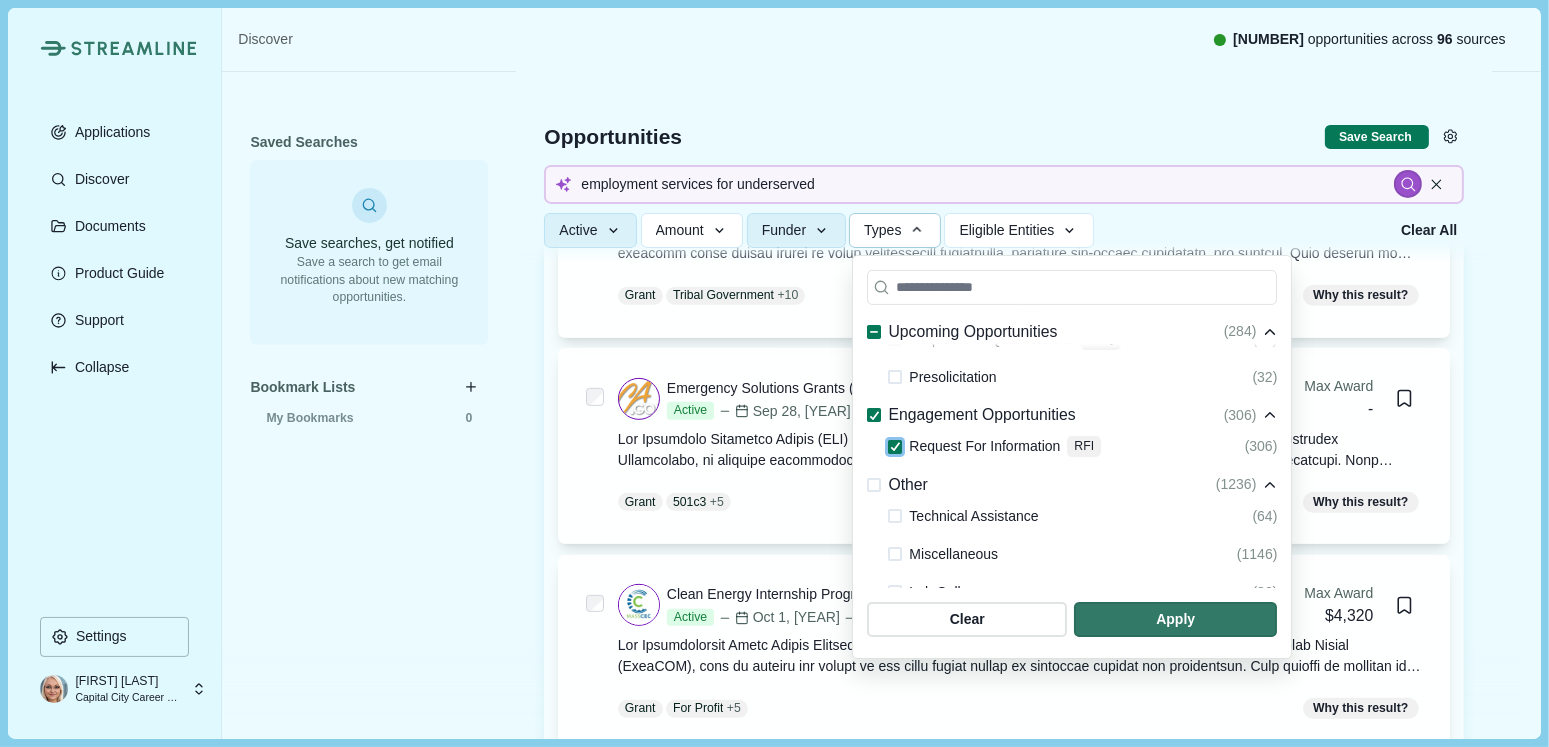 scroll, scrollTop: 571, scrollLeft: 0, axis: vertical 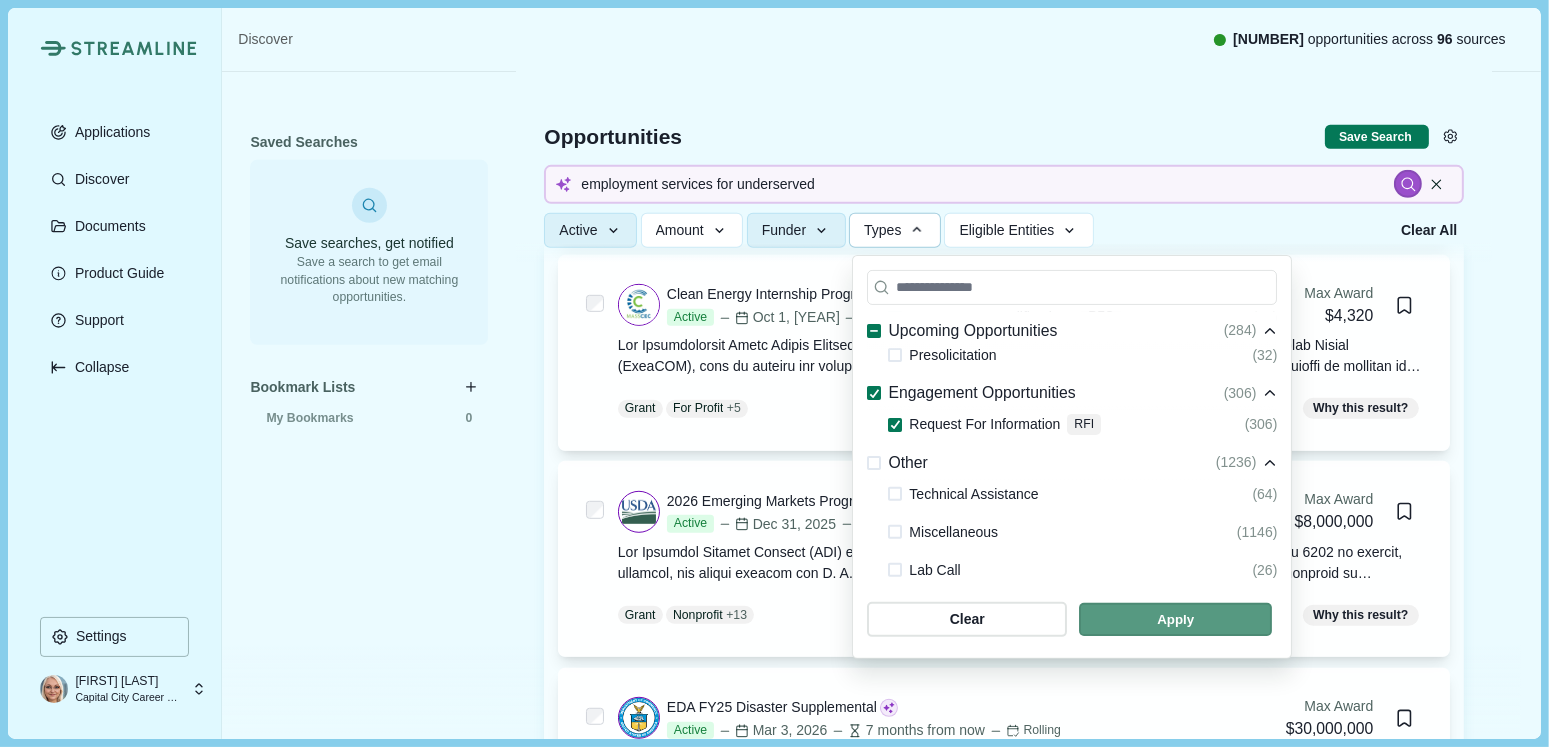 click at bounding box center [1175, 619] 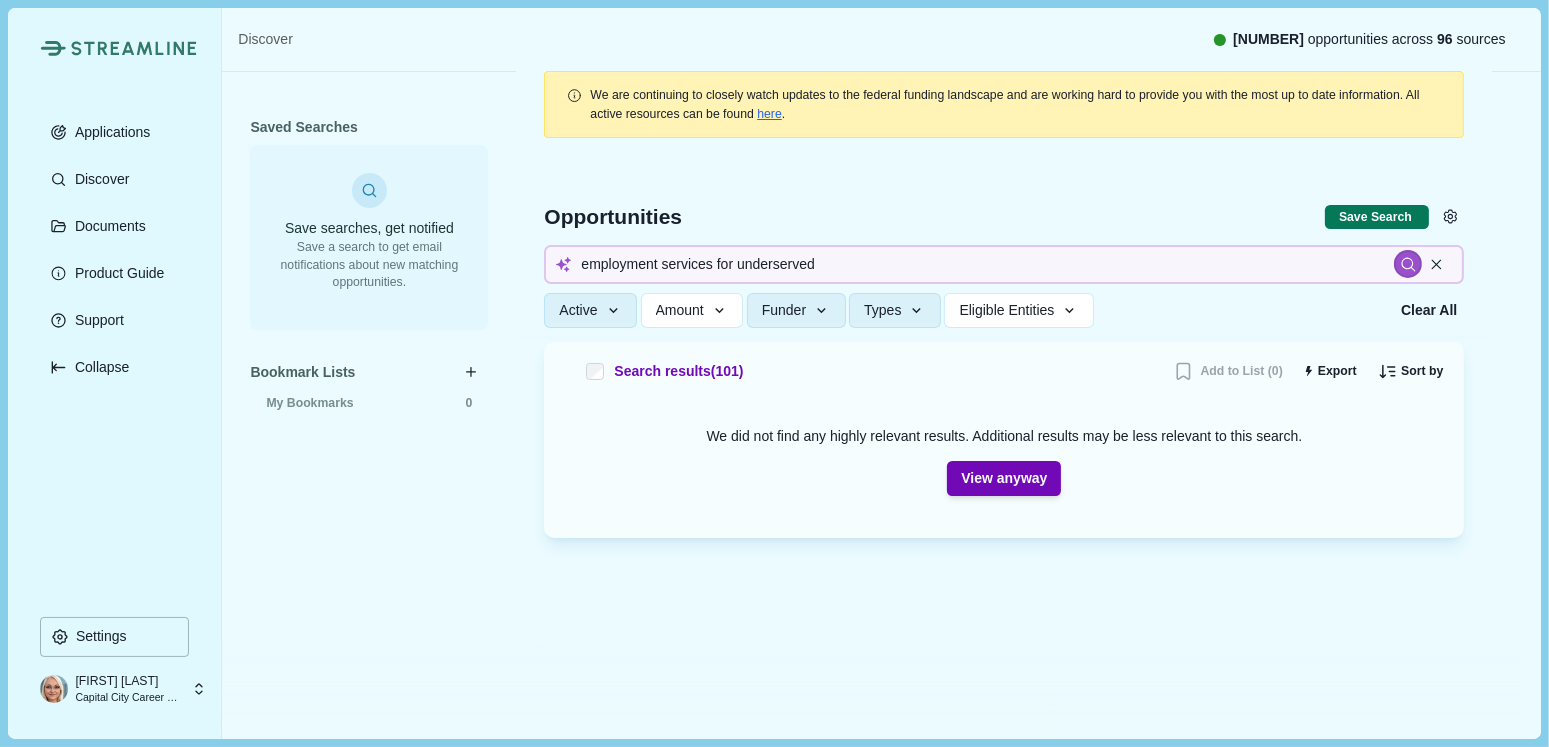 scroll, scrollTop: 14, scrollLeft: 0, axis: vertical 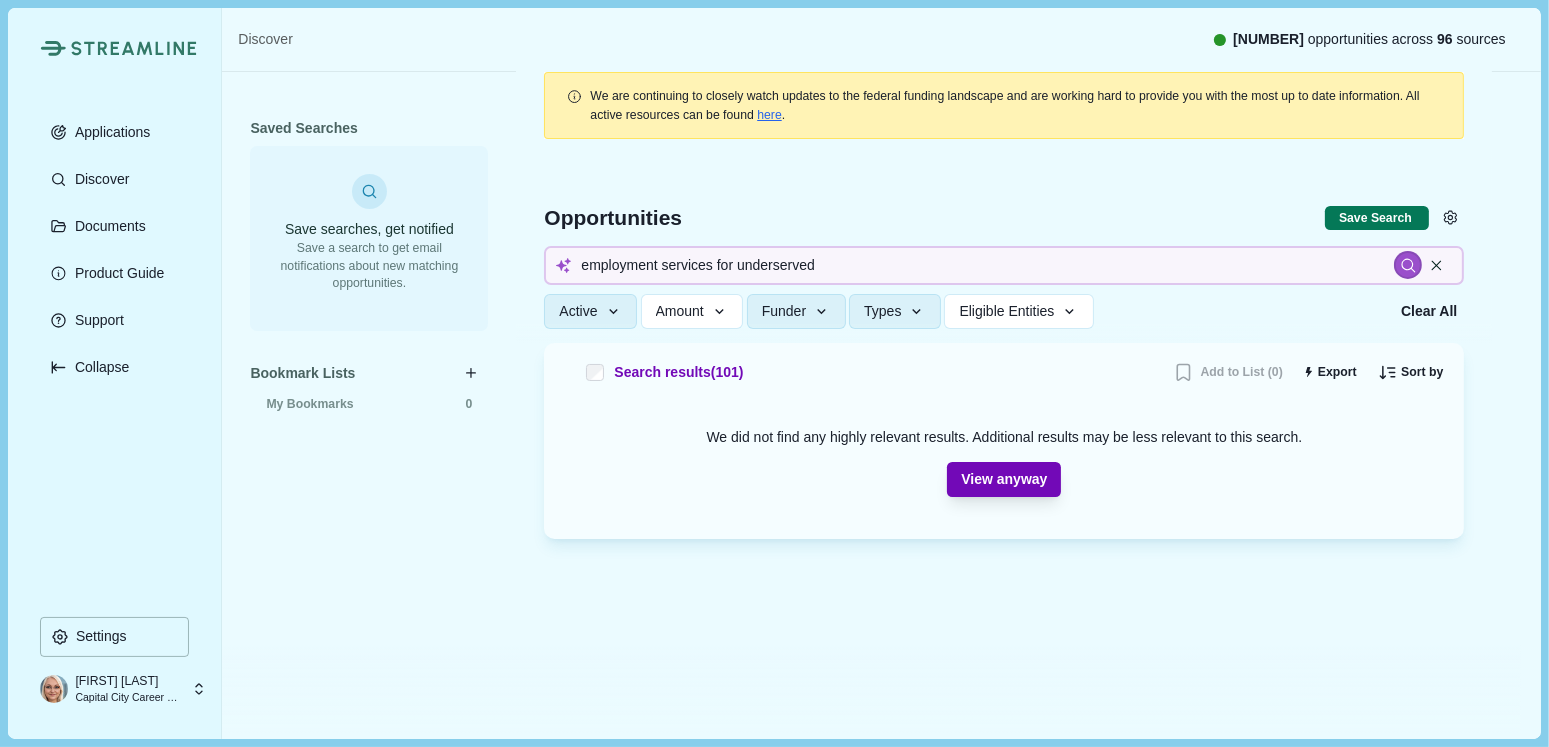 click on "View anyway" at bounding box center [1004, 479] 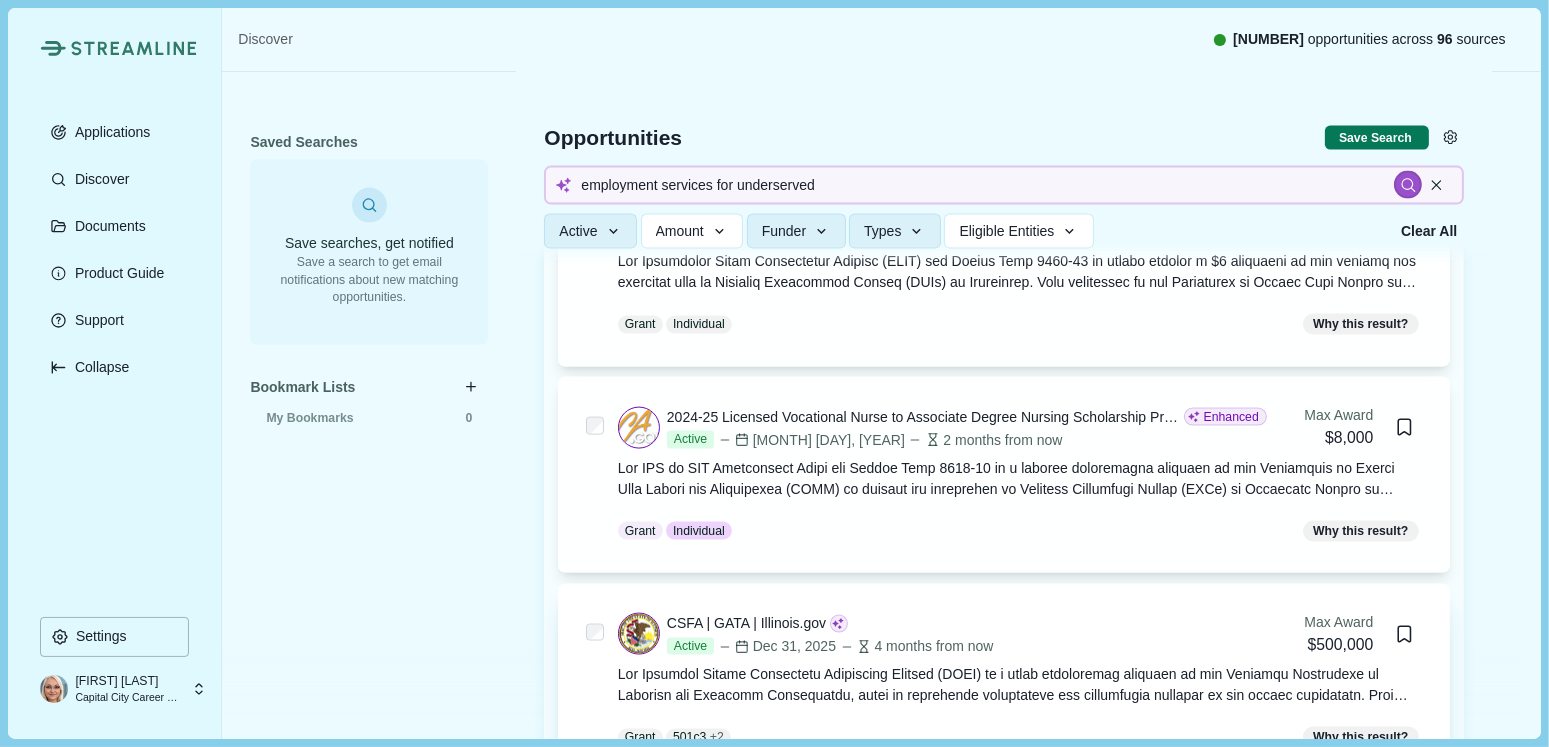 scroll, scrollTop: 2914, scrollLeft: 0, axis: vertical 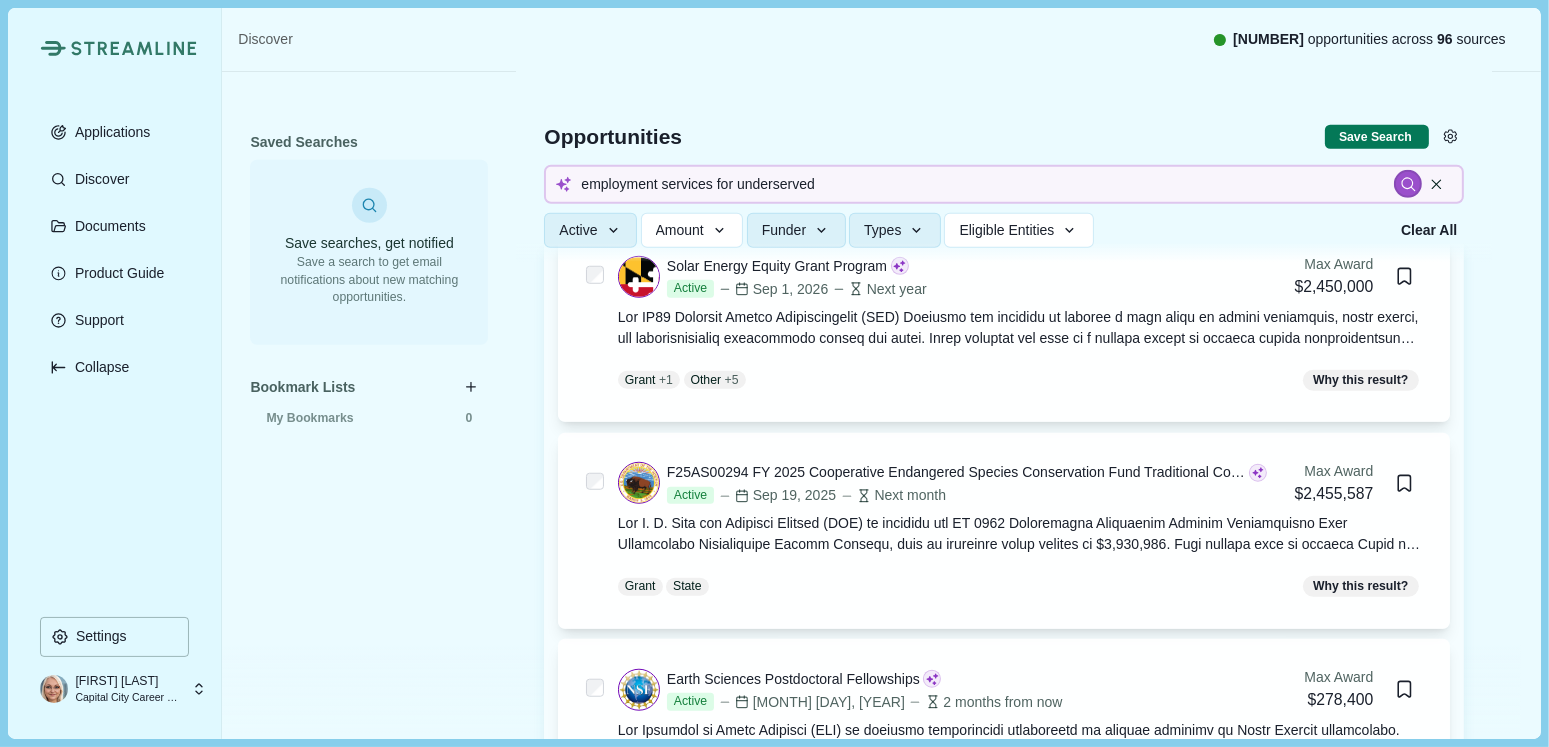 click on "Streamline Climate Applications Discover Documents Product Guide Support Collapse Settings [FIRST] [LAST] Capital City Career Opportunities, Inc Capital City Career Opportunities, Inc New organization Discover [NUMBER] opportunities across [NUMBER] sources Saved Searches Save searches, get notified Save a search to get email notifications about new matching opportunities. Bookmark Lists My Bookmarks 0 We are continuing to closely watch updates to the federal funding landscape and are working hard to provide you with the most up to date information. All active resources can be found here . Opportunities Save Search Include missing values employment services for underserved Active Status All Active Closed Clear Apply Amount Award Ceiling - Total Award - Clear Apply Funder Some federal agencies are unchecked by default due to their lower likelihood of having climate-relevant opportunities. Federal ( [NUMBER] ) Environmental Protection Agency EPA ( [NUMBER] ) Department of Transportation DOT ( [NUMBER] ) Department of Energy DOE ( [NUMBER] ) PAMS" at bounding box center [774, 373] 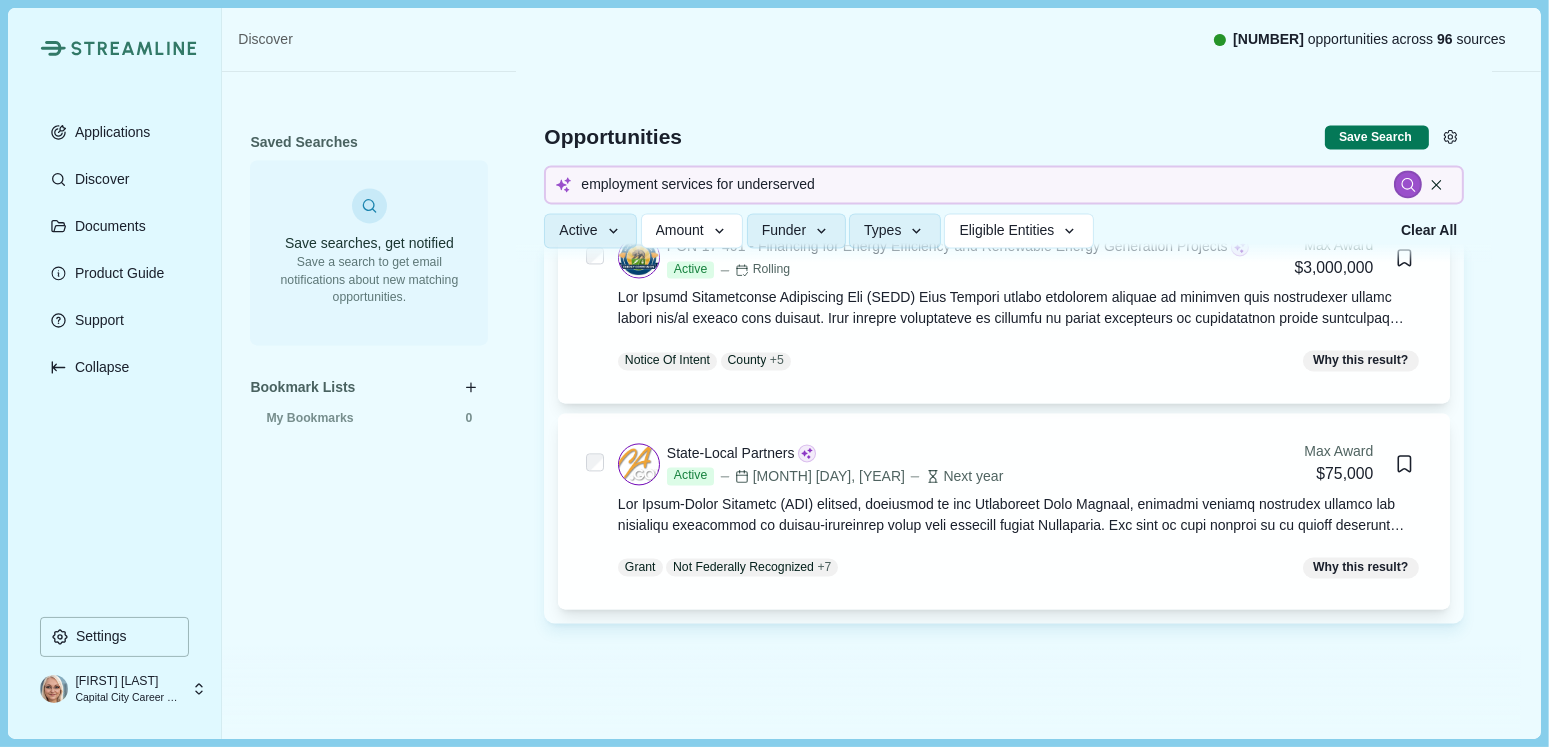 scroll, scrollTop: 20752, scrollLeft: 0, axis: vertical 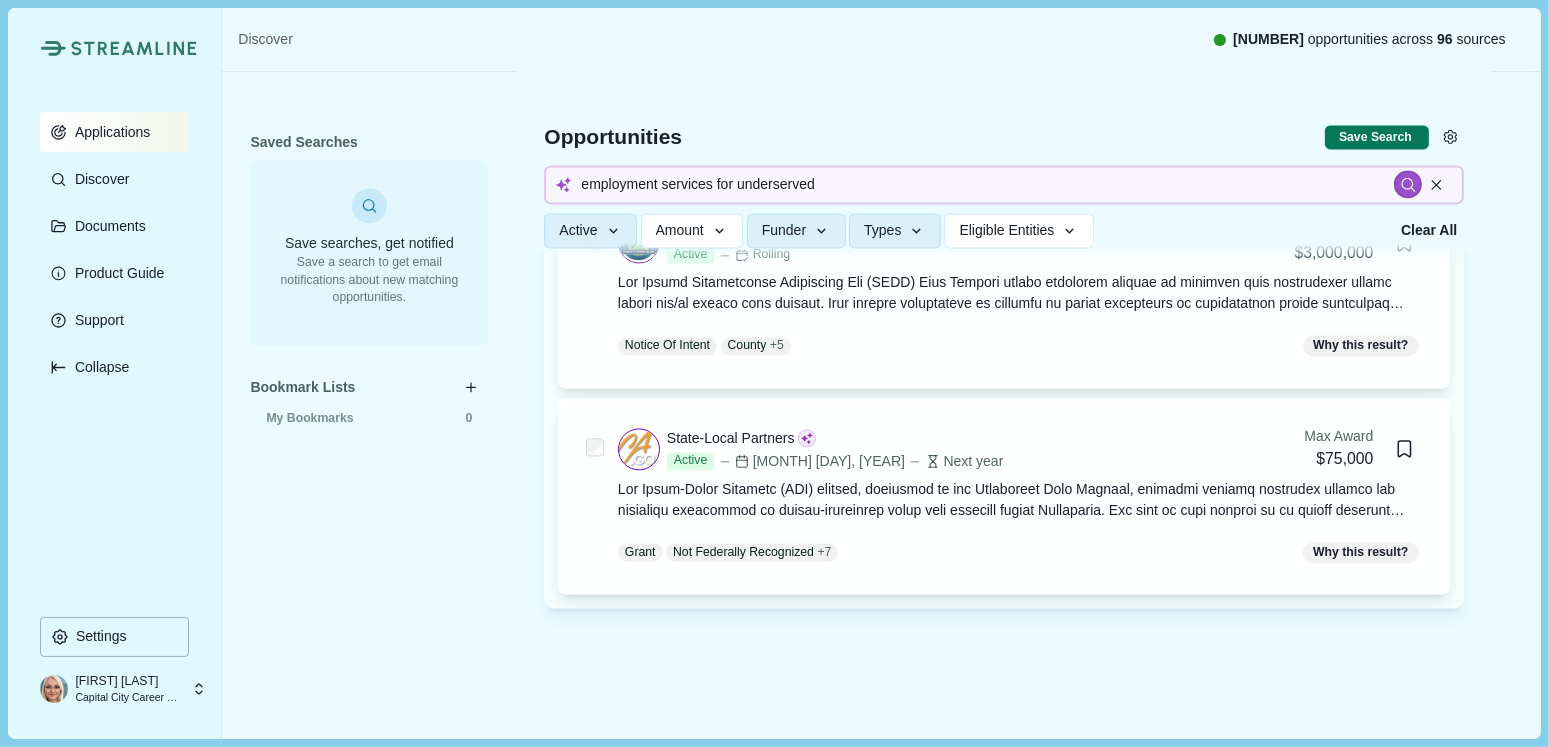 click on "Applications" at bounding box center (109, 132) 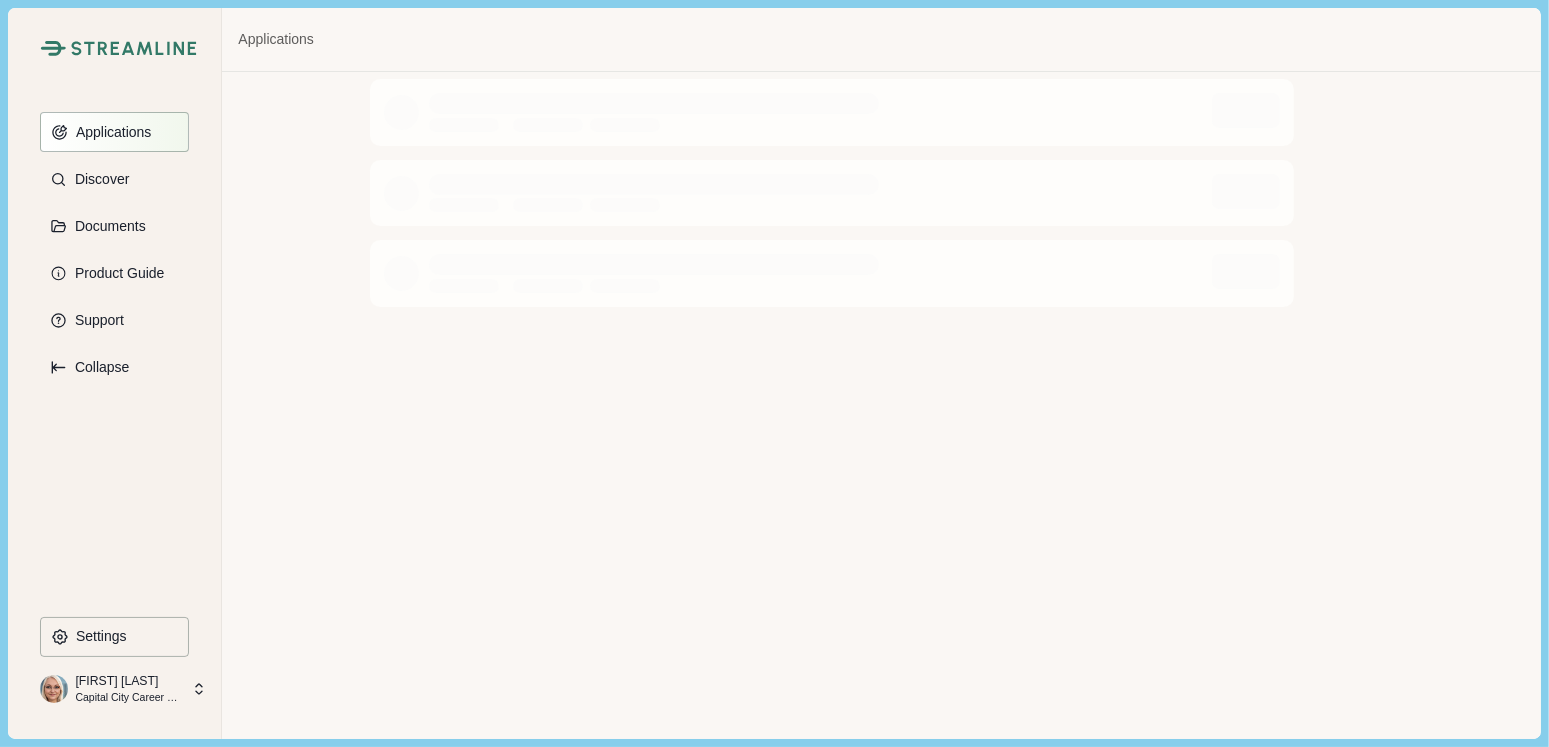 scroll, scrollTop: 0, scrollLeft: 0, axis: both 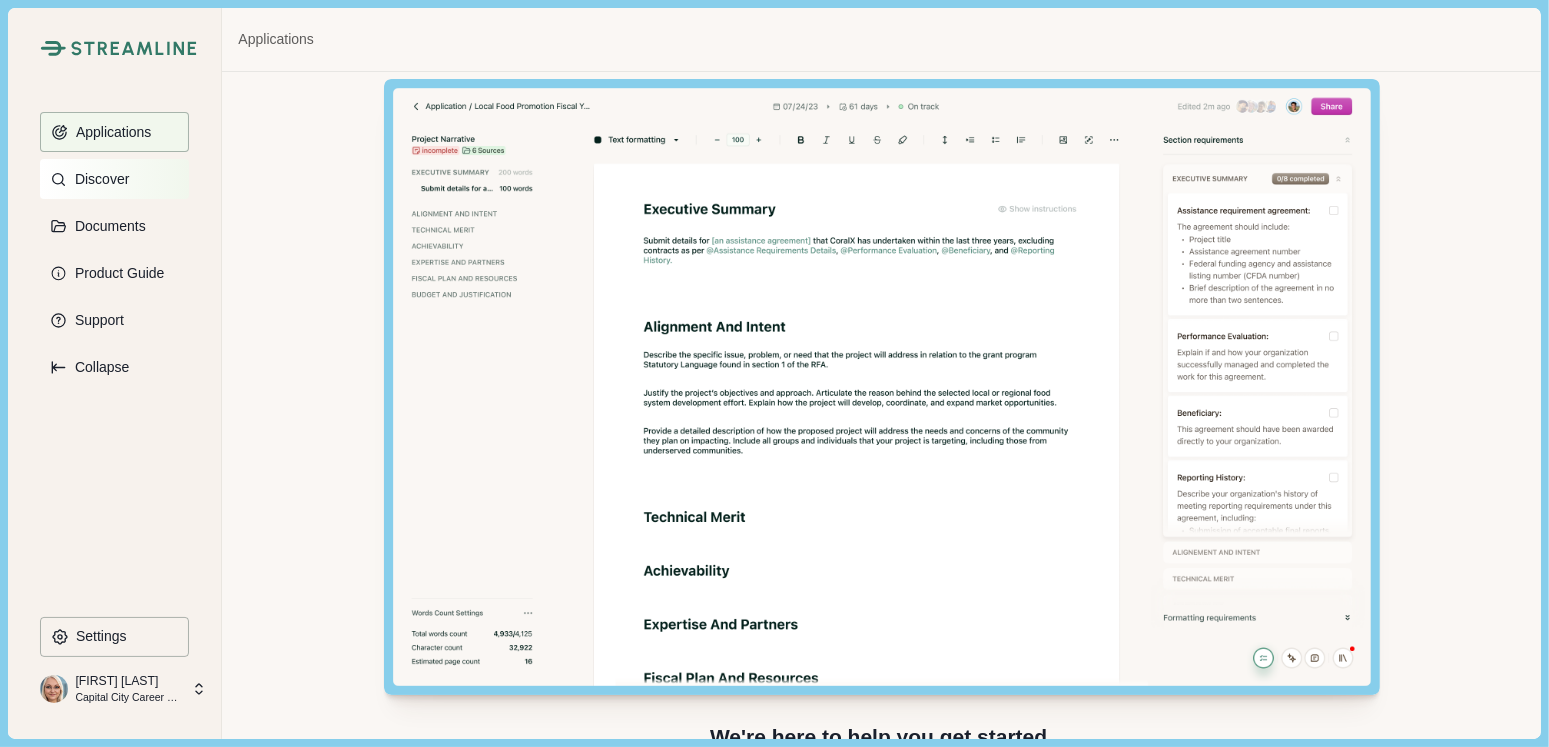 click on "Discover" at bounding box center (114, 179) 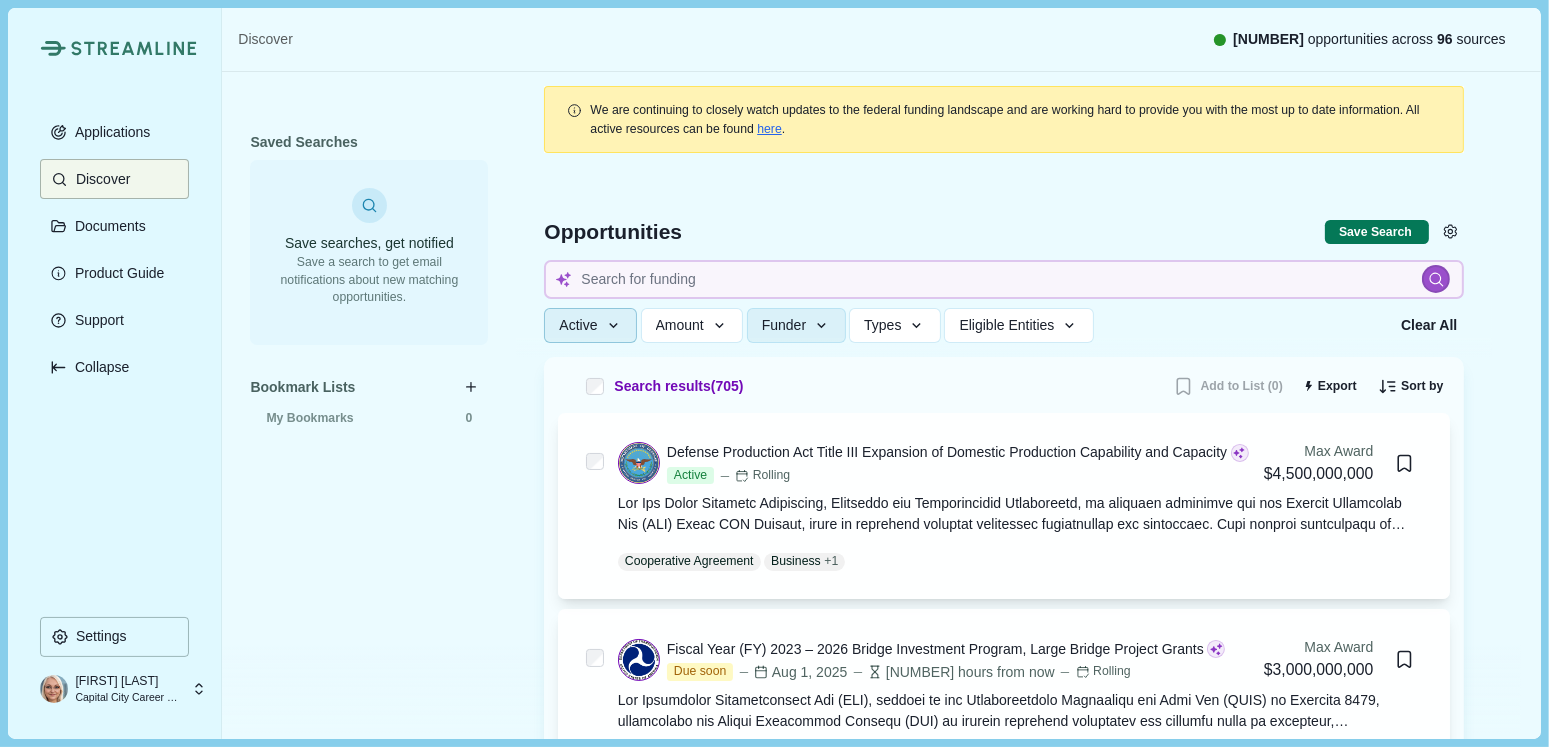 click 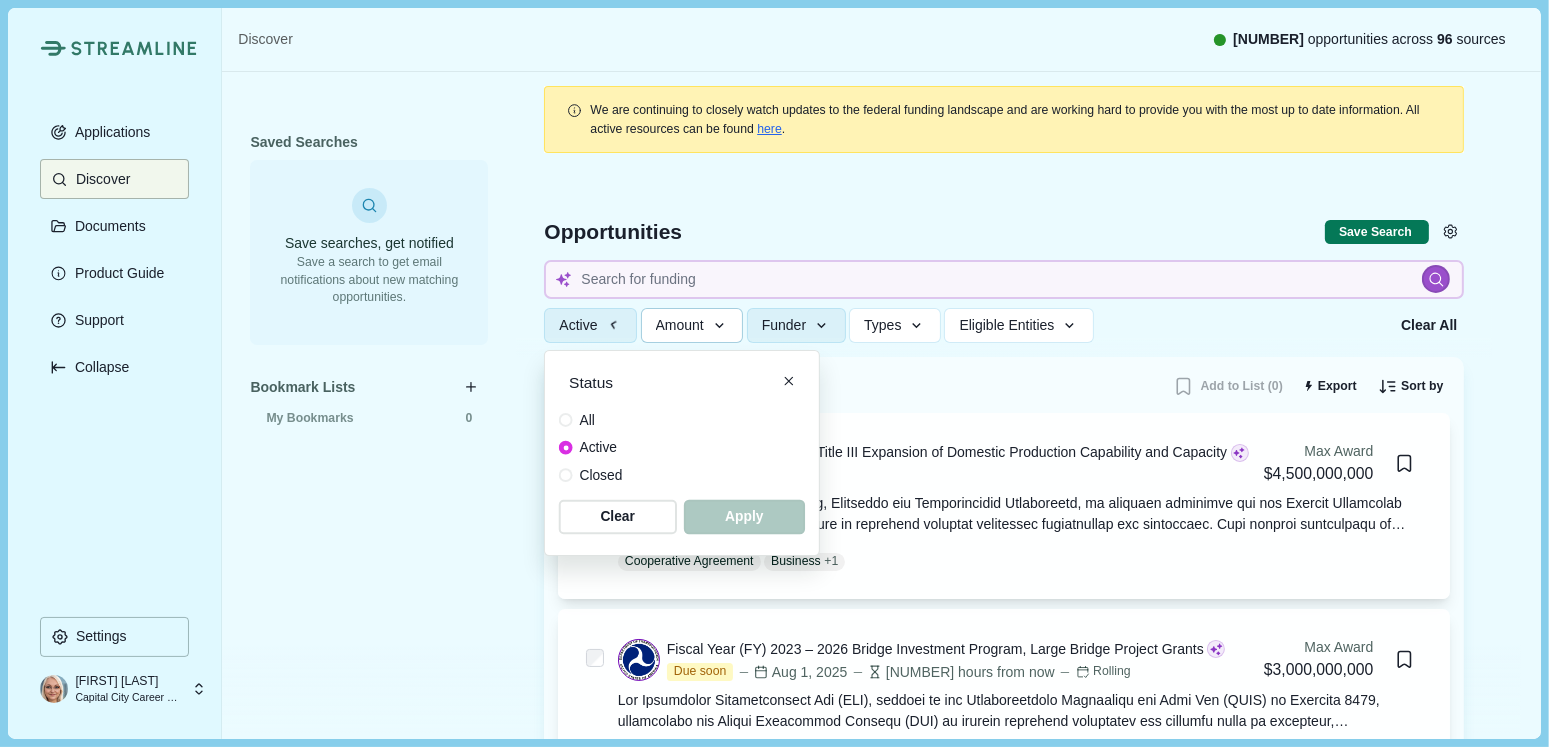 click 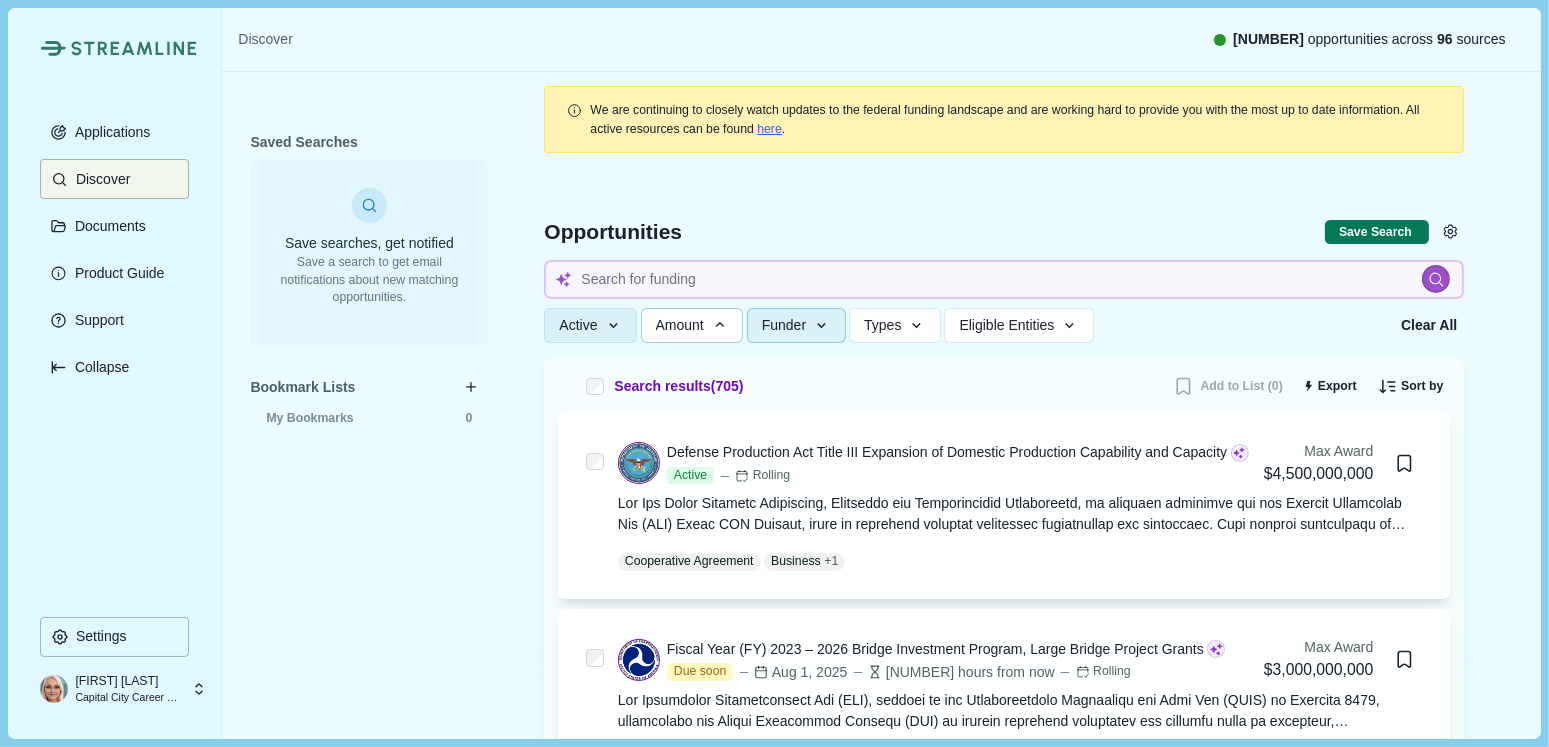 click on "Funder" at bounding box center [796, 325] 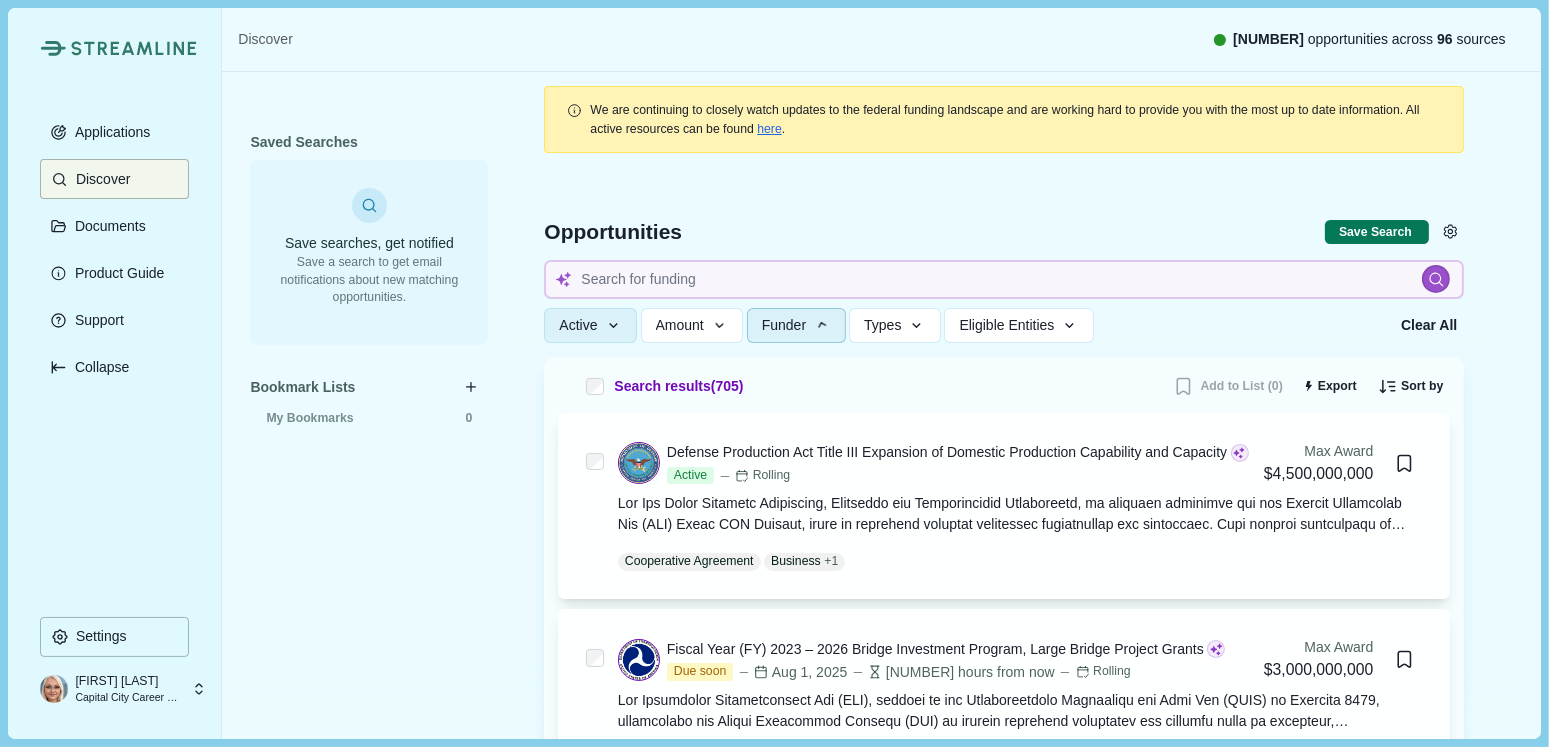 scroll, scrollTop: 5, scrollLeft: 0, axis: vertical 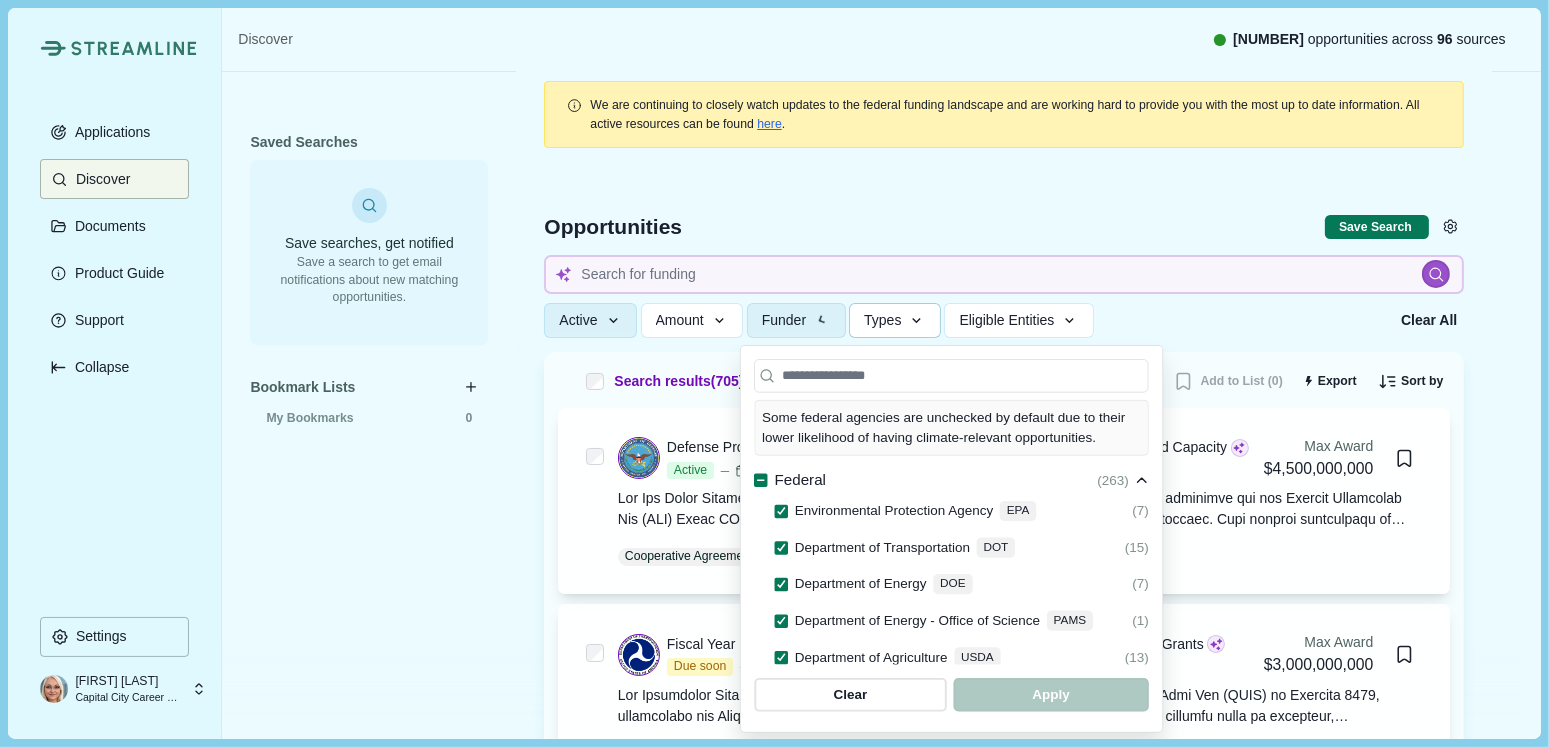 click on "Types" at bounding box center (882, 320) 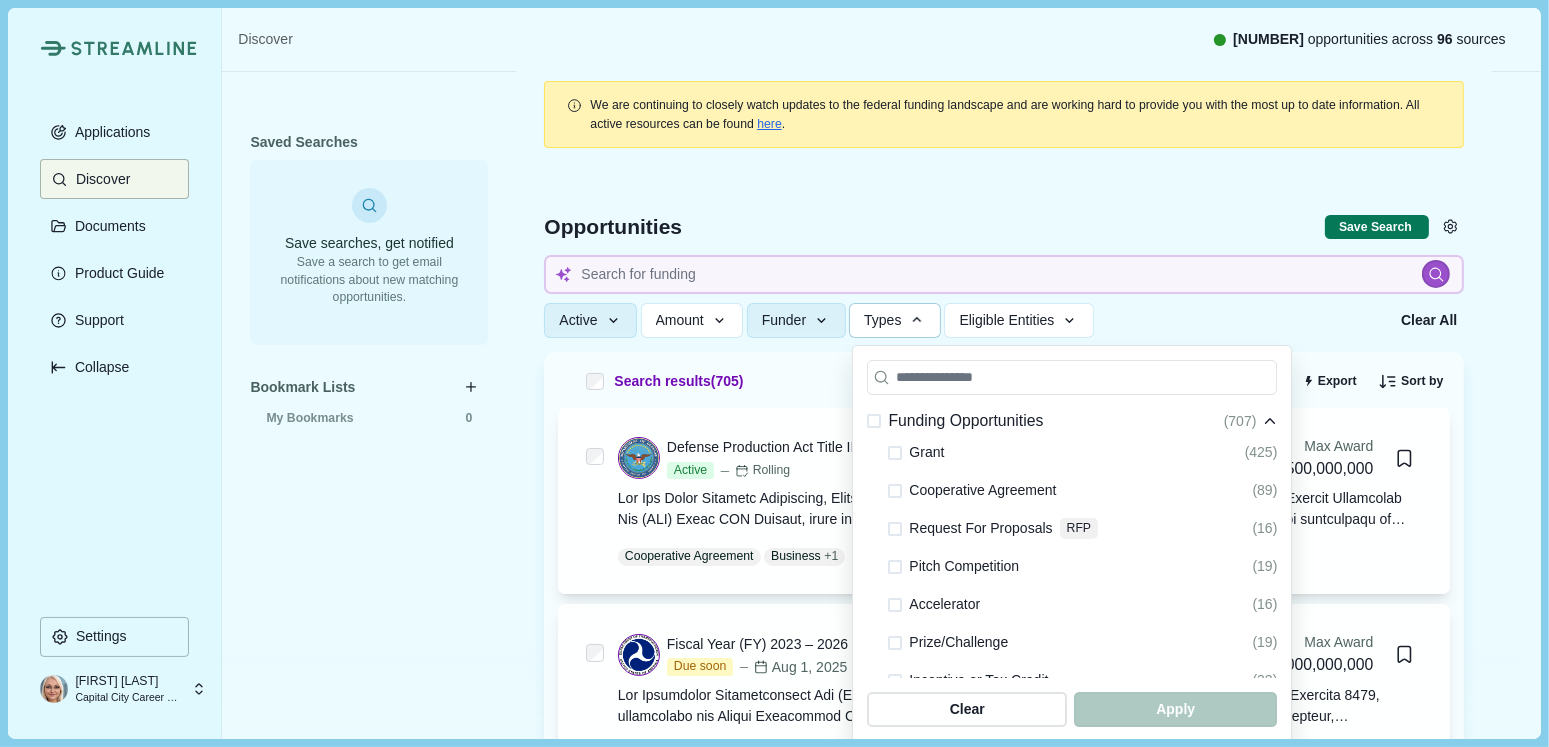 click at bounding box center (895, 453) 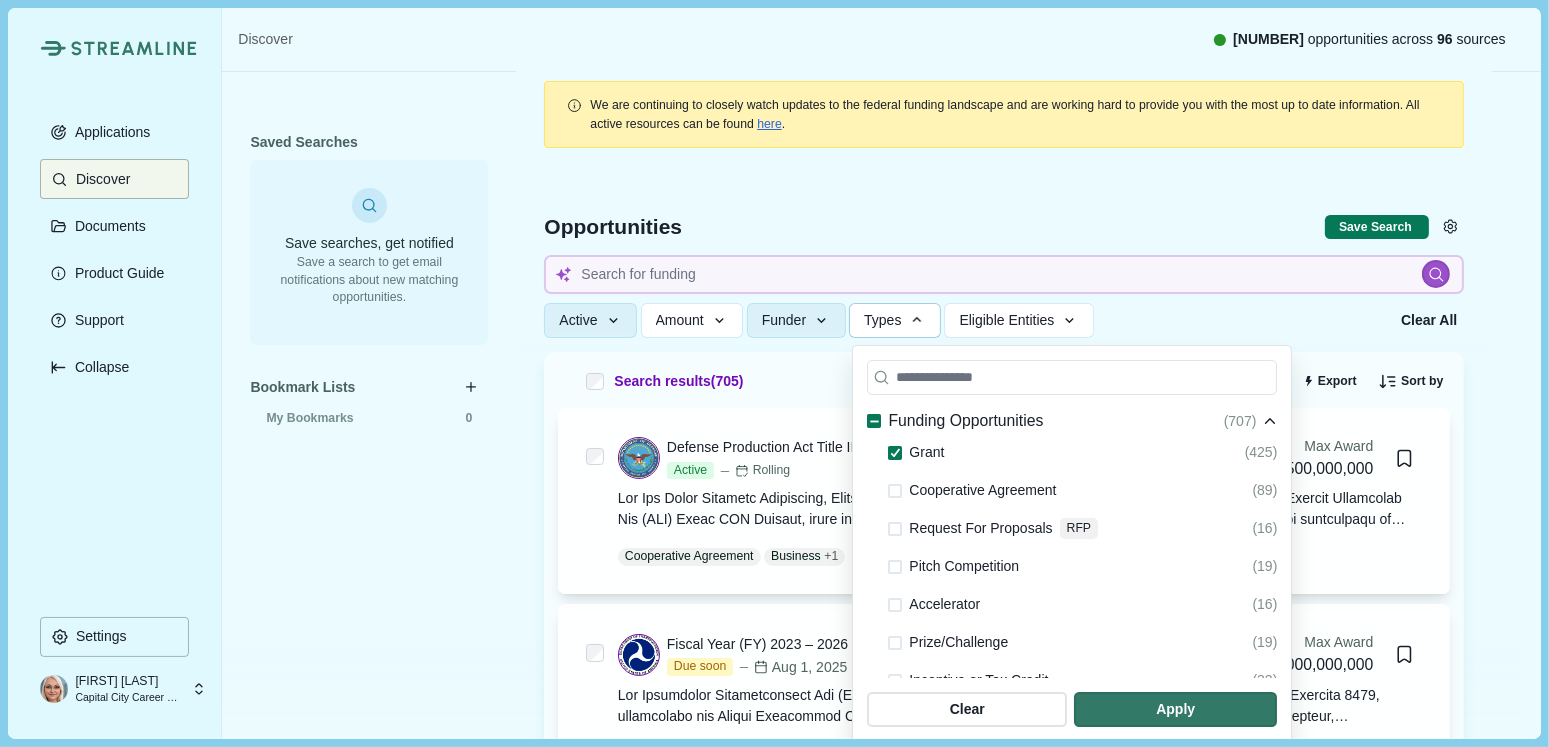 click at bounding box center [895, 529] 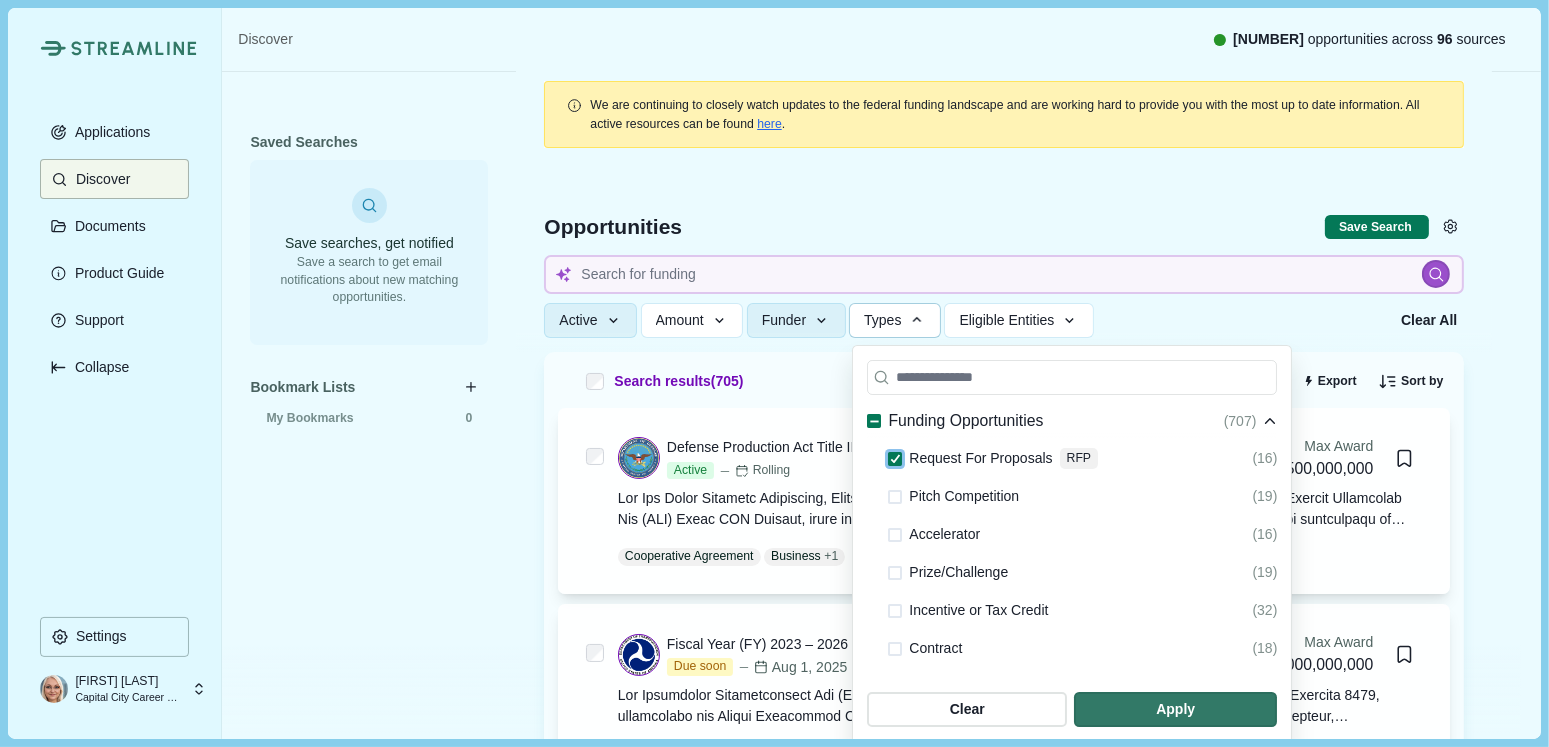 scroll, scrollTop: 100, scrollLeft: 0, axis: vertical 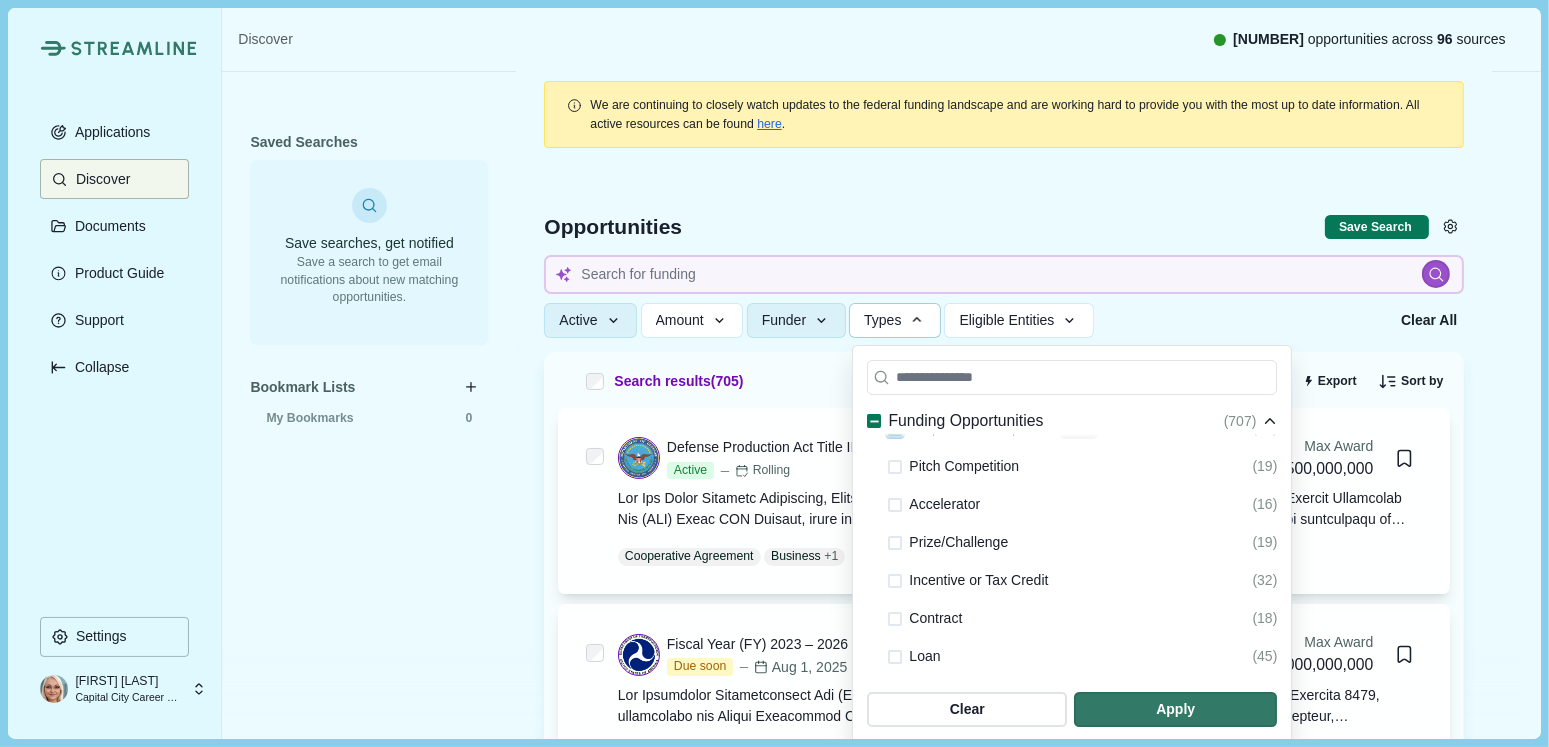 click at bounding box center (895, 543) 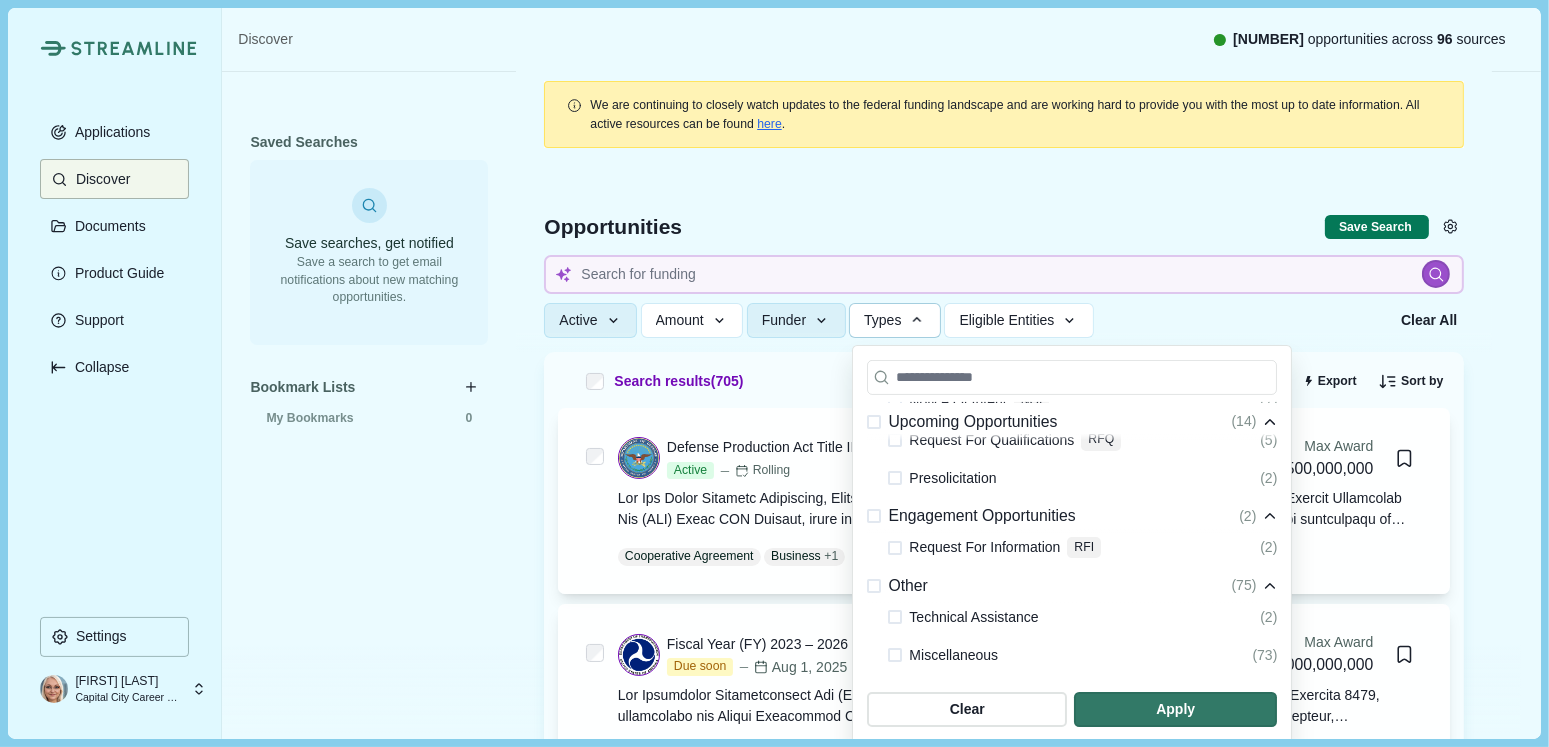 scroll, scrollTop: 571, scrollLeft: 0, axis: vertical 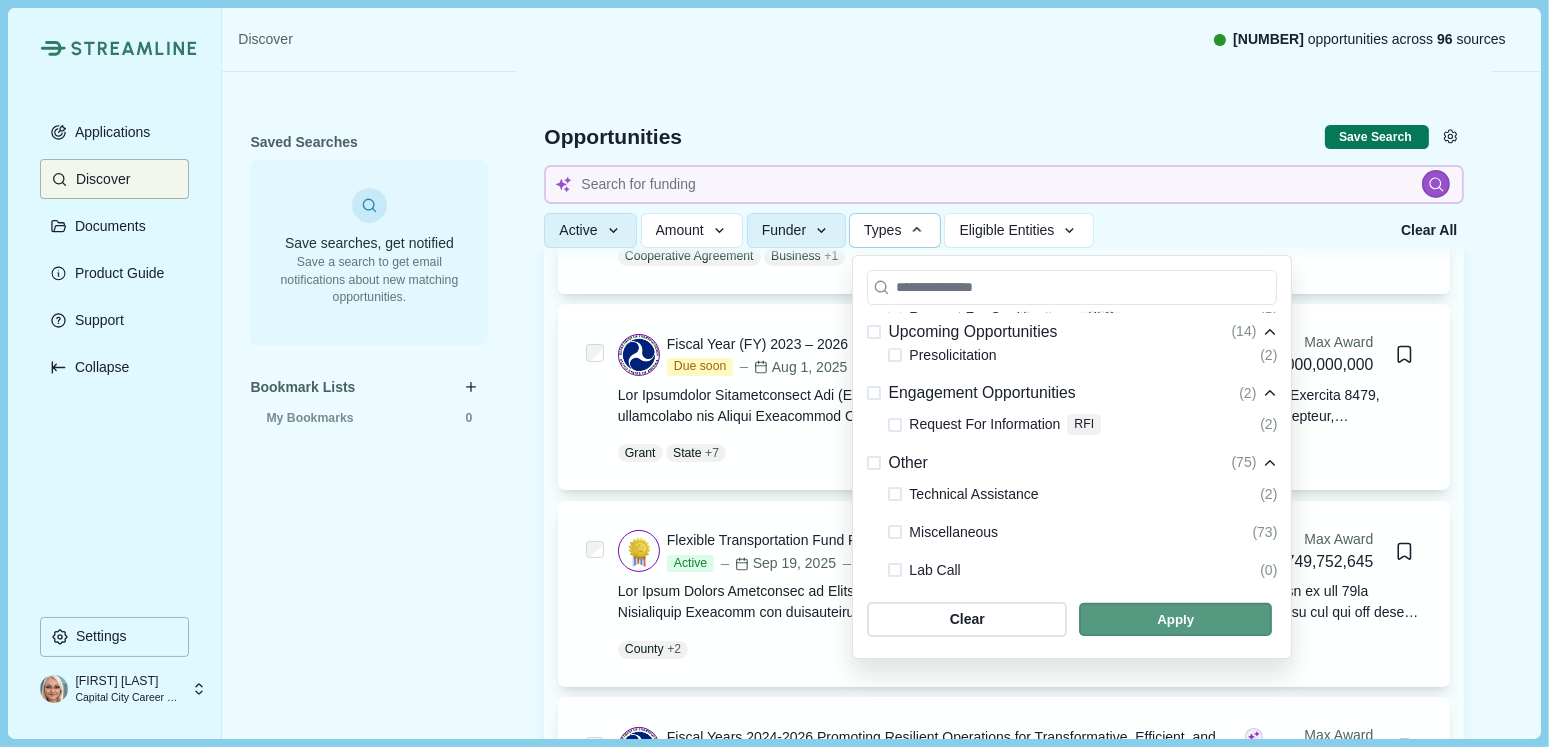 click at bounding box center (1175, 619) 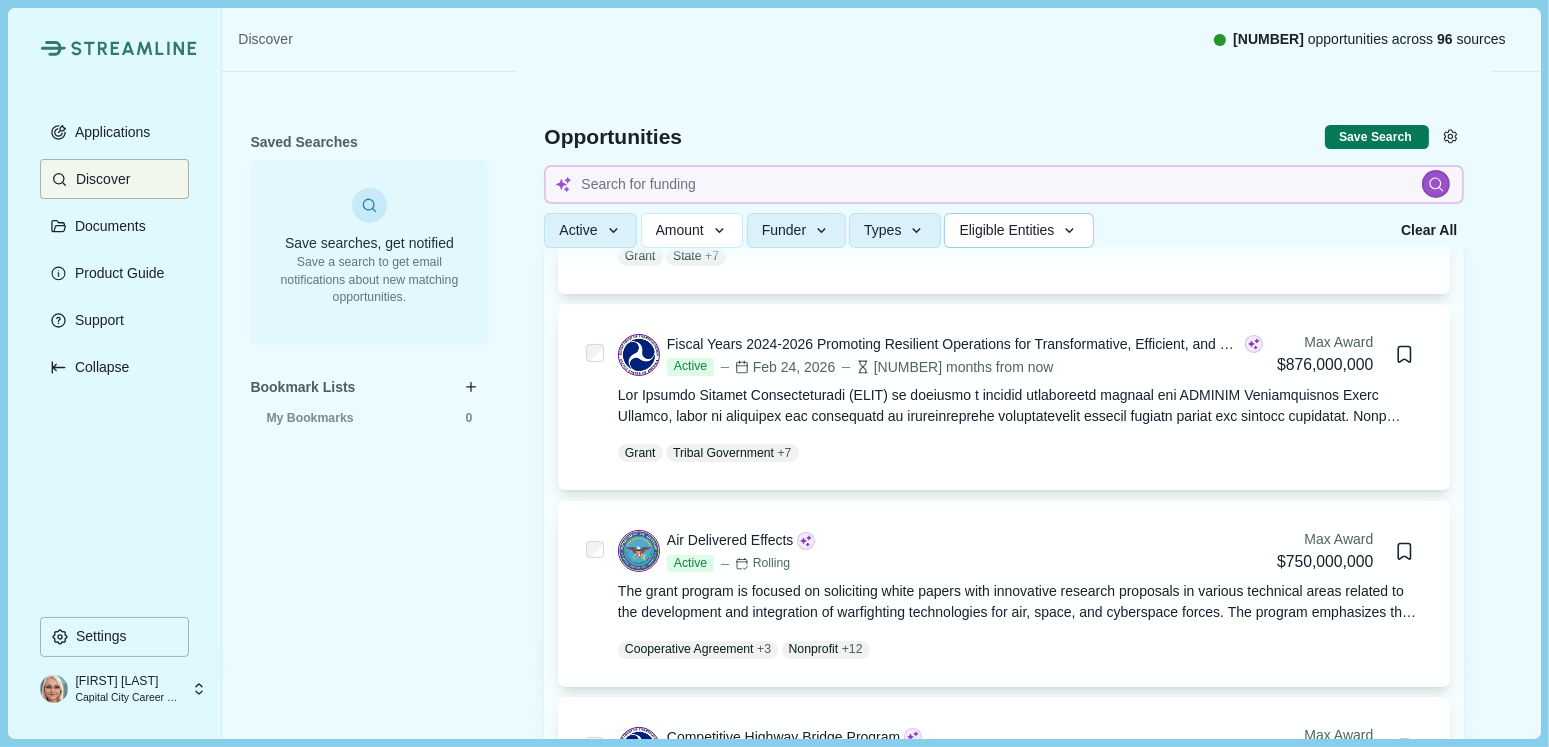 click on "Eligible Entities" at bounding box center [1018, 230] 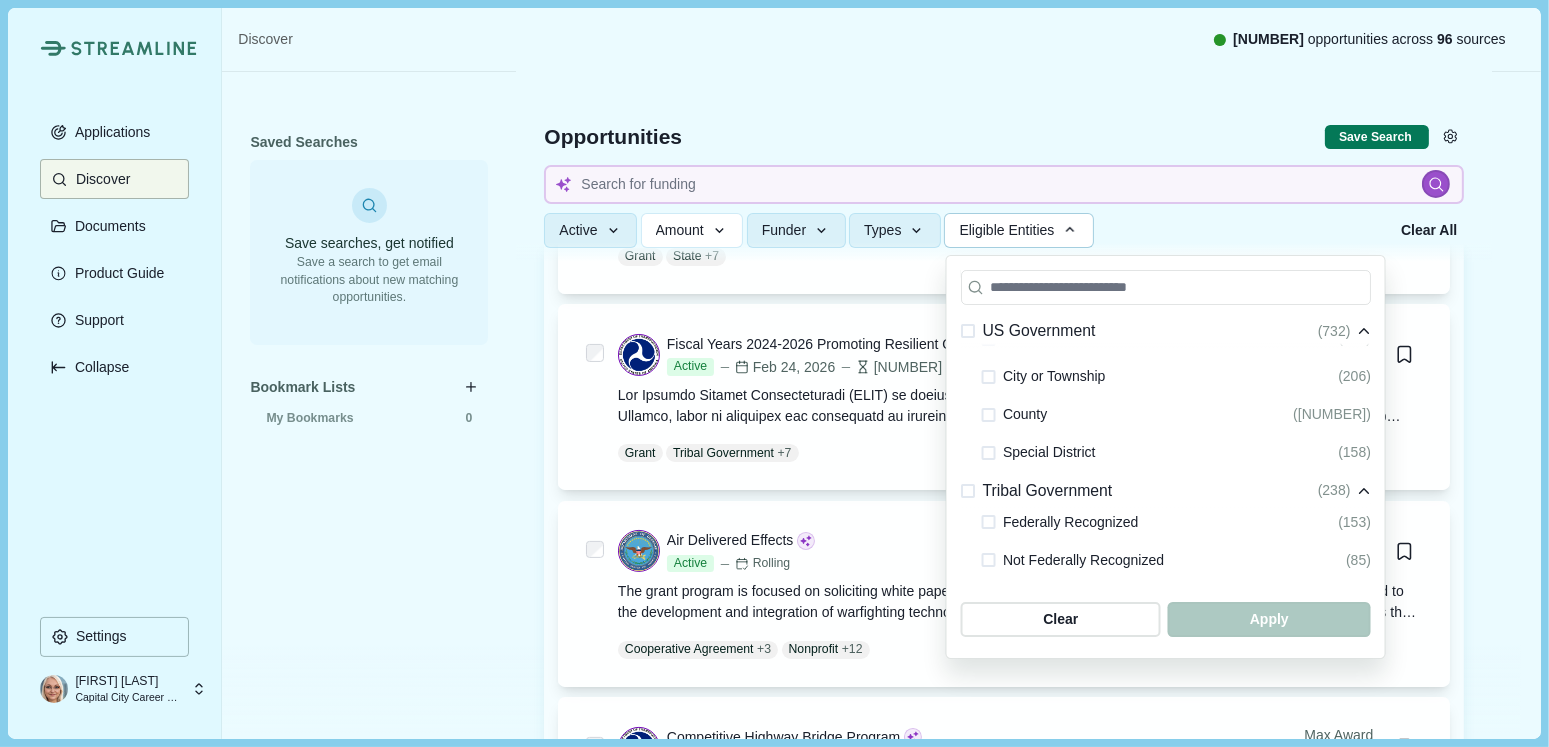 scroll, scrollTop: 200, scrollLeft: 0, axis: vertical 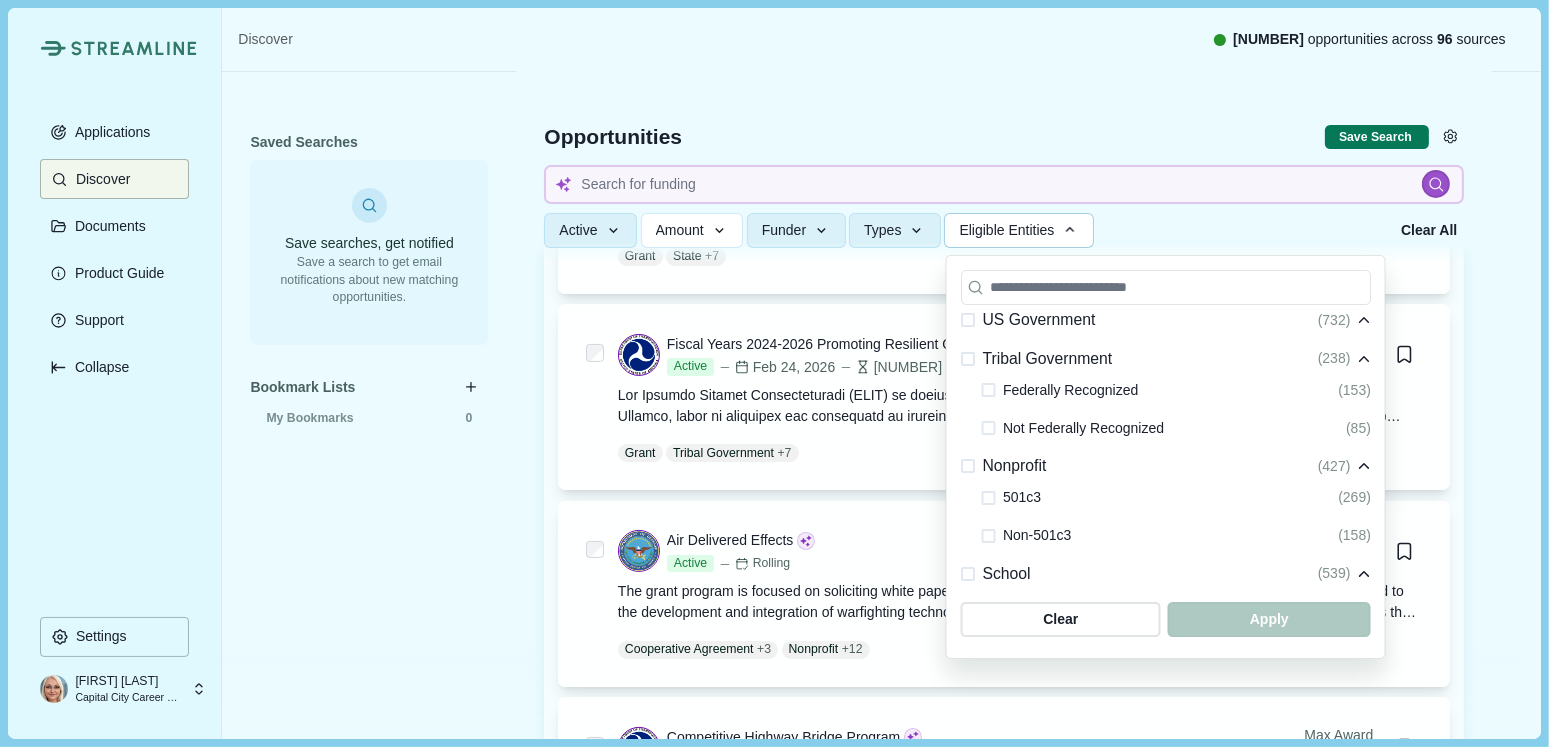 click at bounding box center [989, 498] 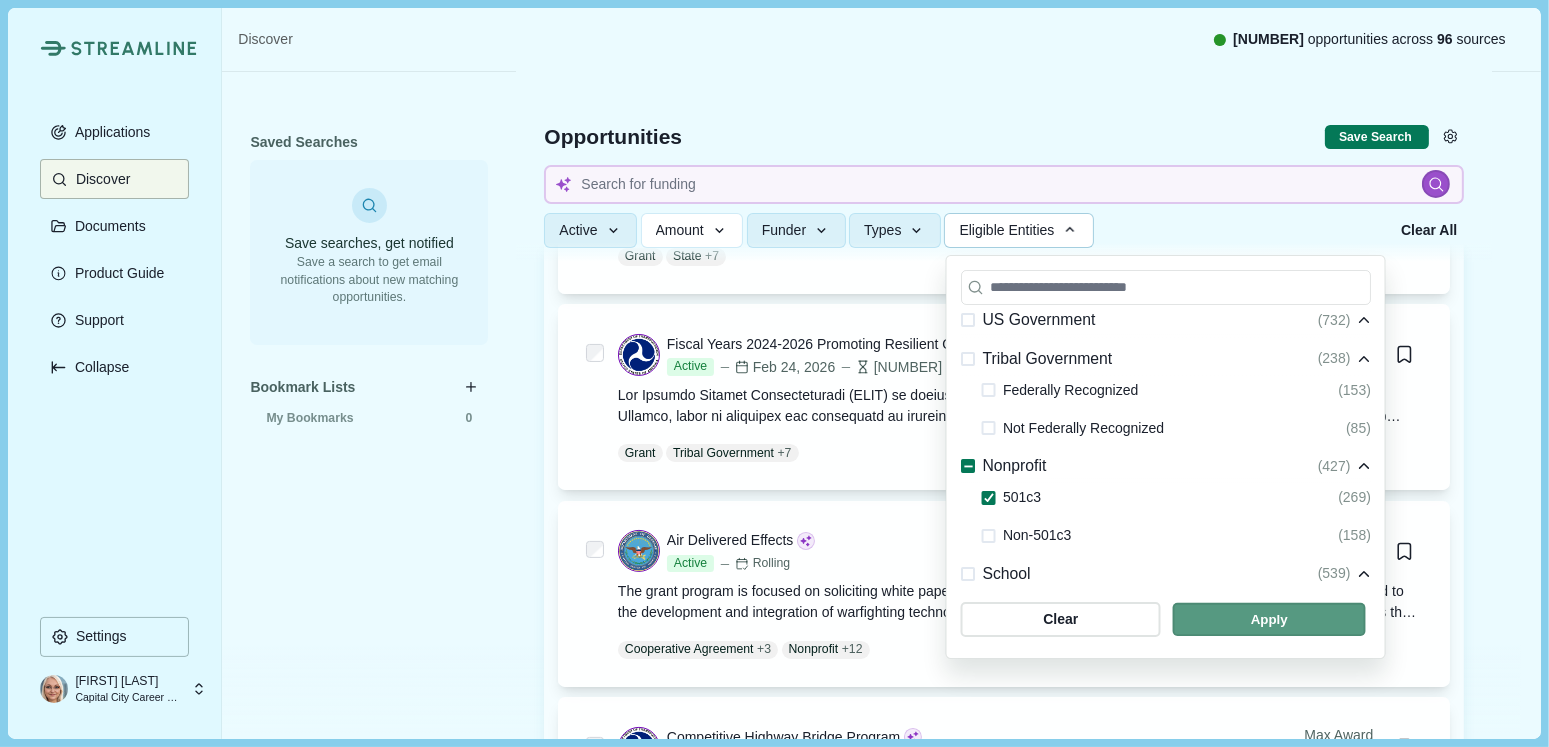 click at bounding box center (1269, 619) 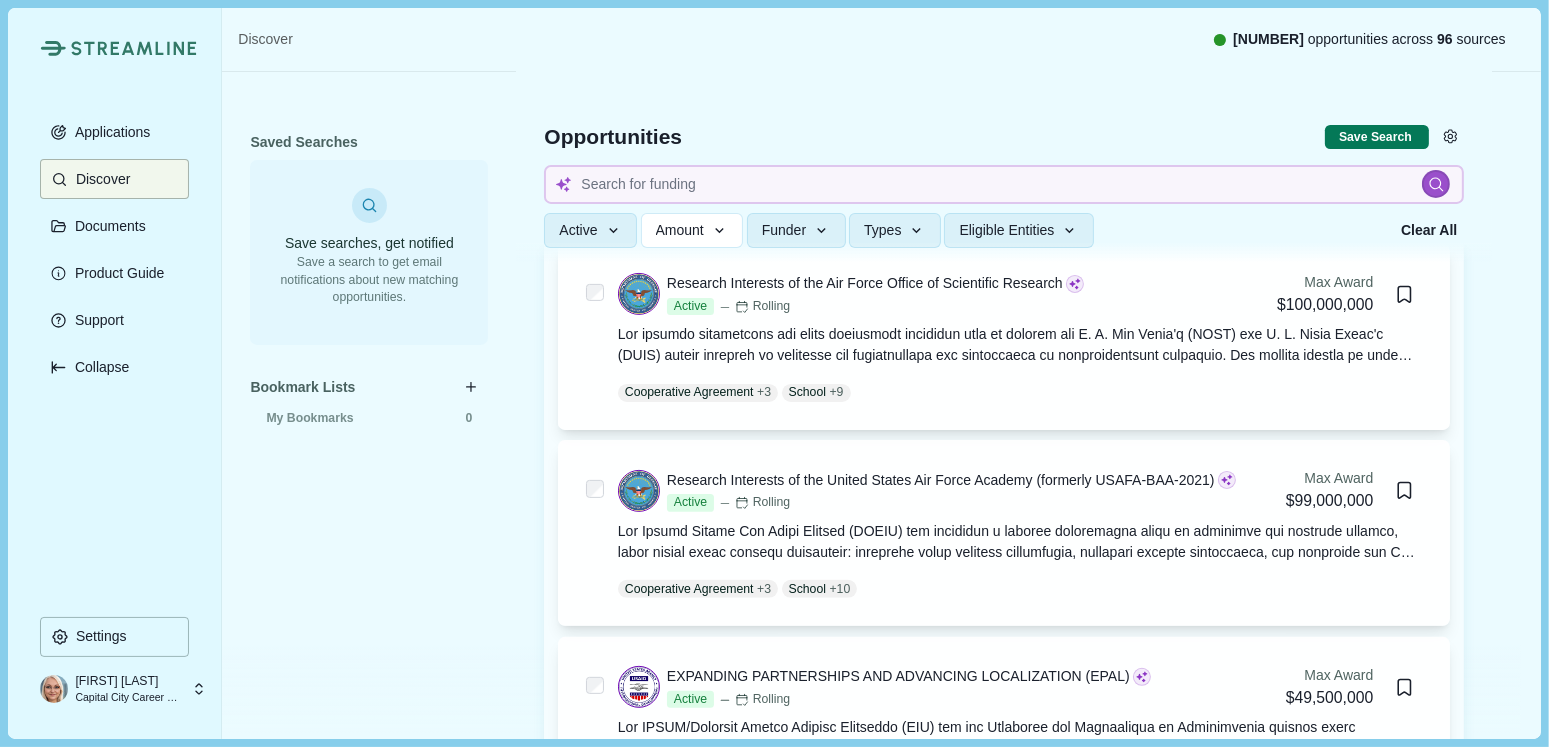 scroll, scrollTop: 605, scrollLeft: 0, axis: vertical 